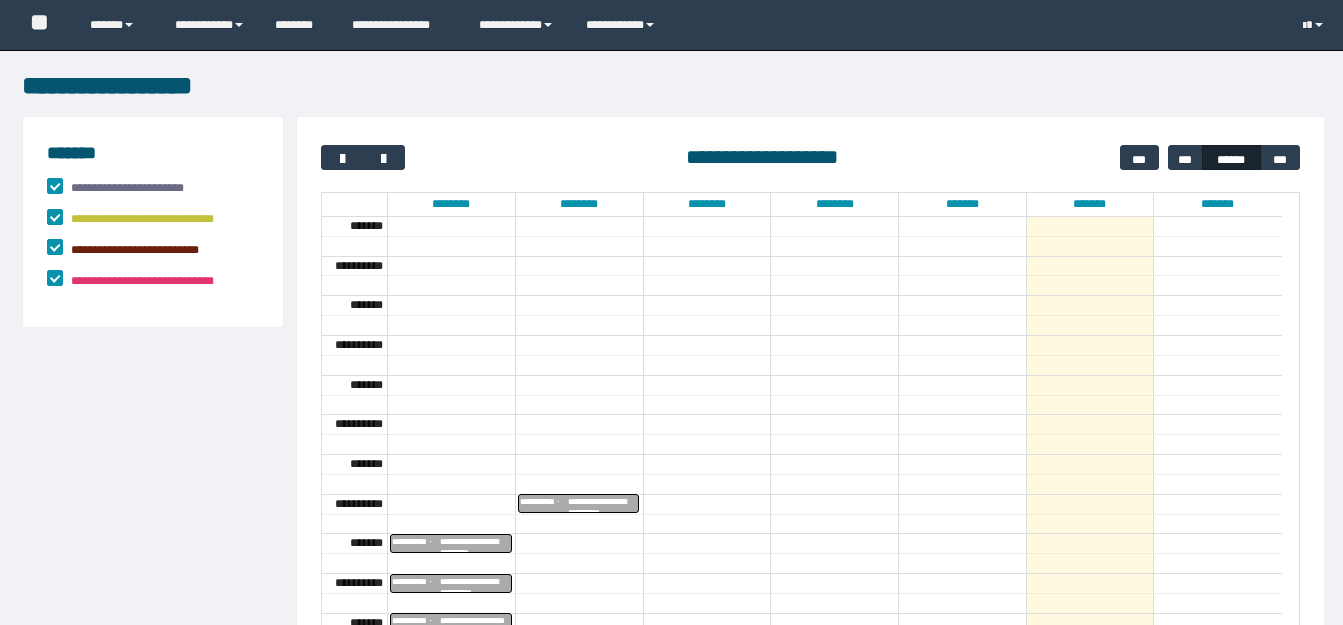 scroll, scrollTop: 0, scrollLeft: 0, axis: both 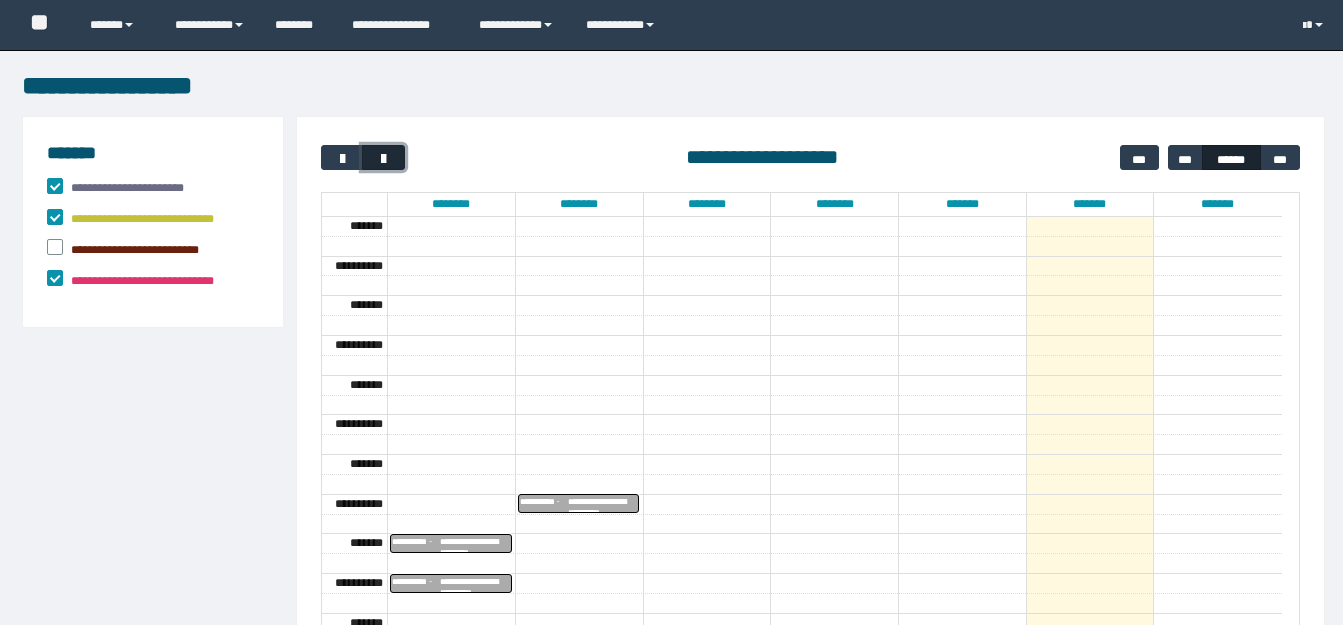 click at bounding box center (384, 159) 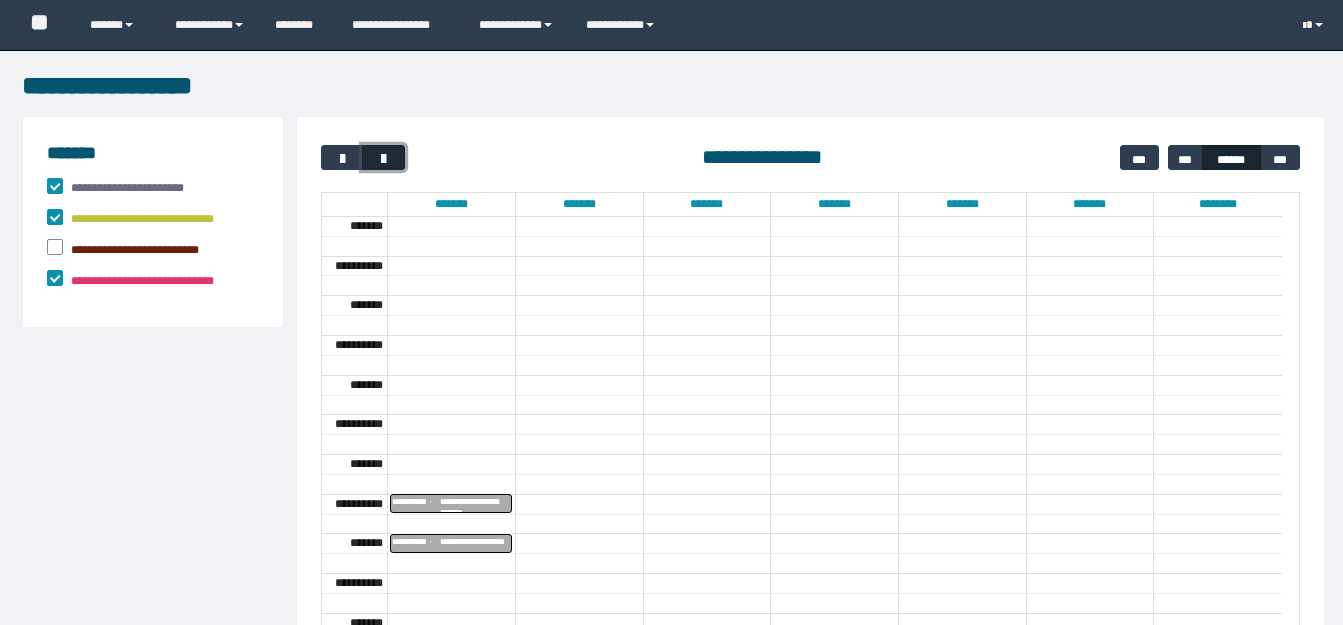 scroll, scrollTop: 160, scrollLeft: 0, axis: vertical 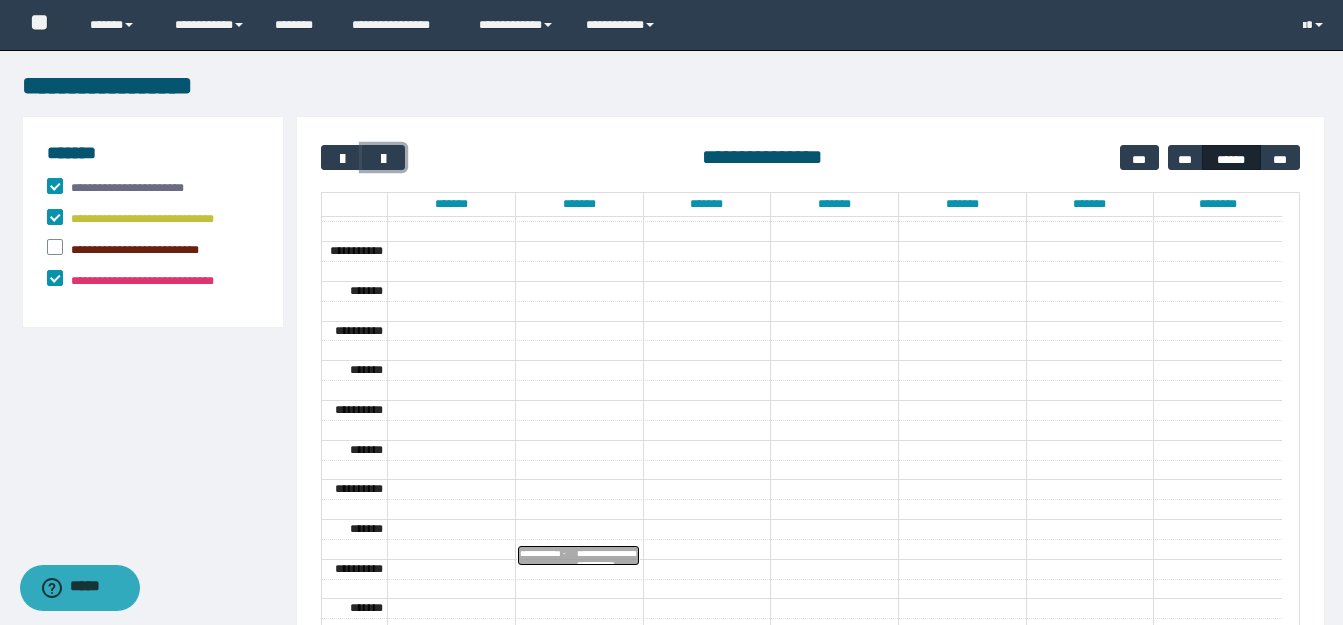 click on "**********" at bounding box center (607, 556) 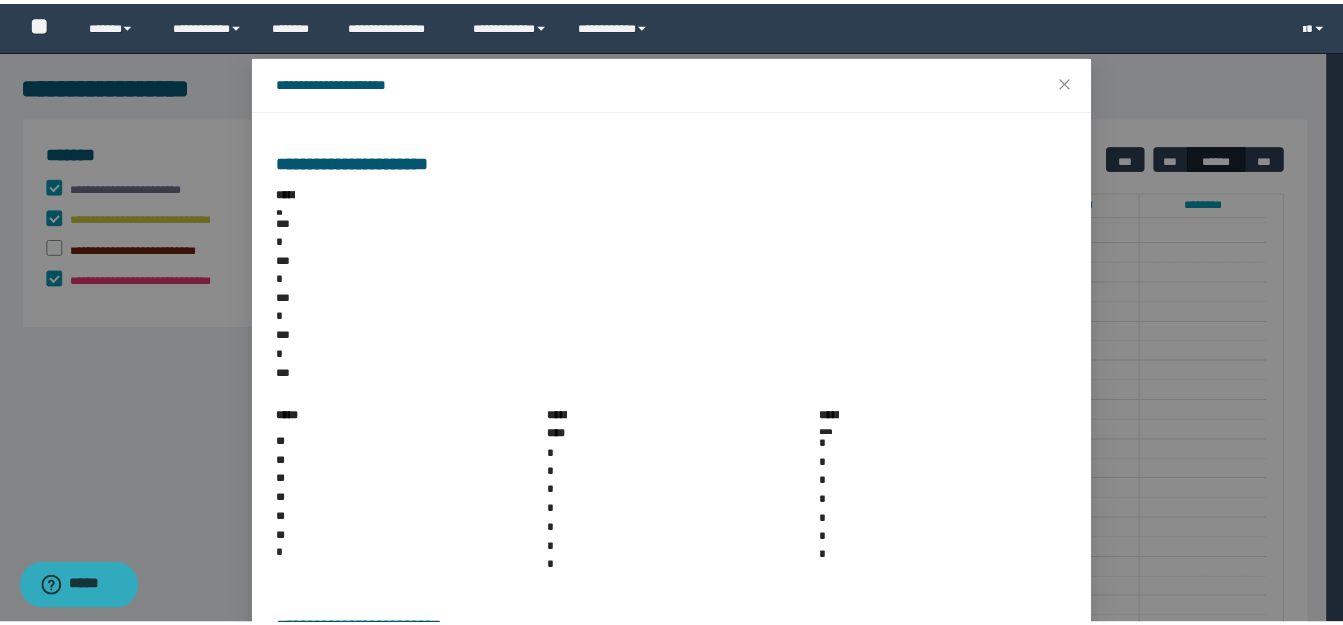 scroll, scrollTop: 0, scrollLeft: 0, axis: both 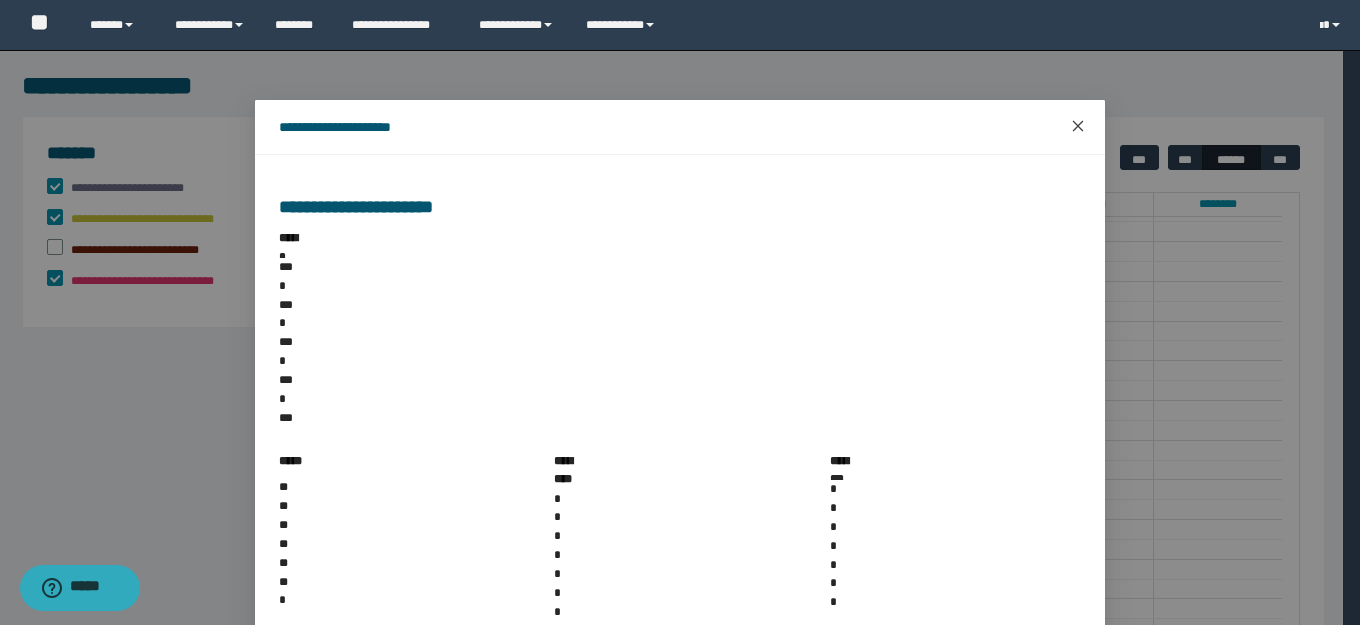 click 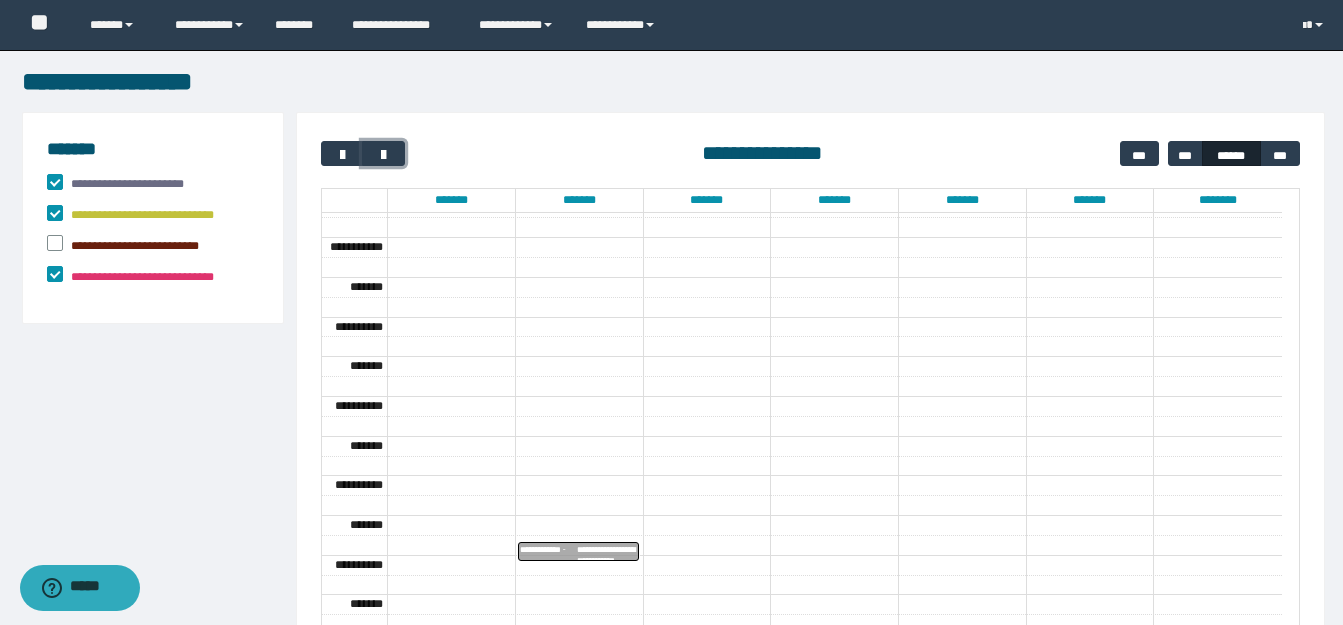 scroll, scrollTop: 0, scrollLeft: 0, axis: both 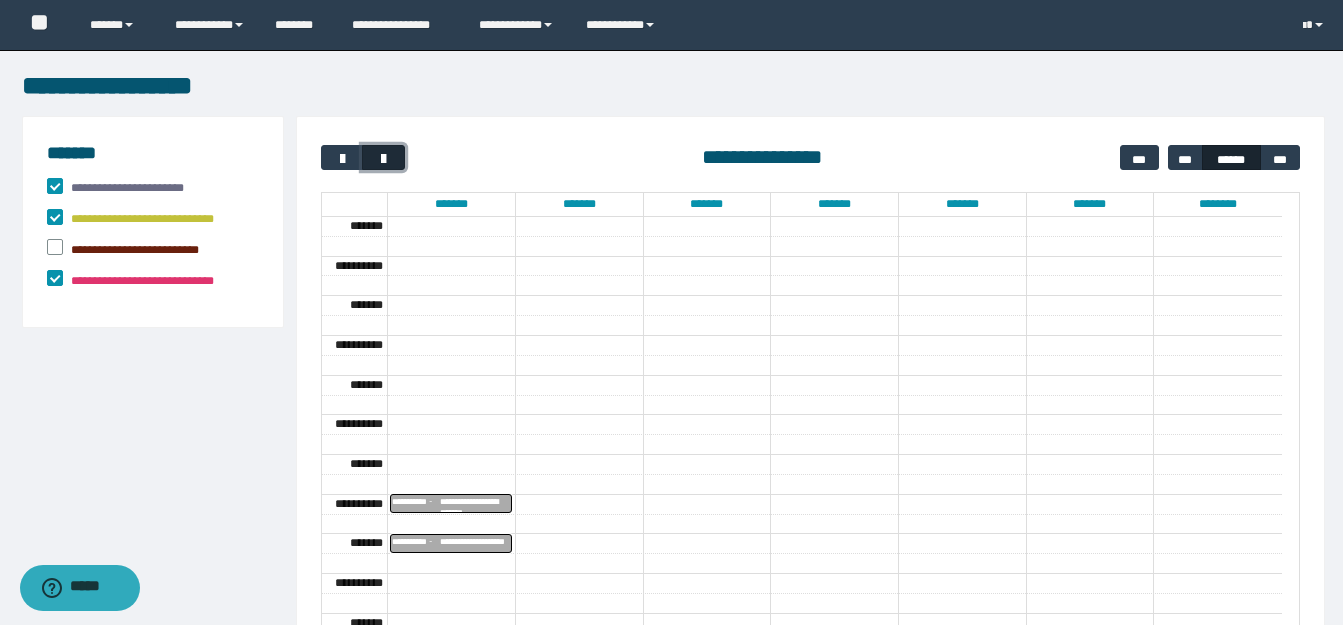 click at bounding box center (384, 159) 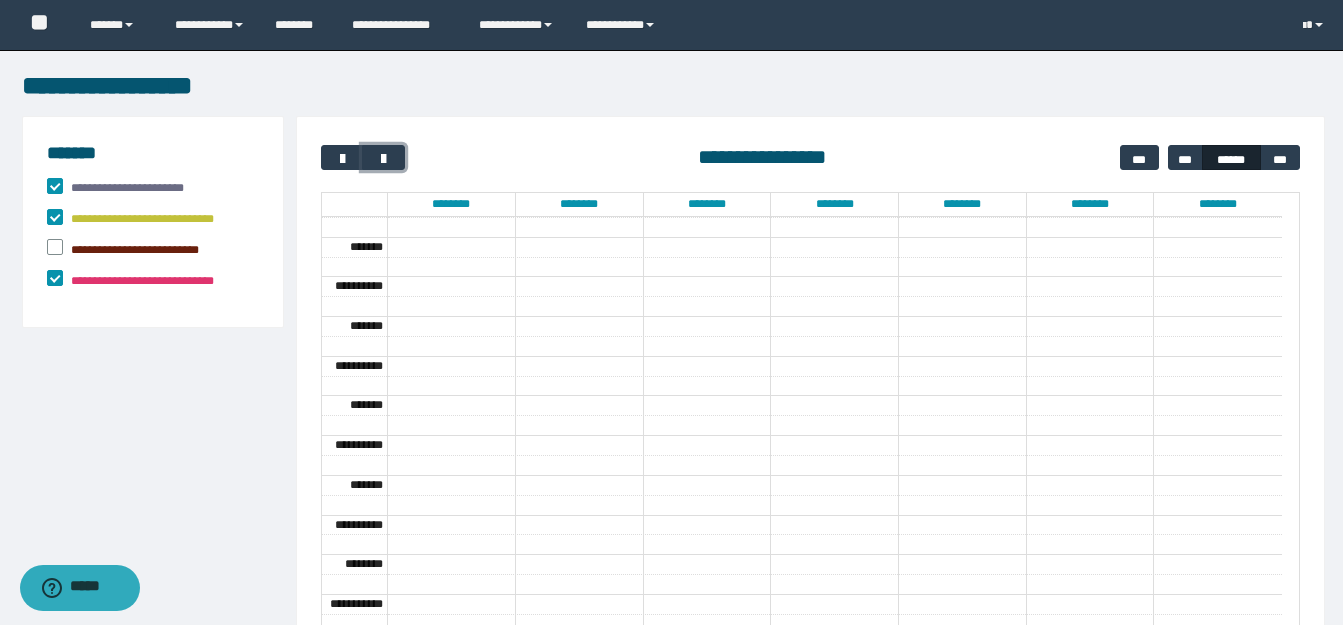 scroll, scrollTop: 0, scrollLeft: 0, axis: both 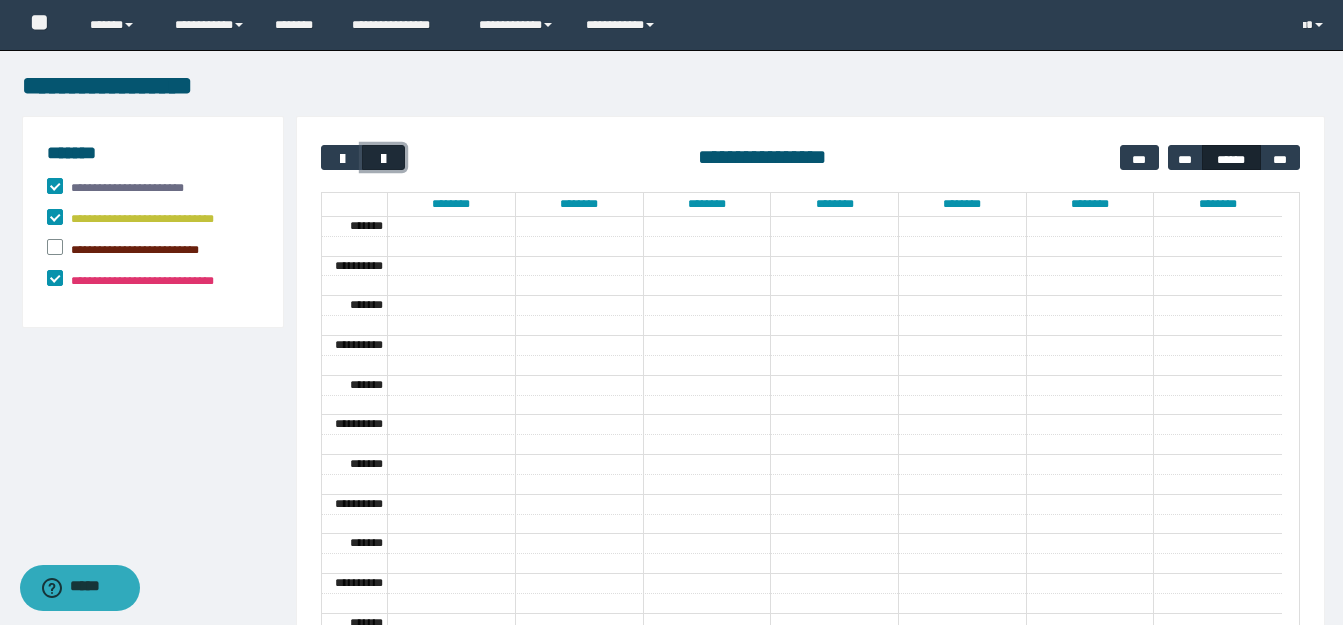 click at bounding box center (384, 159) 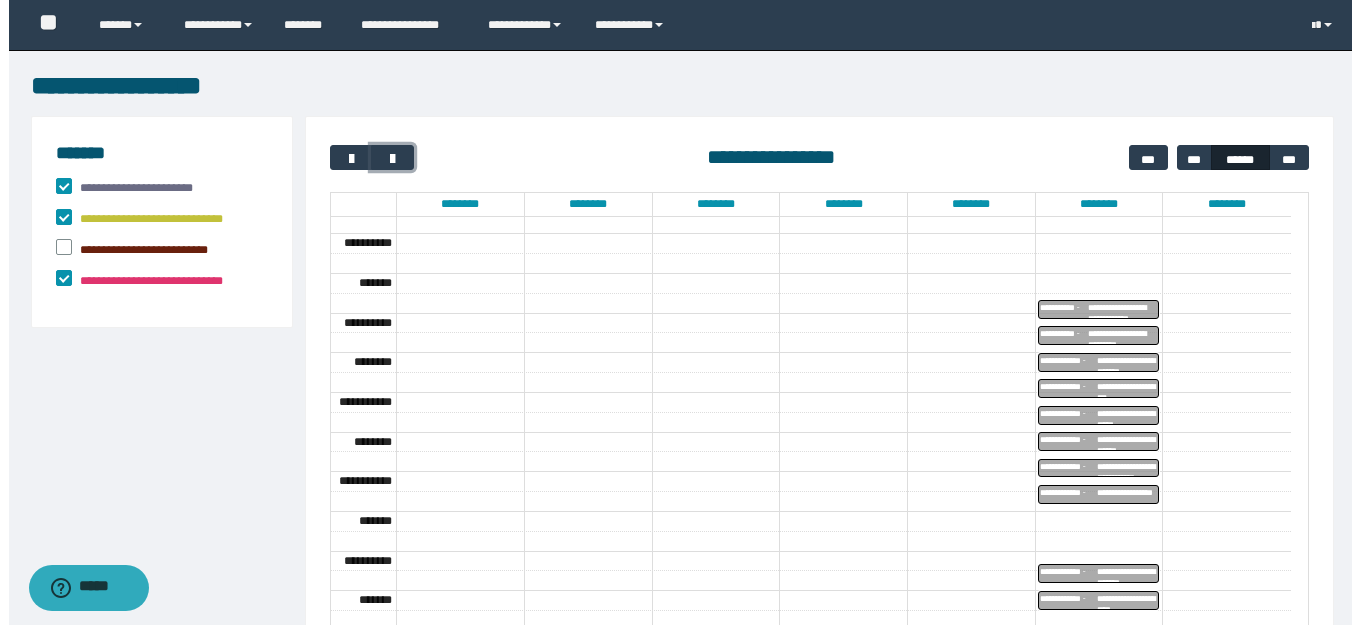 scroll, scrollTop: 360, scrollLeft: 0, axis: vertical 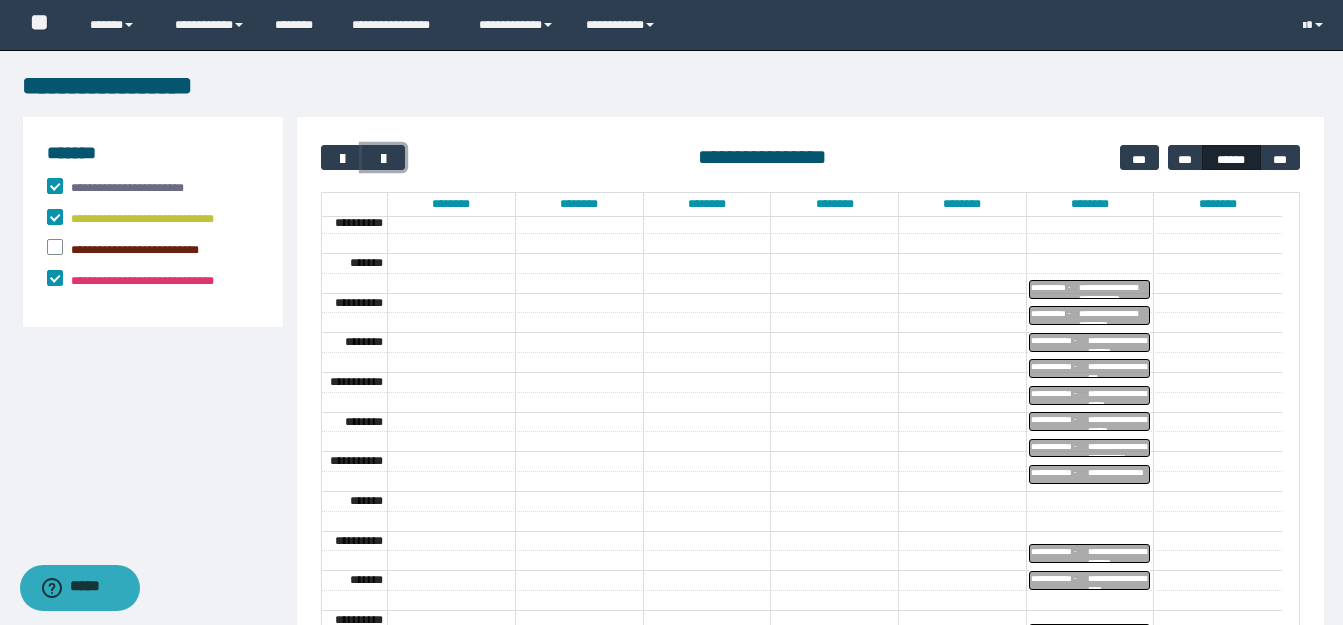 click on "**********" at bounding box center [1118, 369] 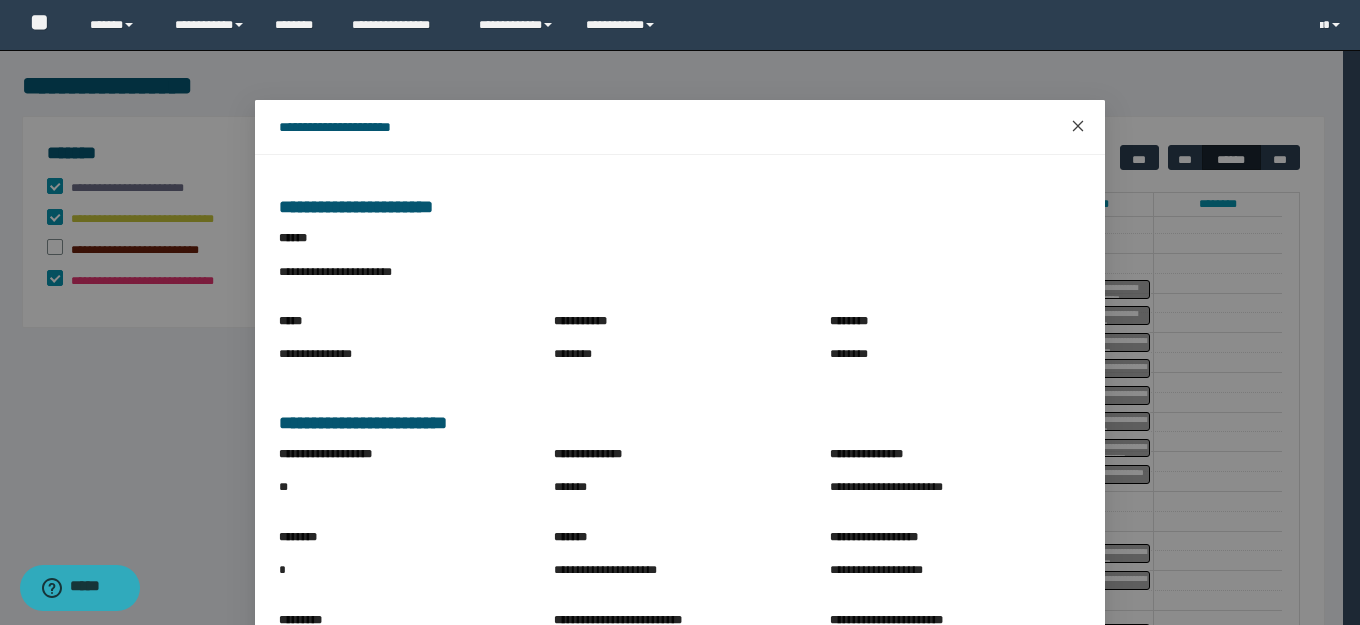 click 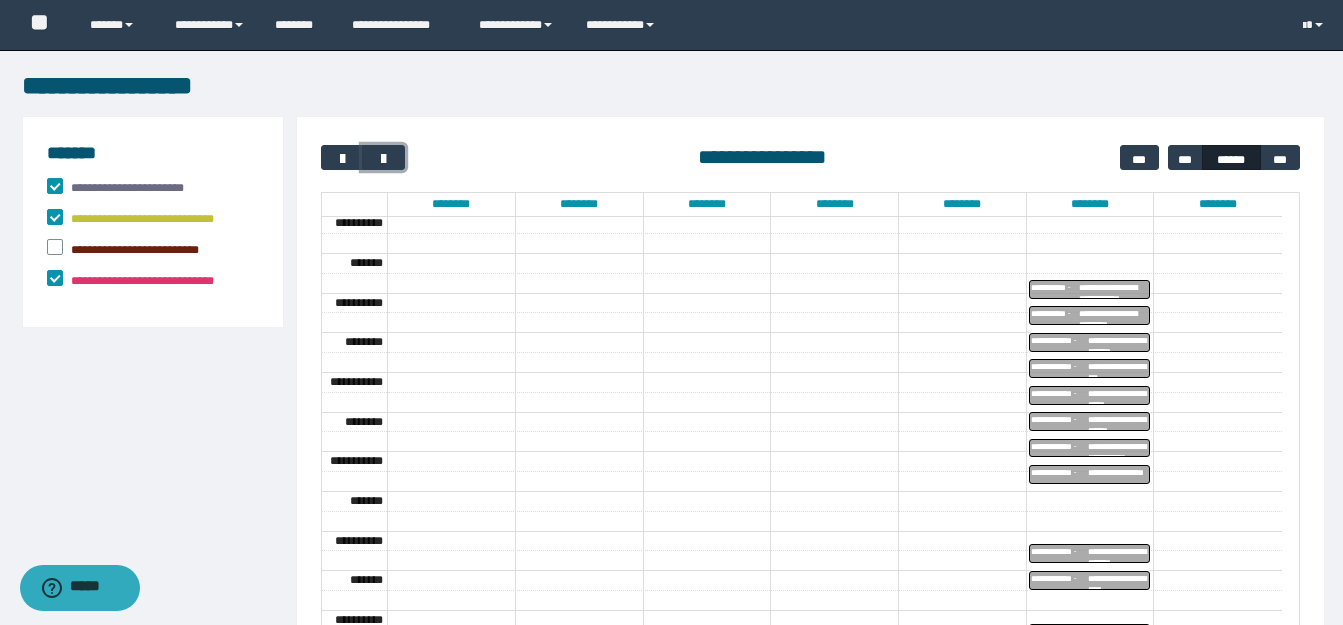 click on "**********" at bounding box center [1118, 396] 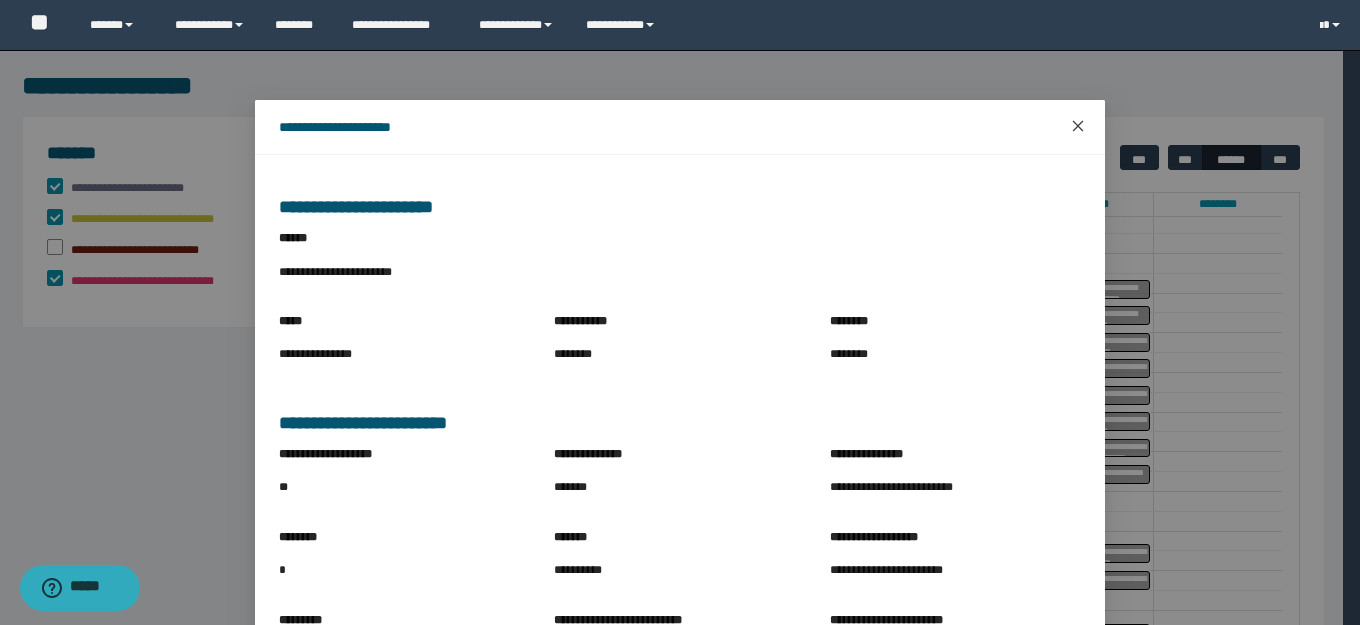 click 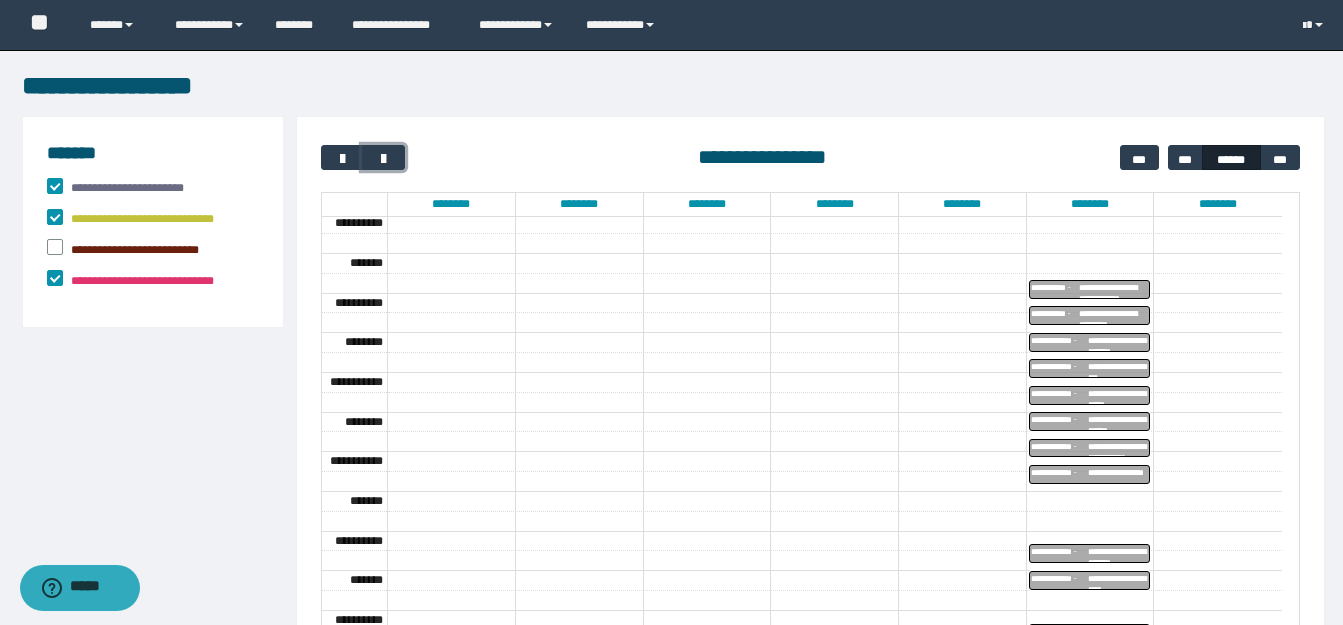 click on "**********" at bounding box center (1118, 422) 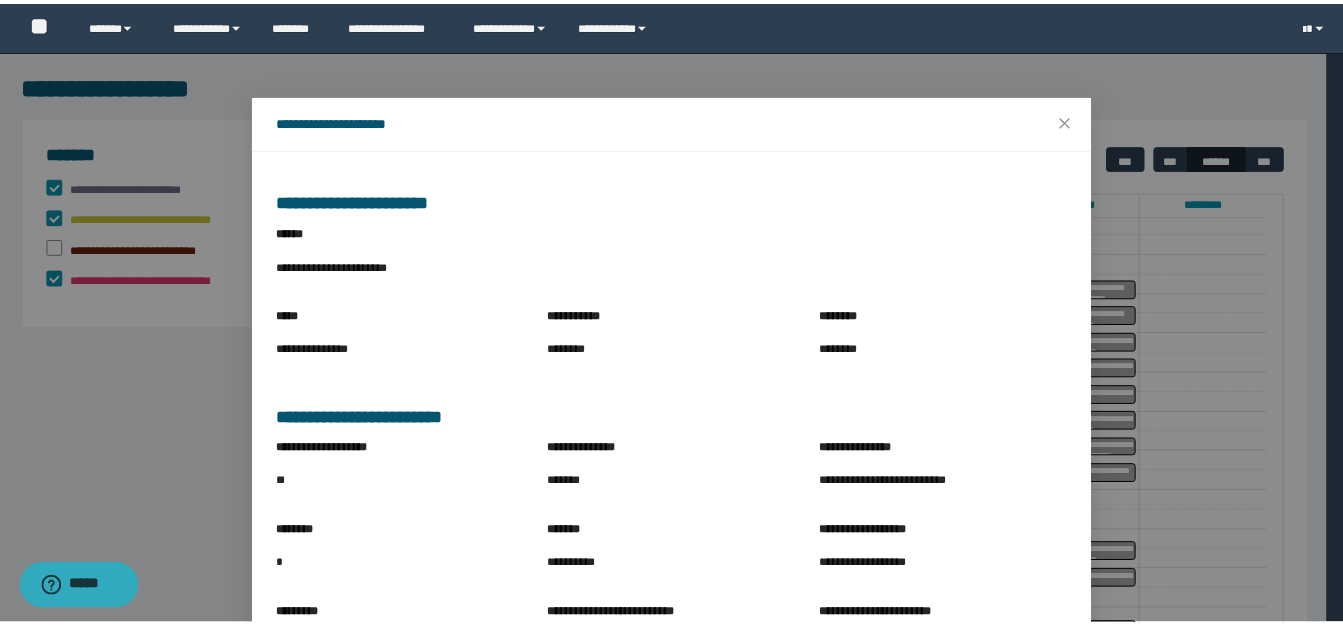 scroll, scrollTop: 0, scrollLeft: 0, axis: both 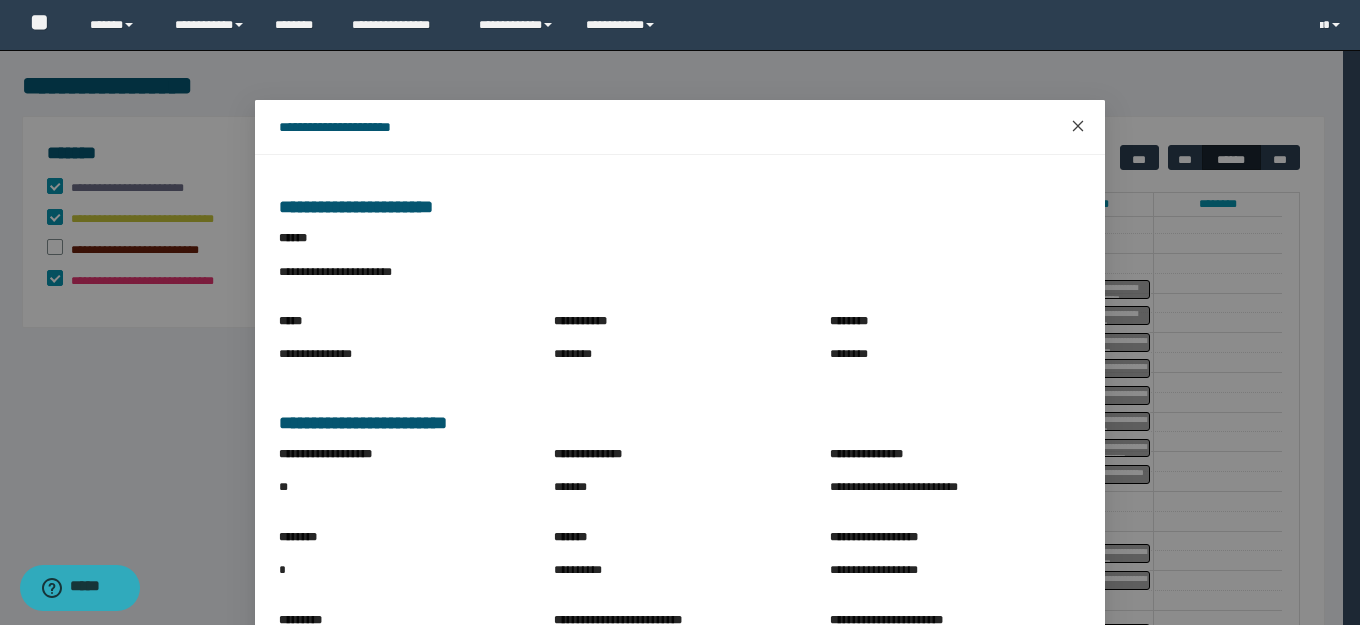 click 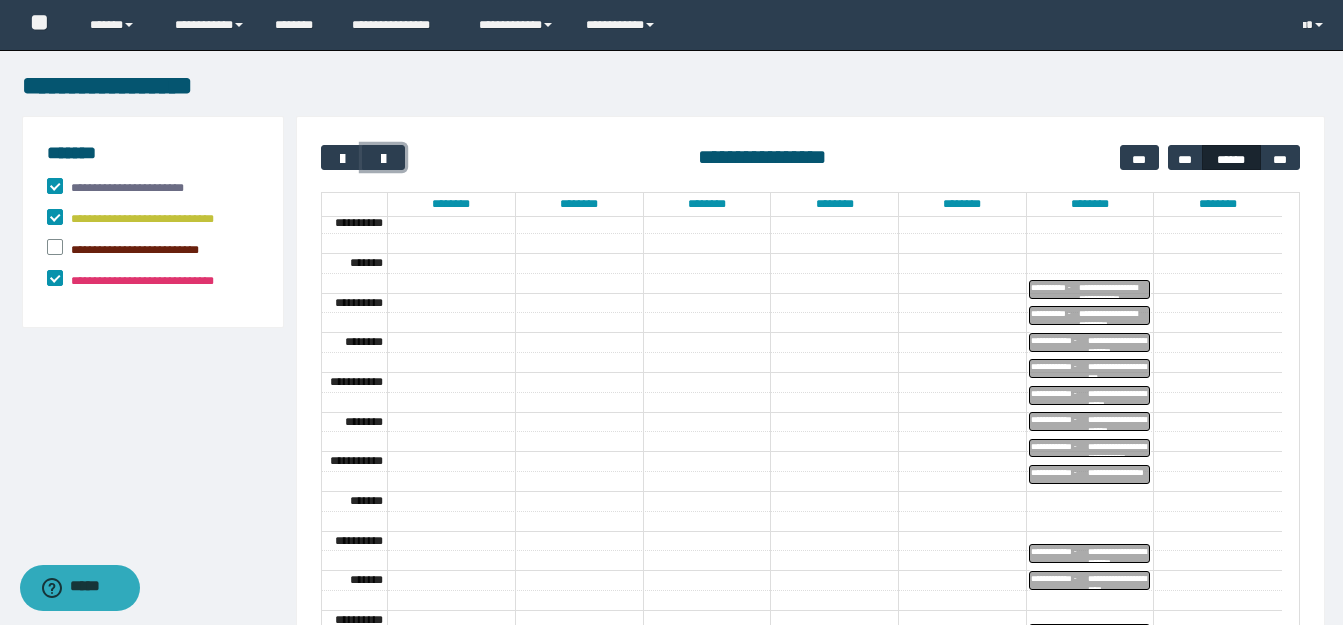 click on "**********" at bounding box center [1118, 448] 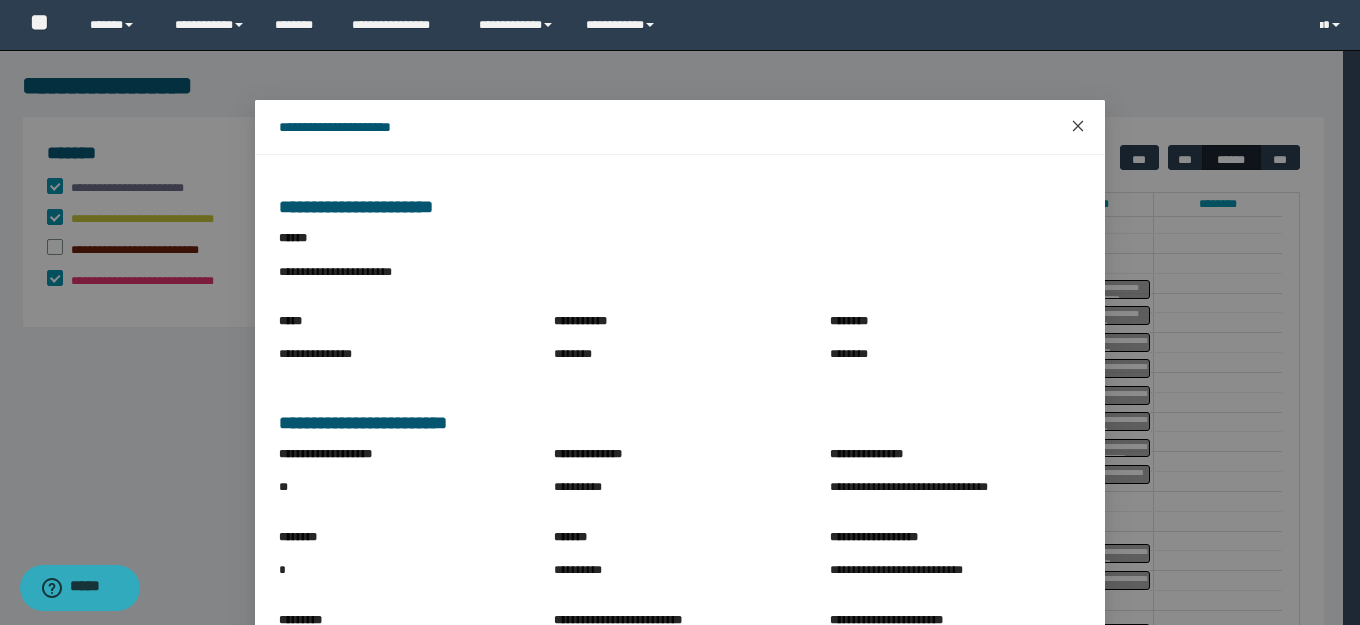 click 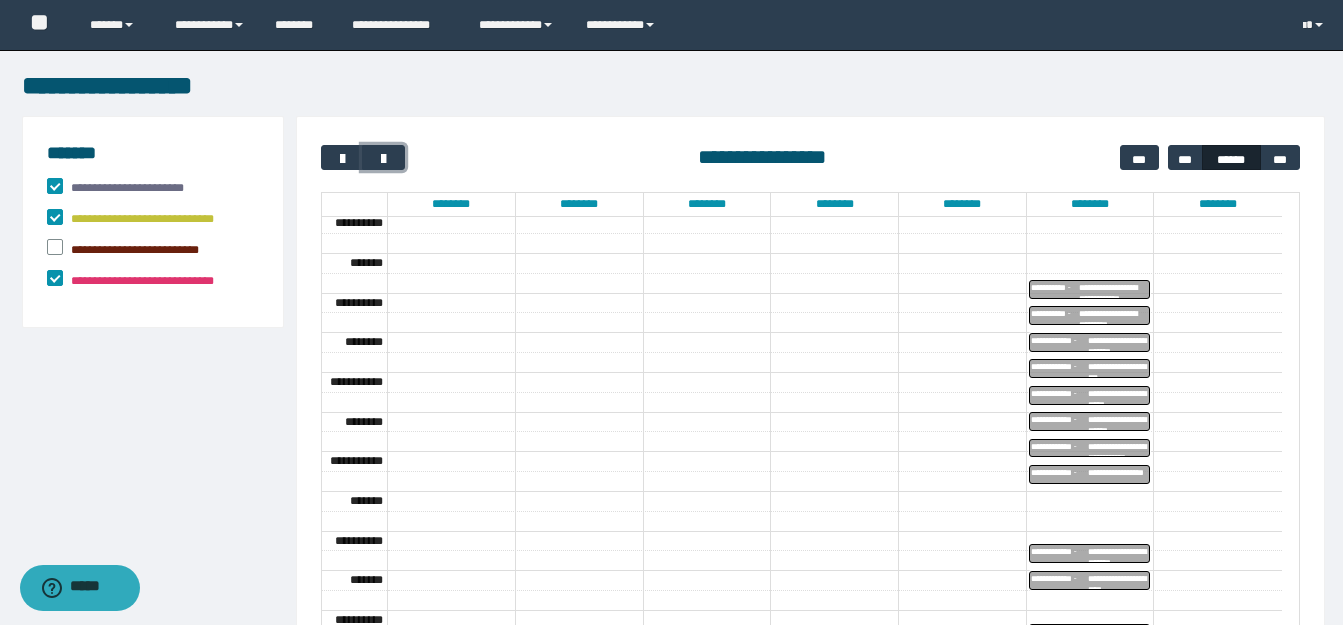 click on "**********" at bounding box center [1118, 475] 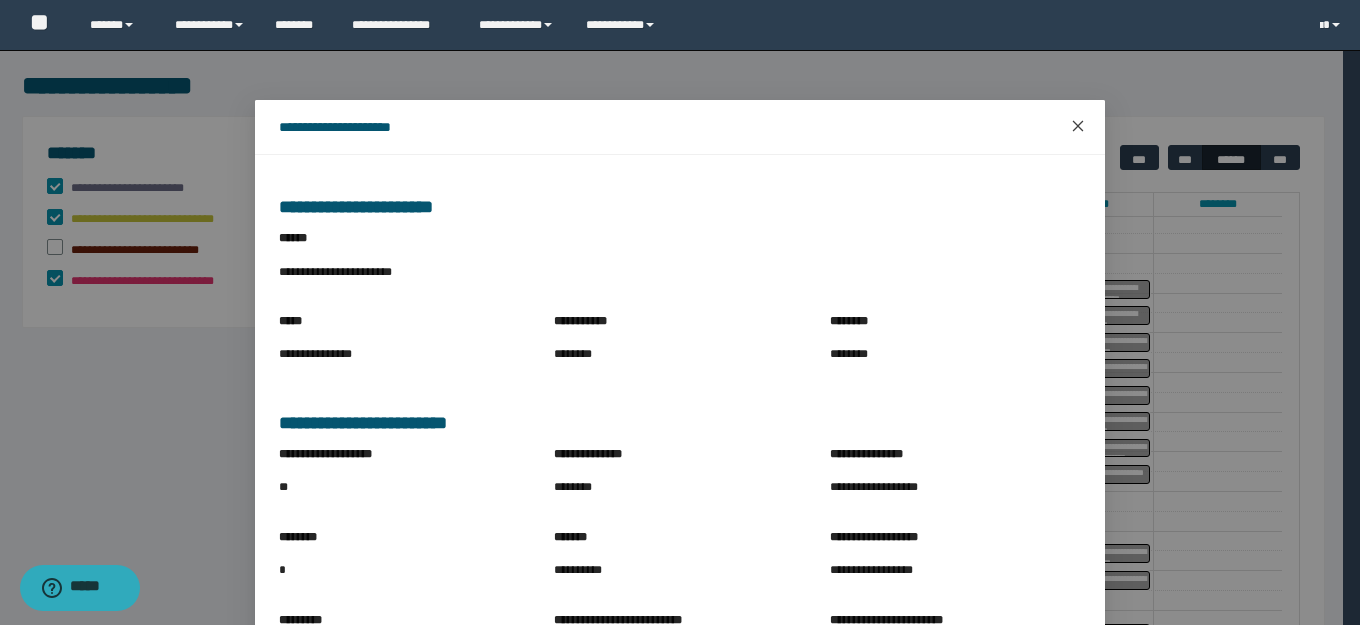 click 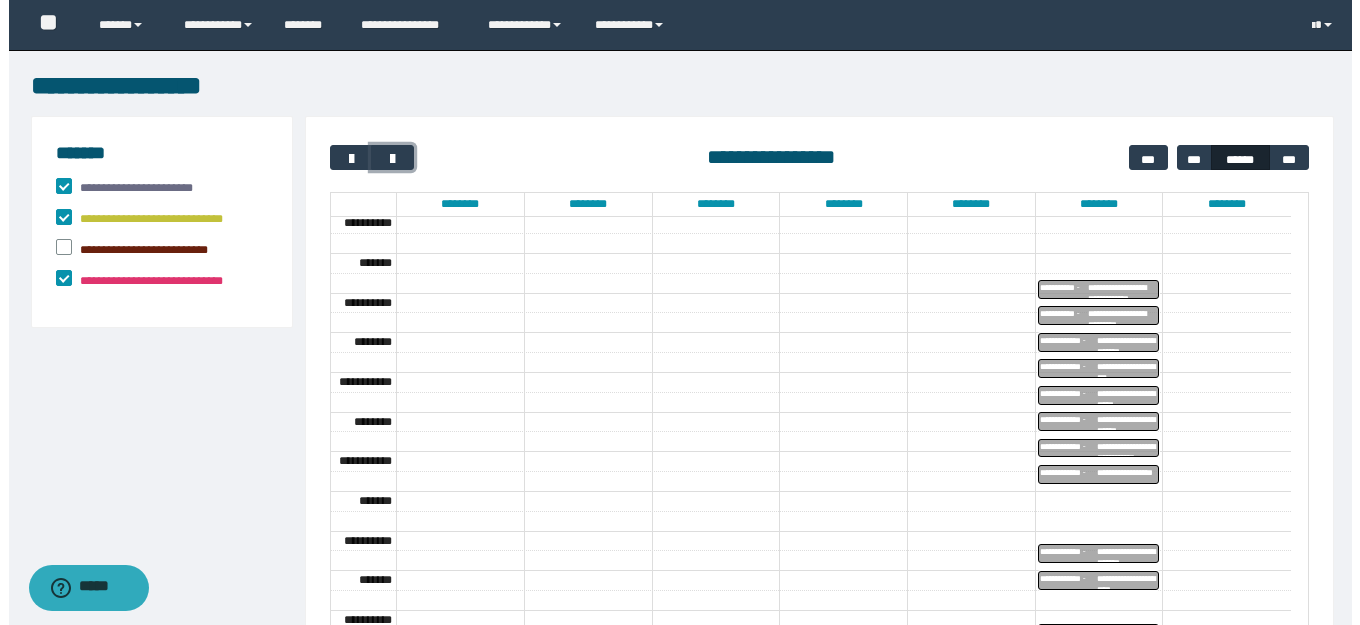 scroll, scrollTop: 460, scrollLeft: 0, axis: vertical 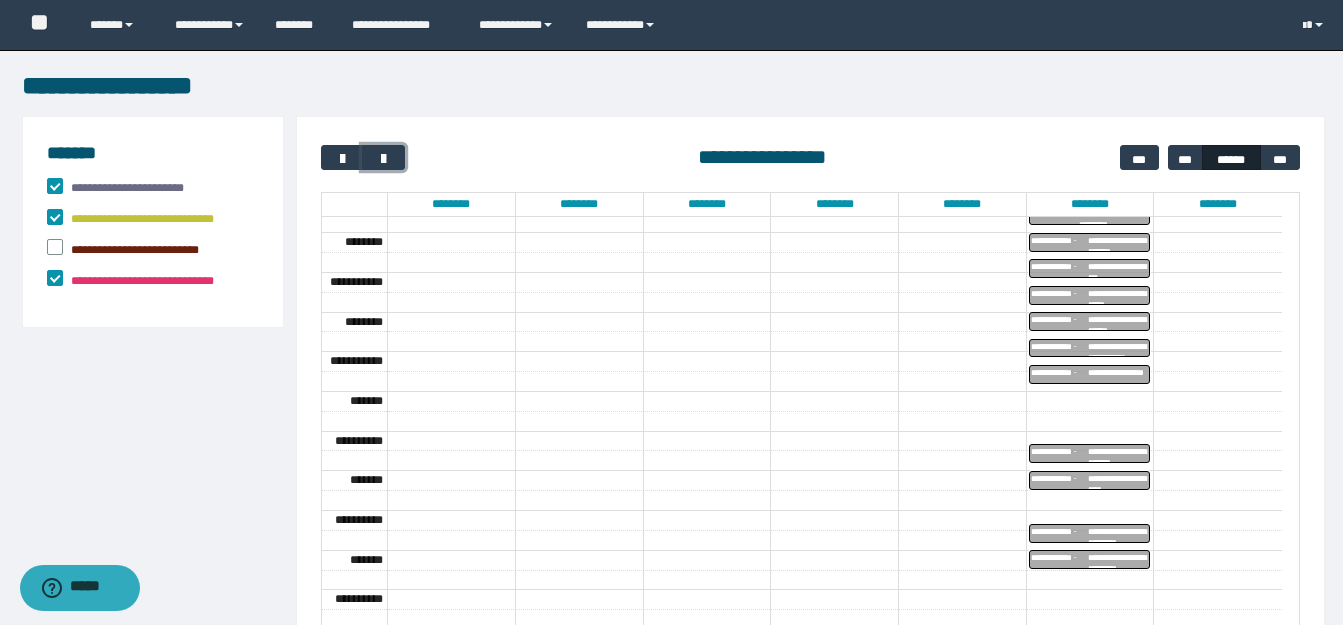 click on "**********" at bounding box center [1118, 454] 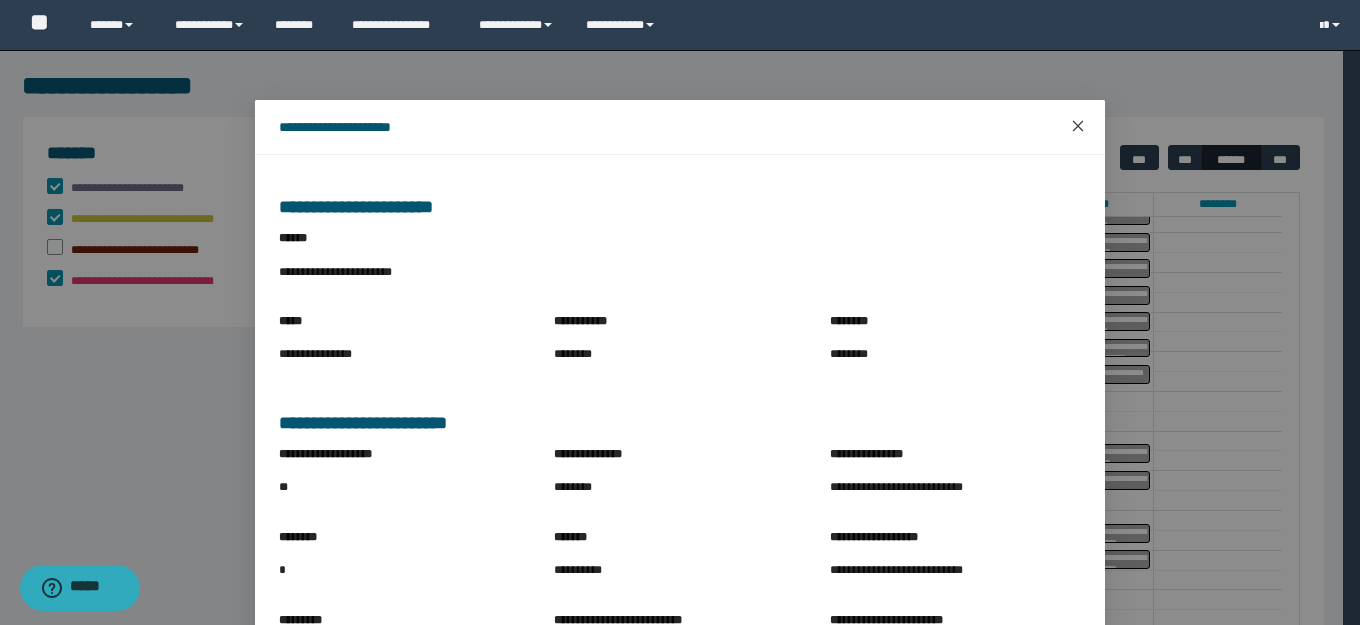 click 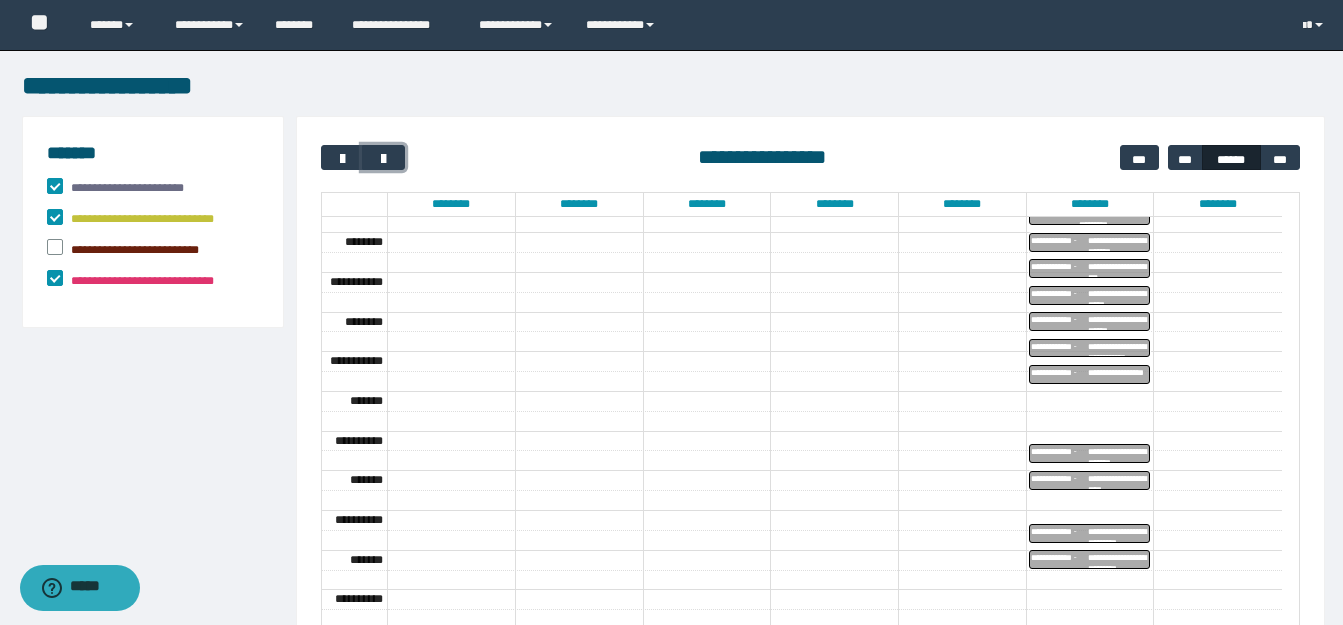 click on "**********" at bounding box center (1118, 481) 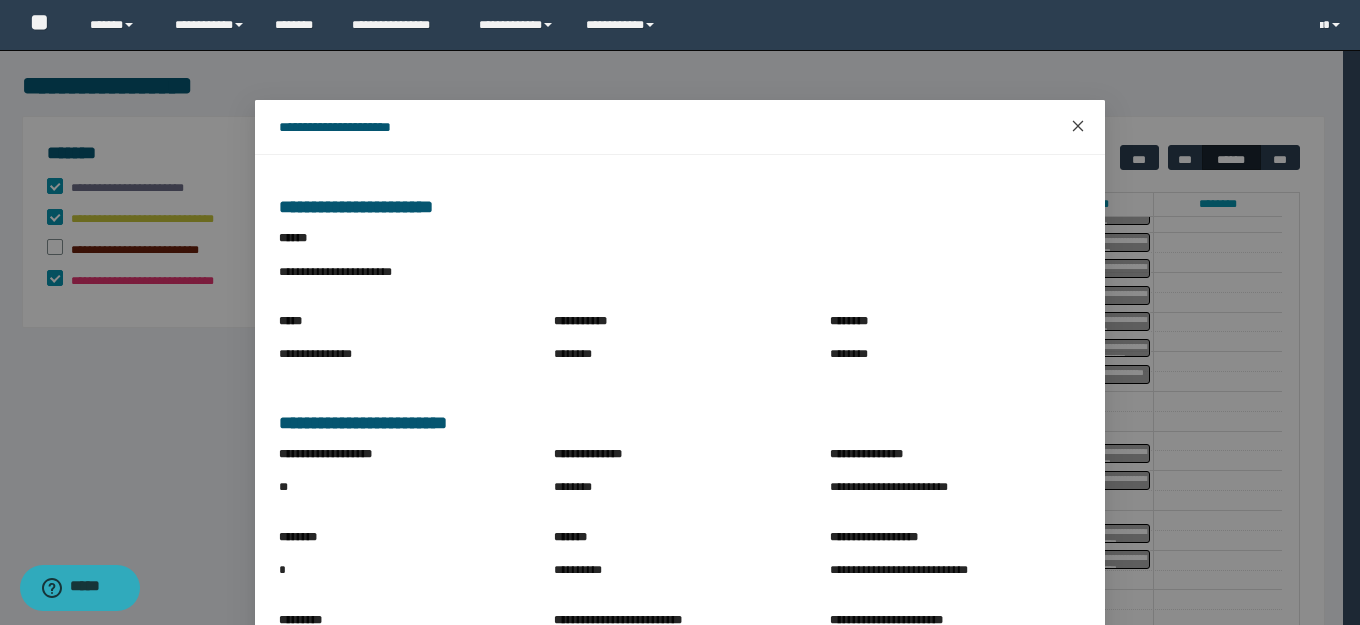click 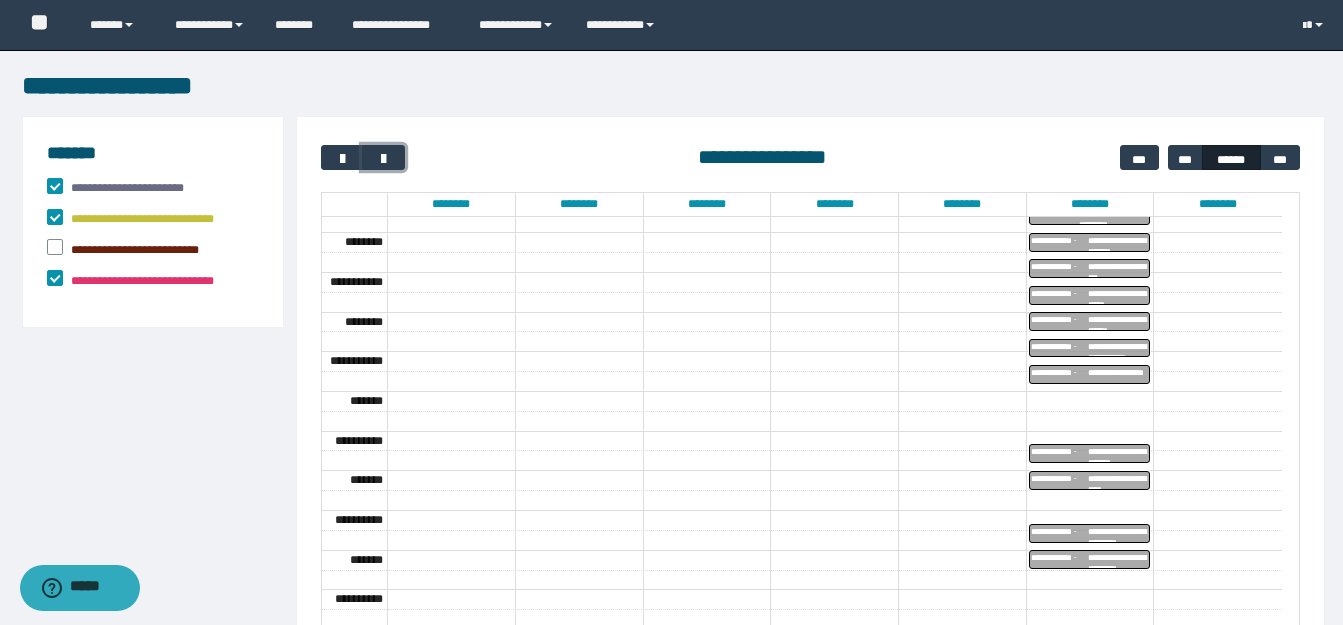 click on "**********" at bounding box center [1118, 534] 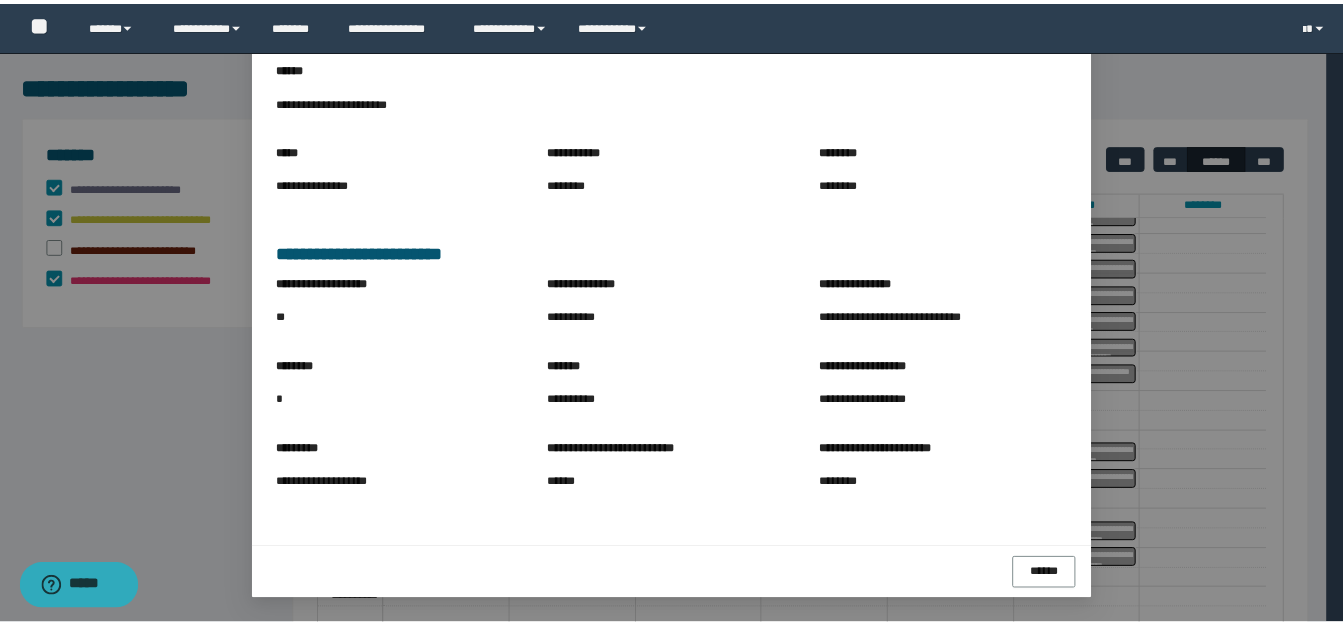 scroll, scrollTop: 0, scrollLeft: 0, axis: both 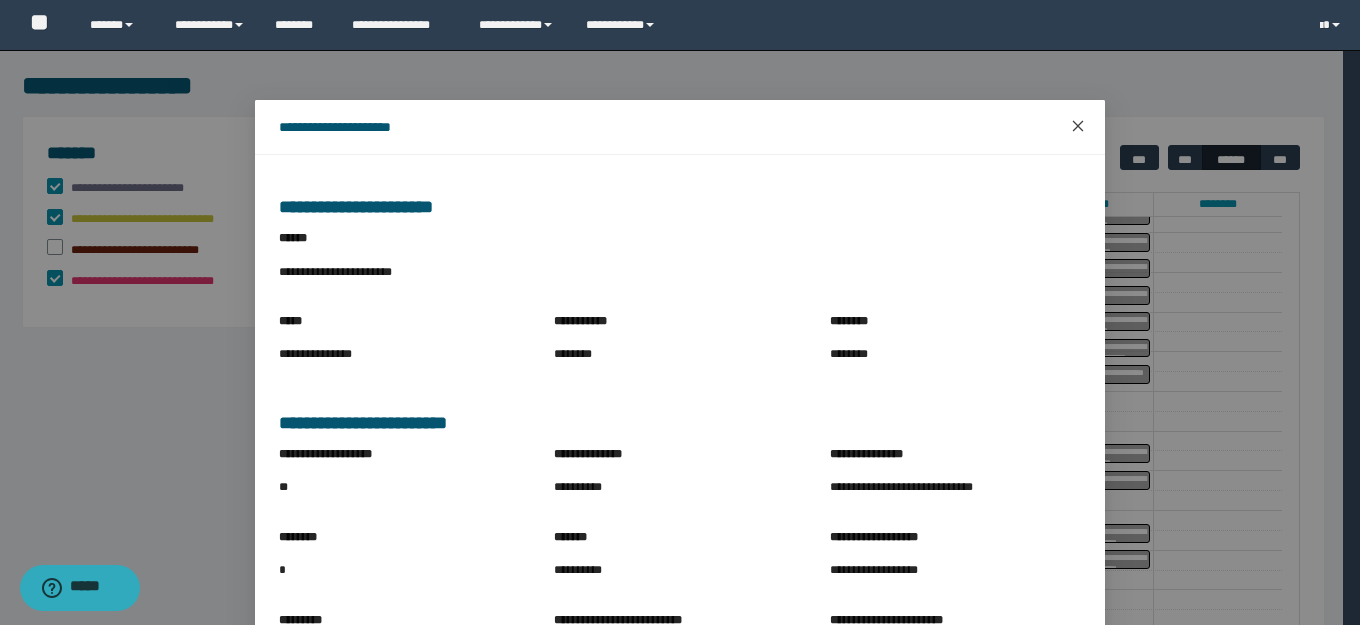 click 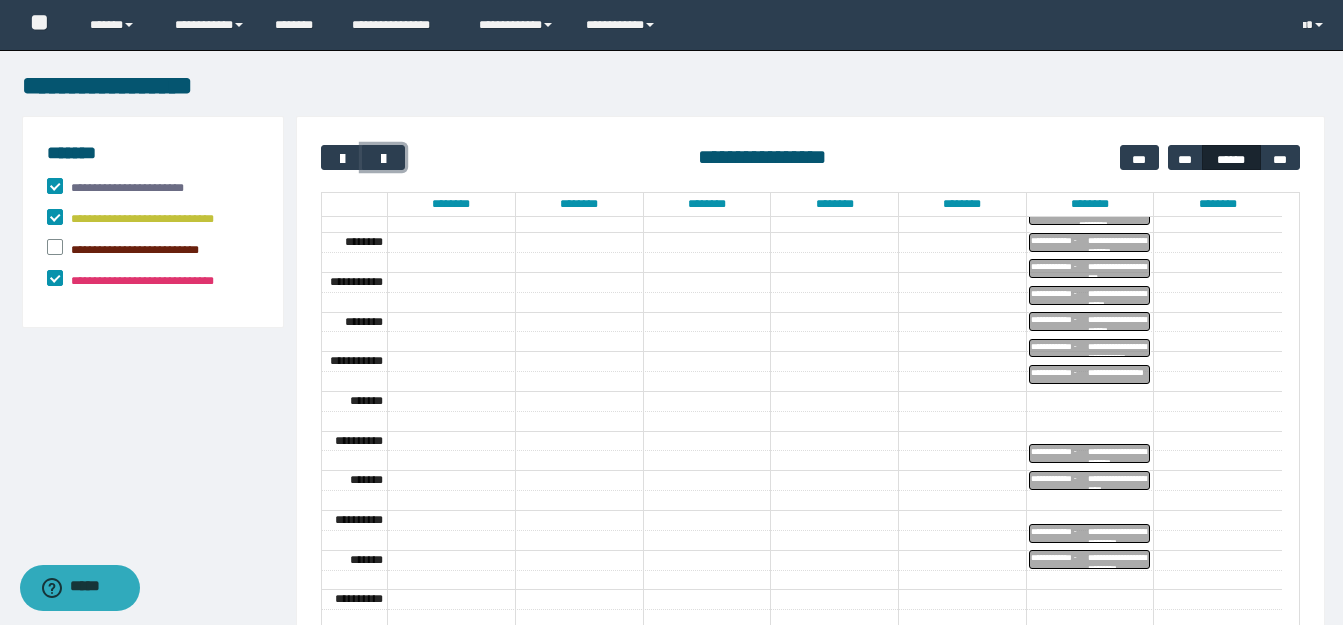 click on "**********" at bounding box center (1118, 560) 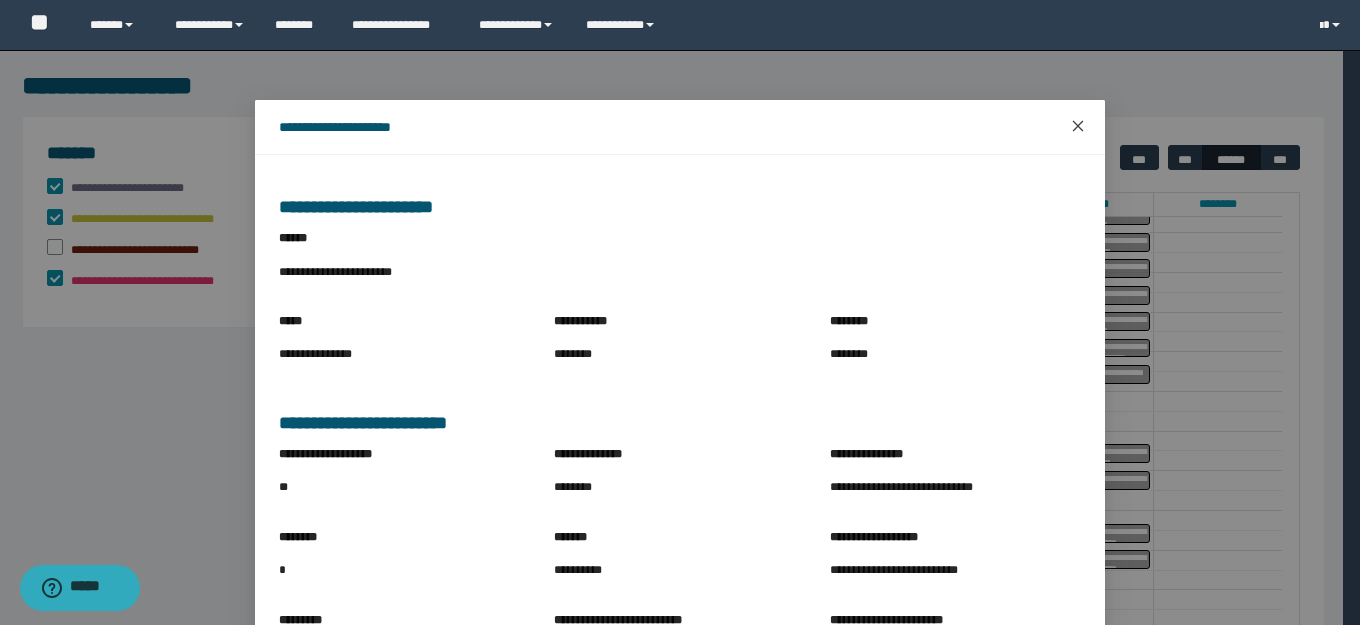 click 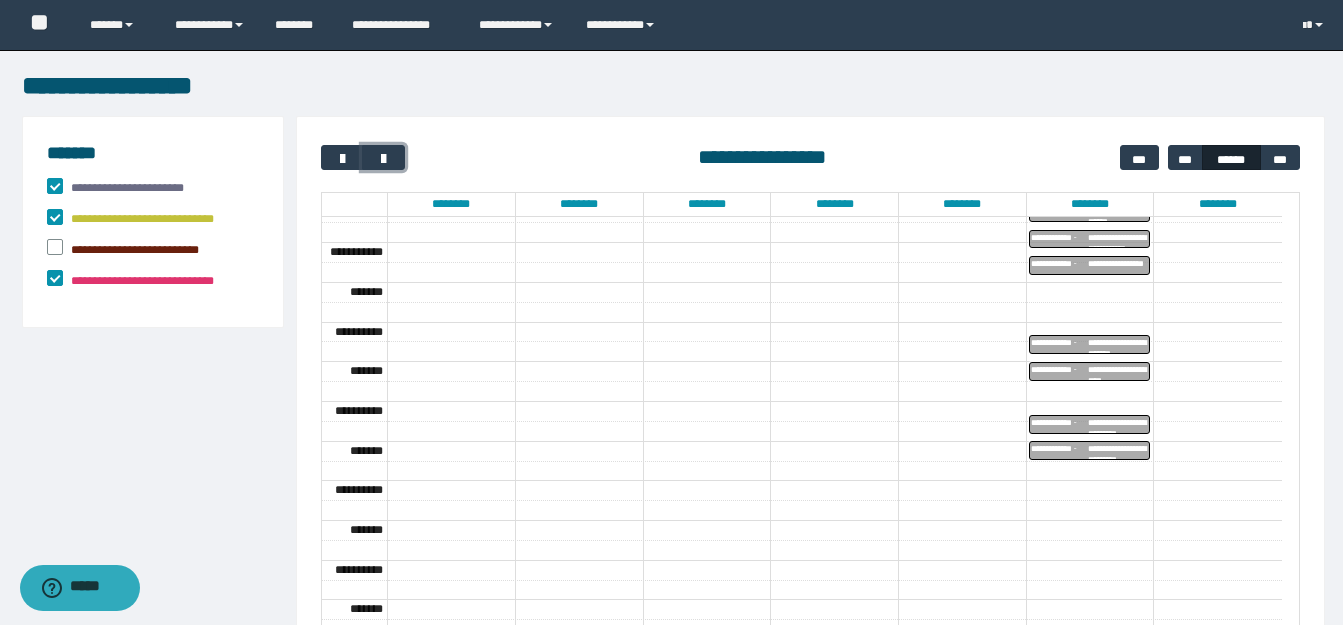 scroll, scrollTop: 570, scrollLeft: 0, axis: vertical 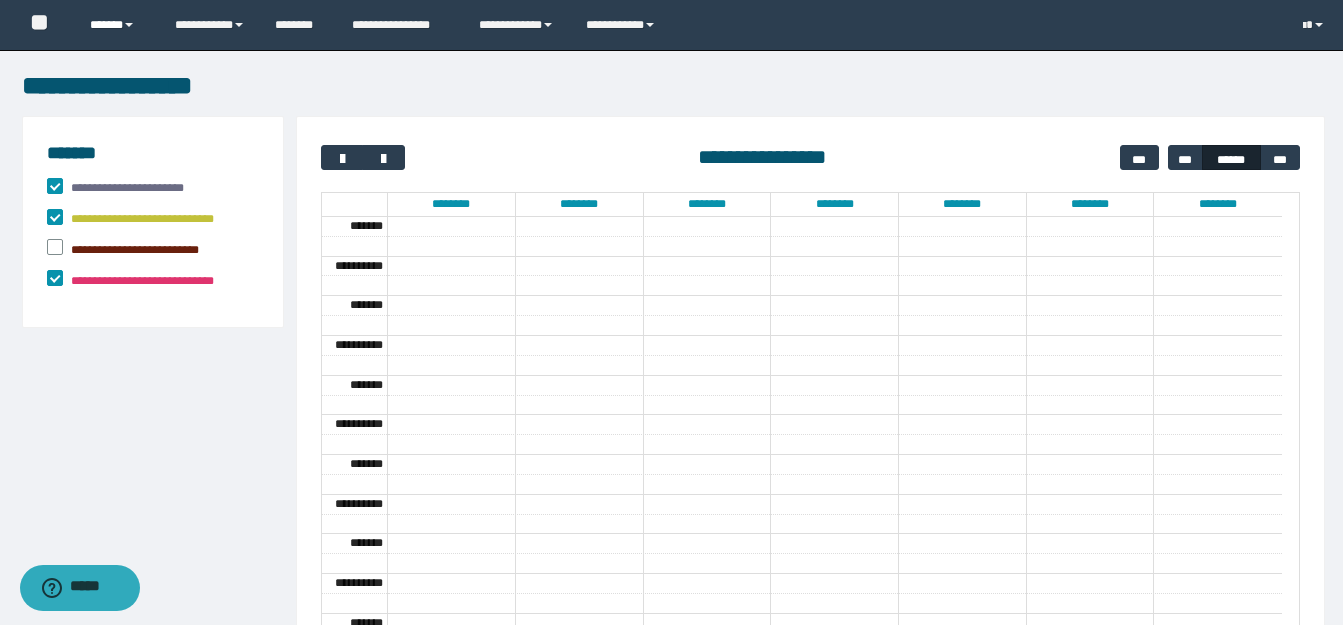 click on "******" at bounding box center (117, 25) 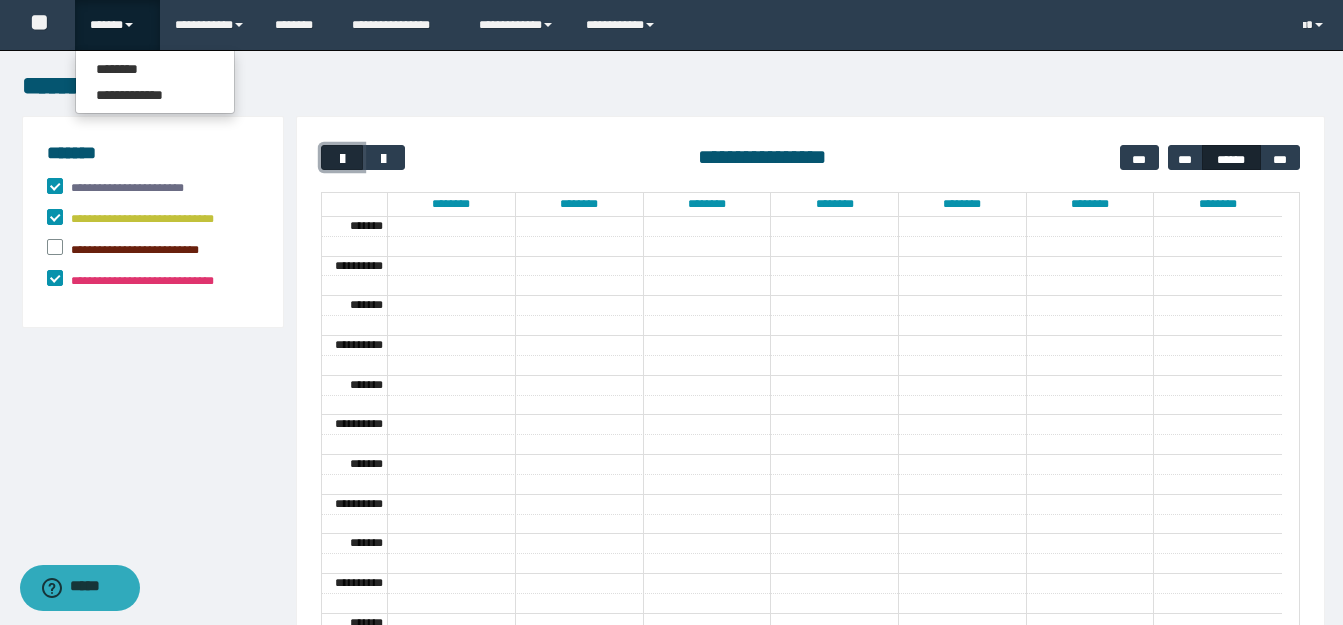 click at bounding box center (342, 159) 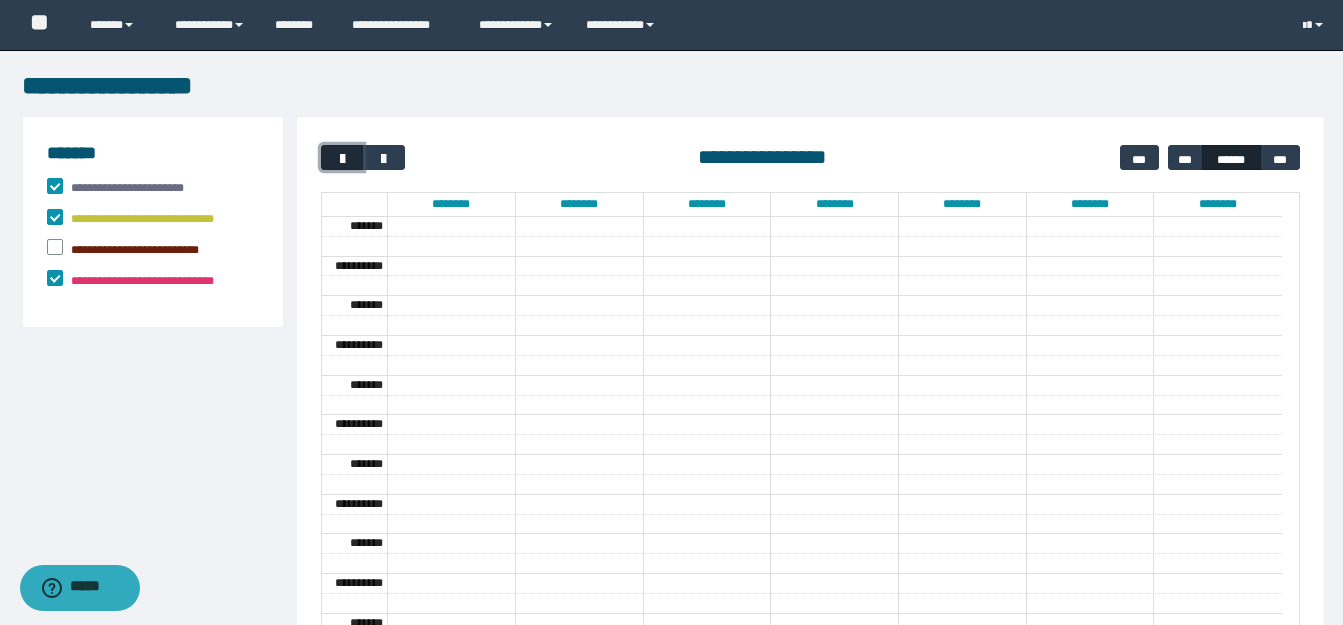 scroll, scrollTop: 160, scrollLeft: 0, axis: vertical 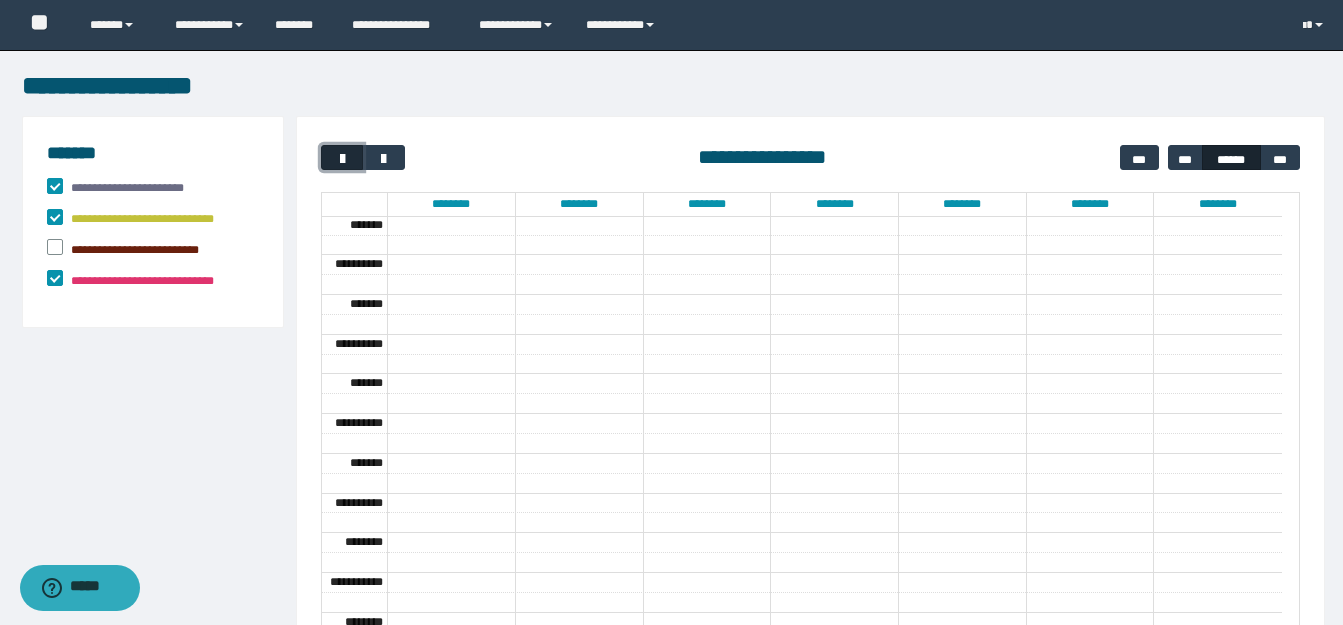 click at bounding box center (342, 159) 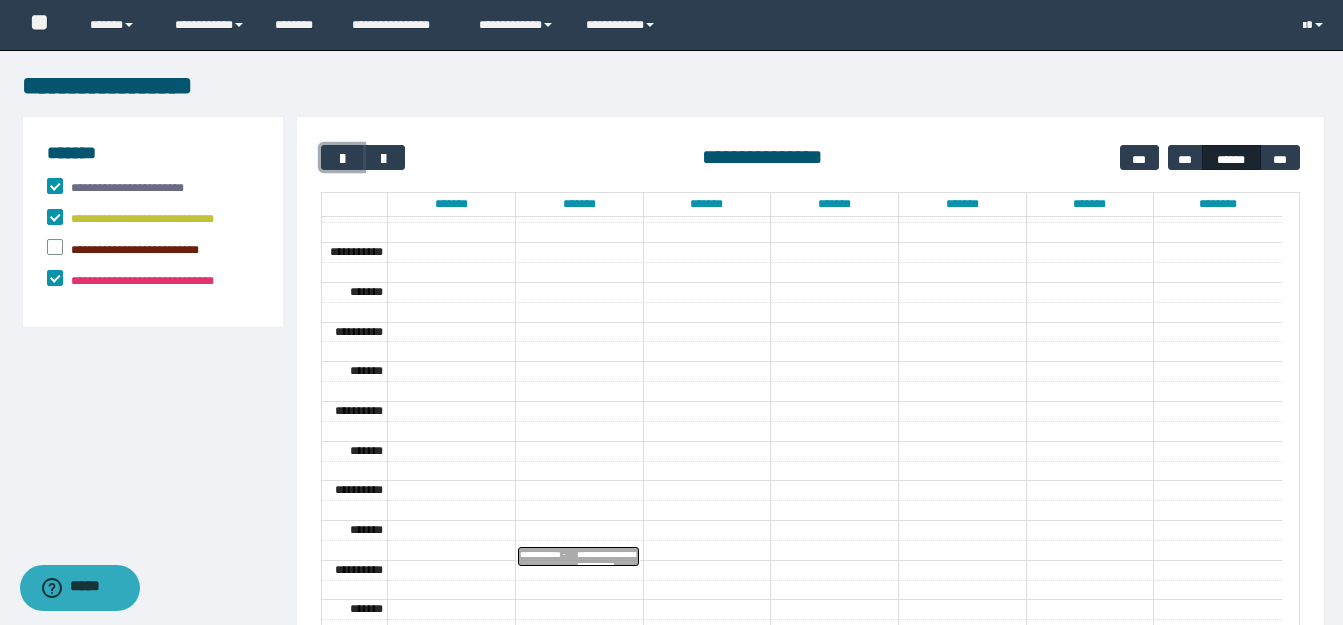 scroll, scrollTop: 570, scrollLeft: 0, axis: vertical 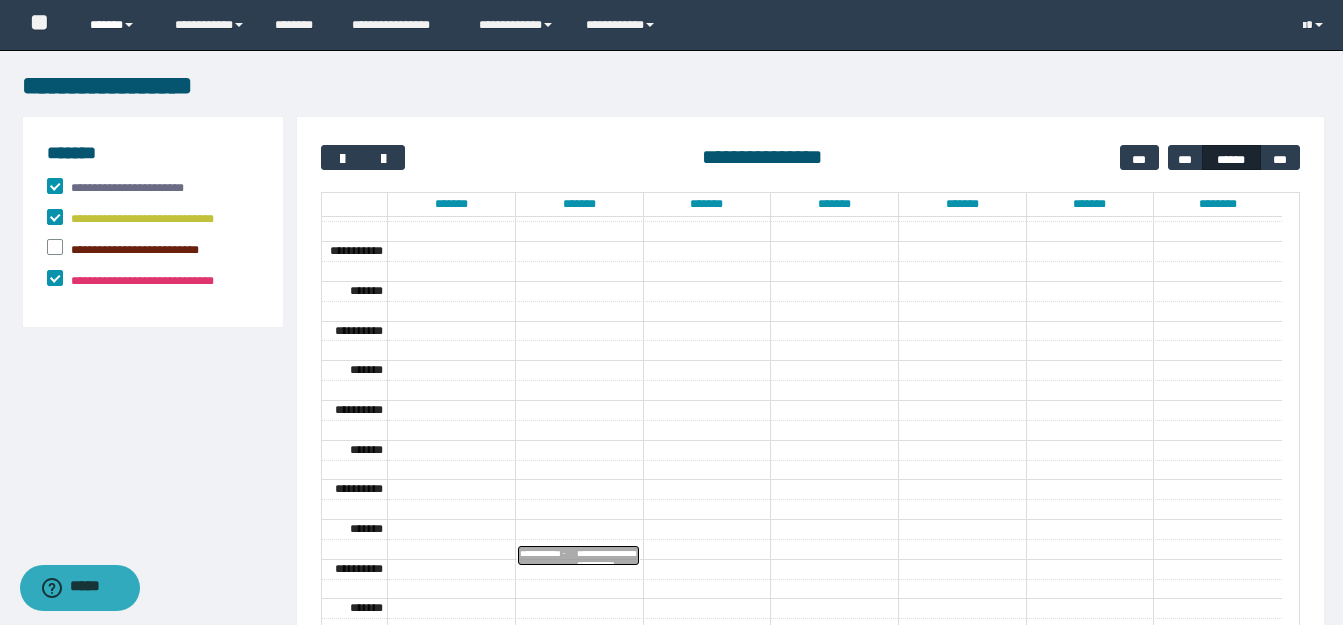 click on "******" at bounding box center [117, 25] 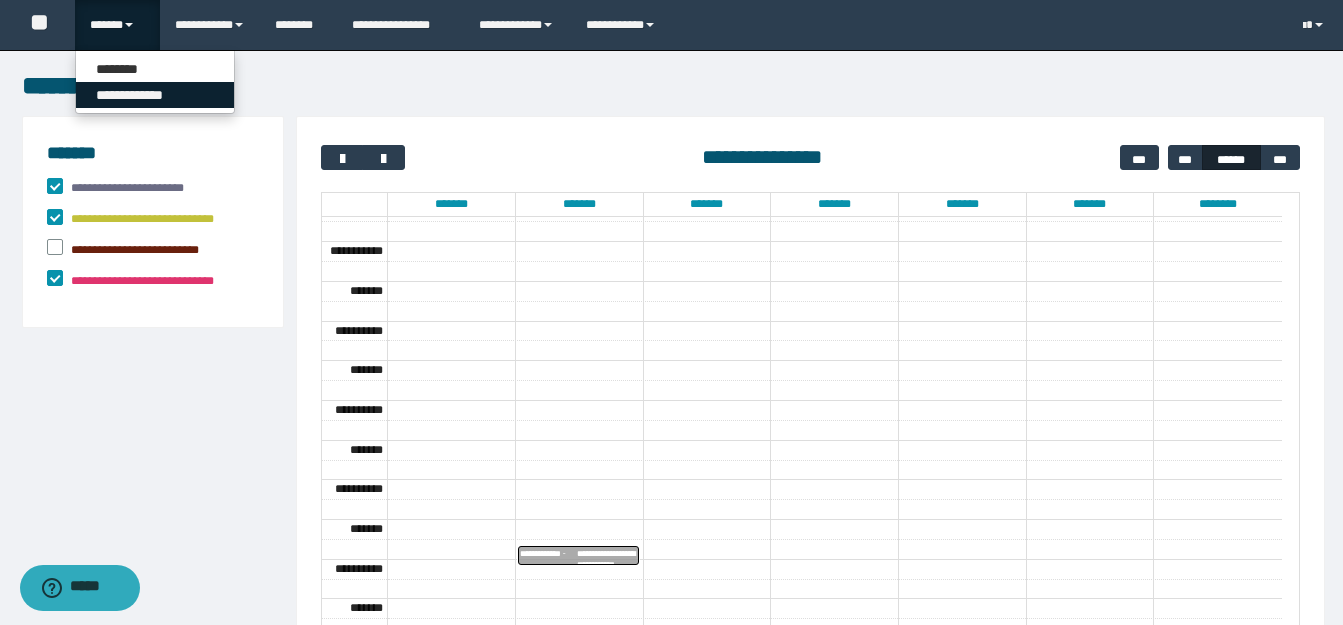 click on "**********" at bounding box center (155, 95) 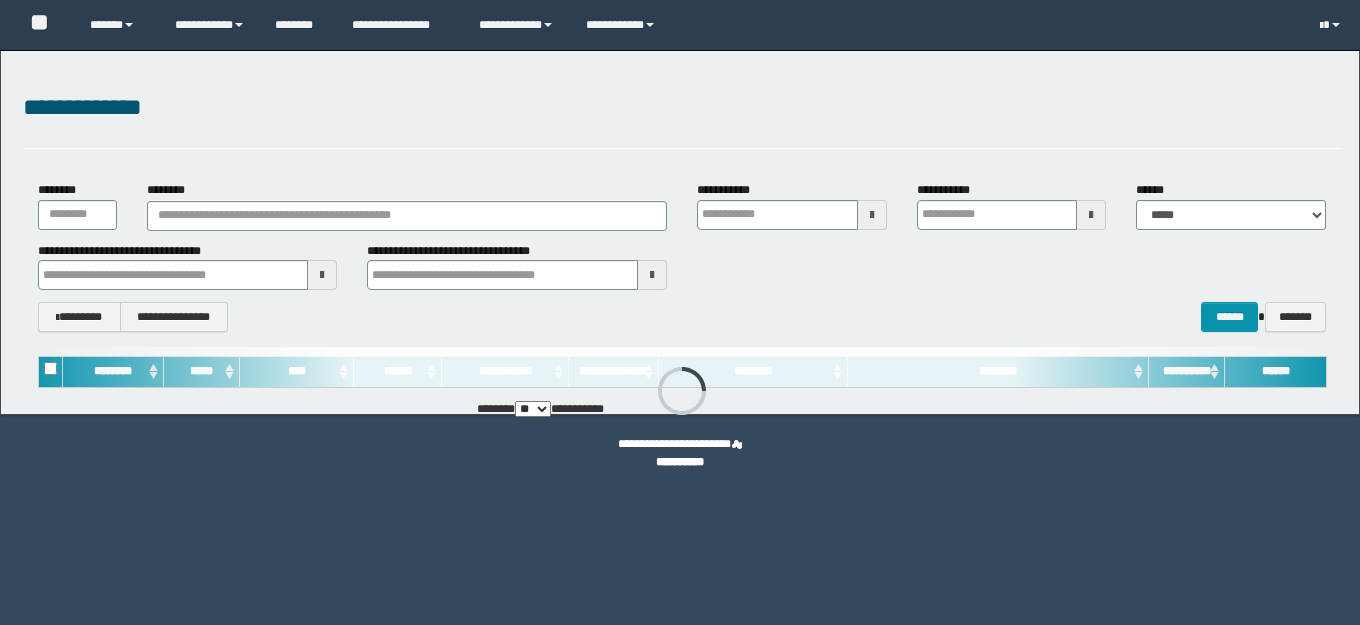 type on "**********" 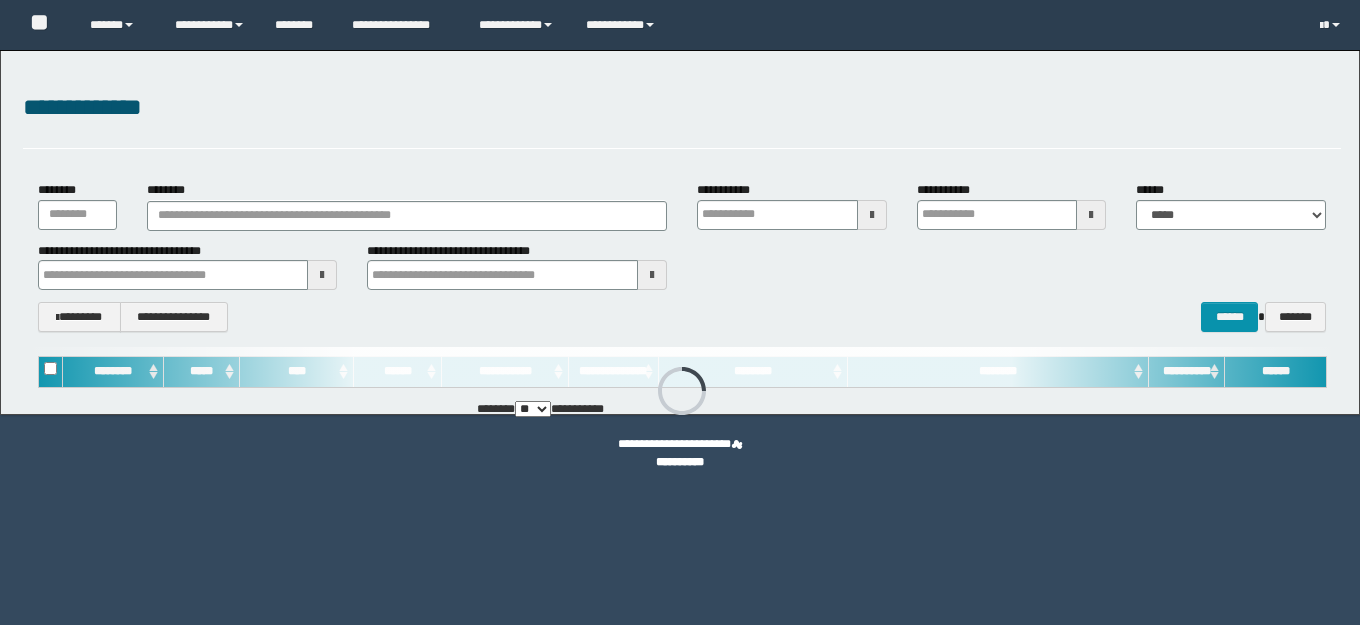 type on "**********" 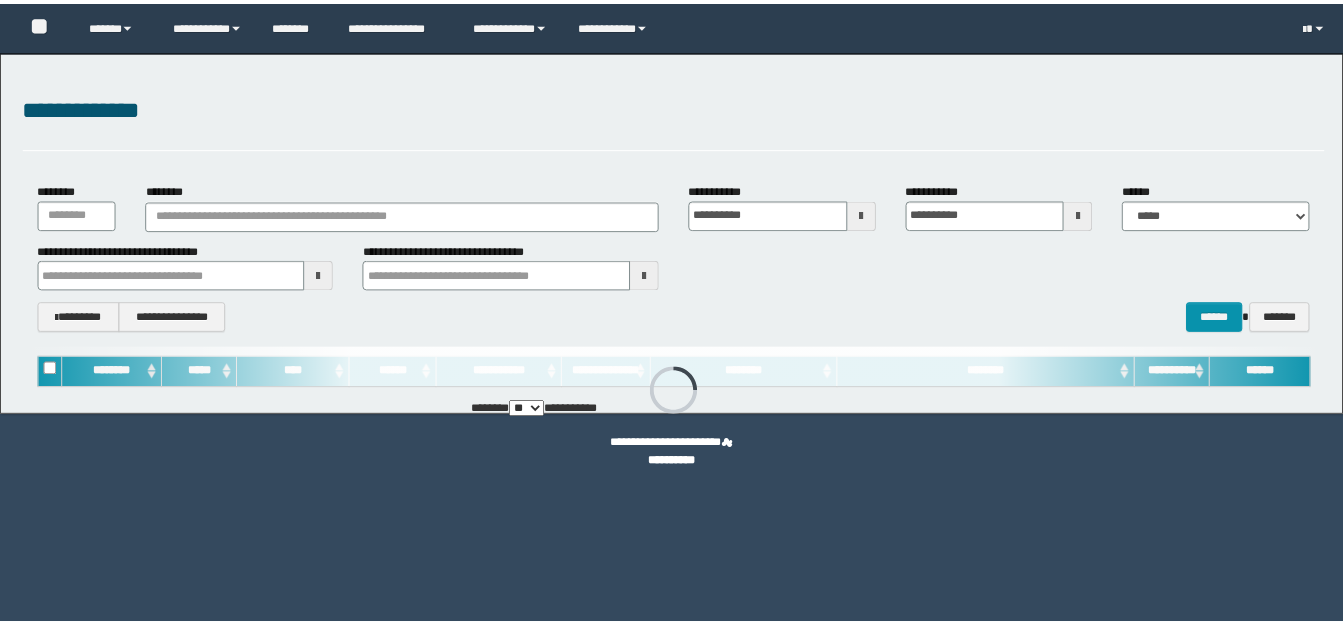 scroll, scrollTop: 0, scrollLeft: 0, axis: both 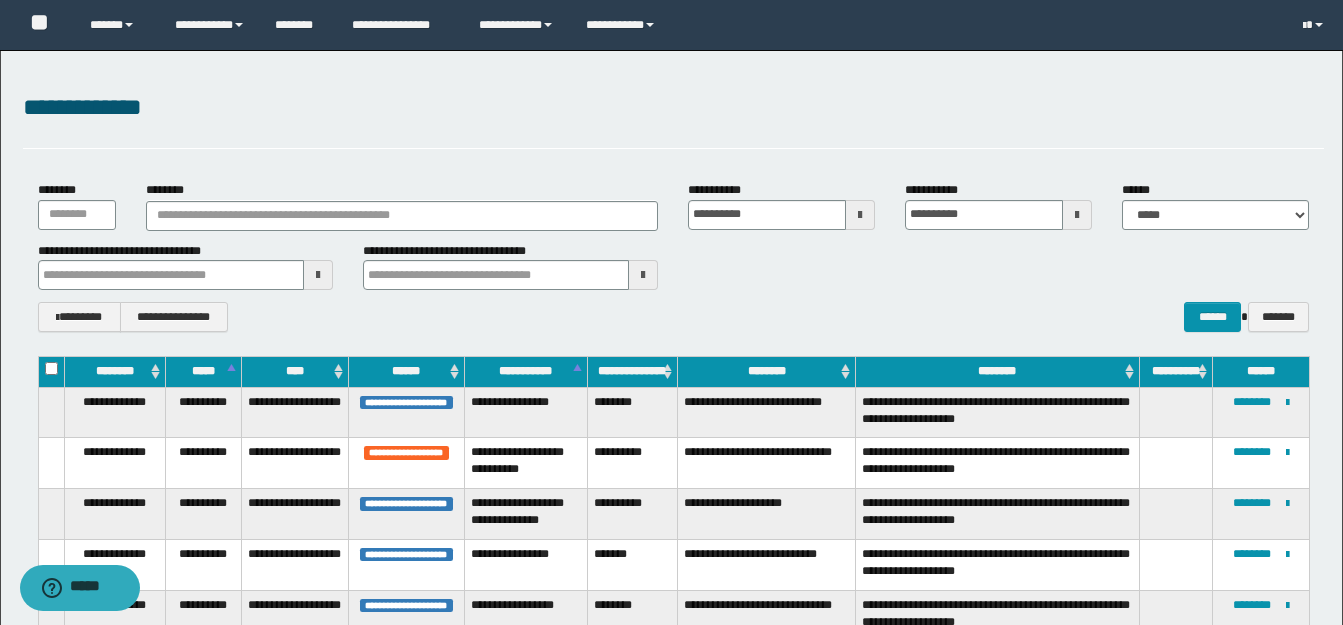 type 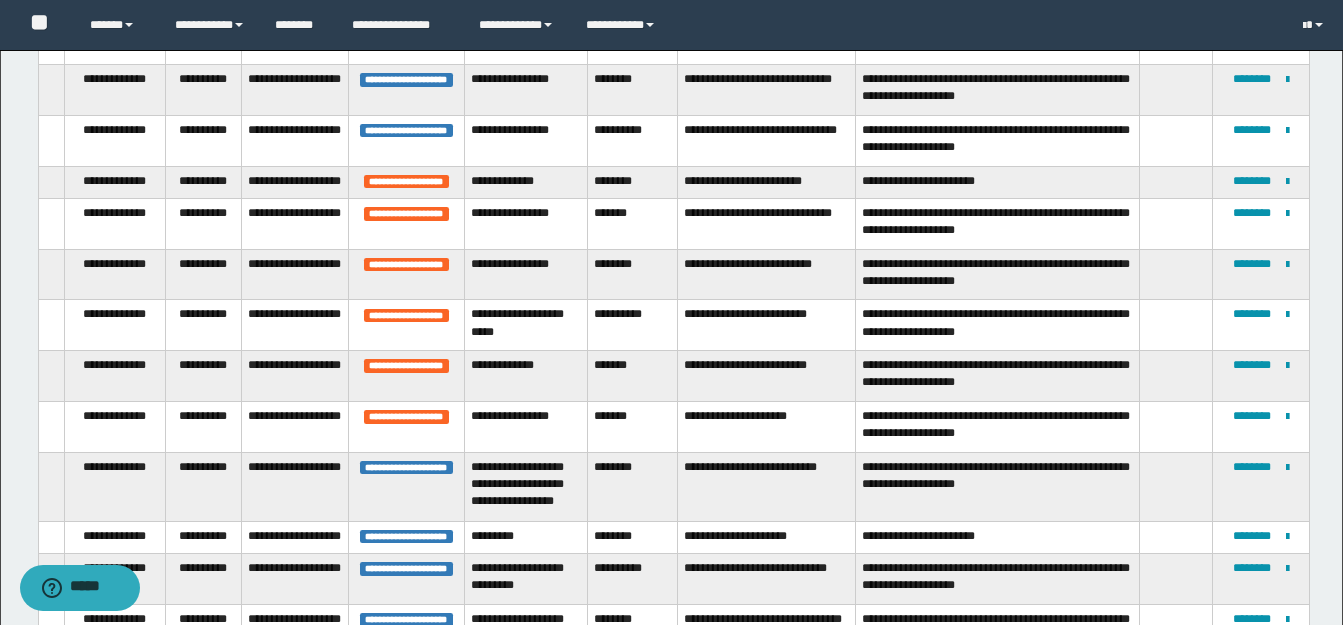 scroll, scrollTop: 1200, scrollLeft: 0, axis: vertical 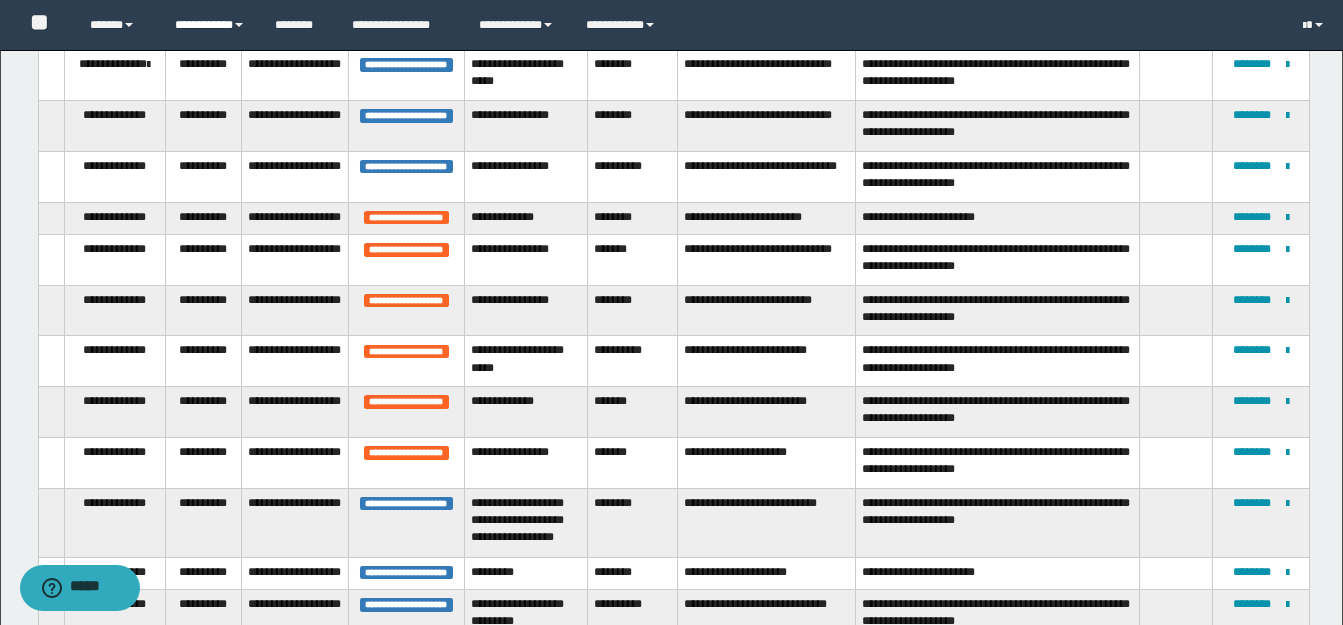 click on "**********" at bounding box center (210, 25) 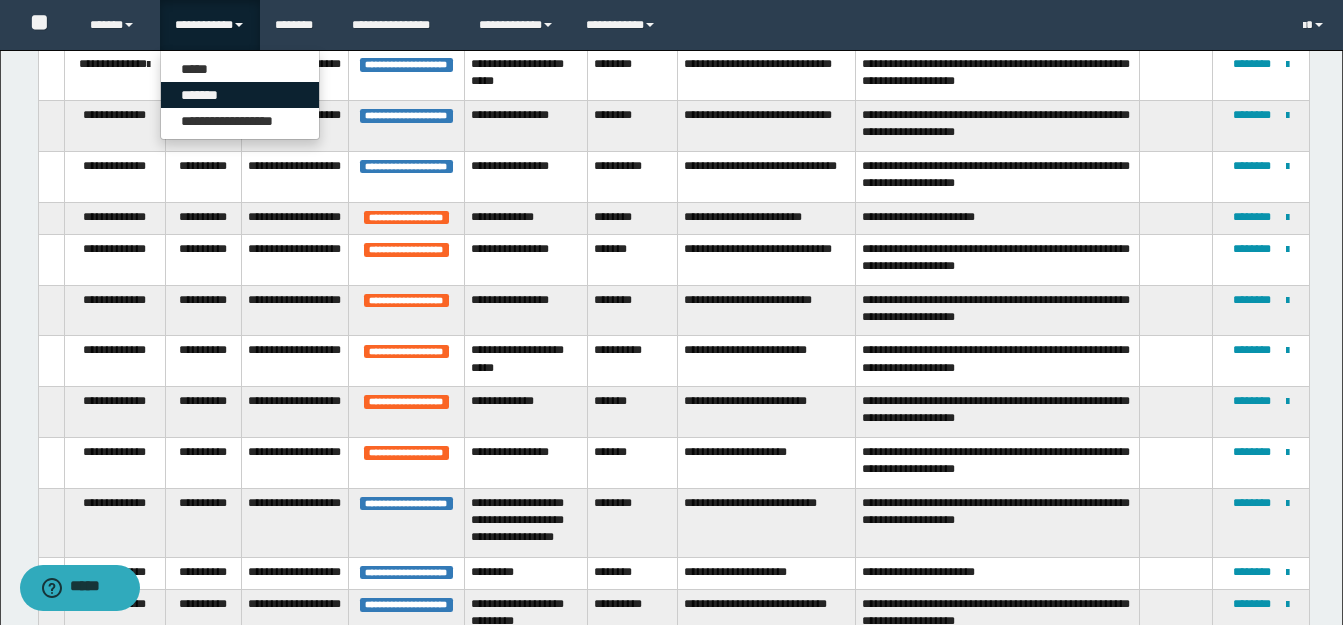 click on "*******" at bounding box center [240, 95] 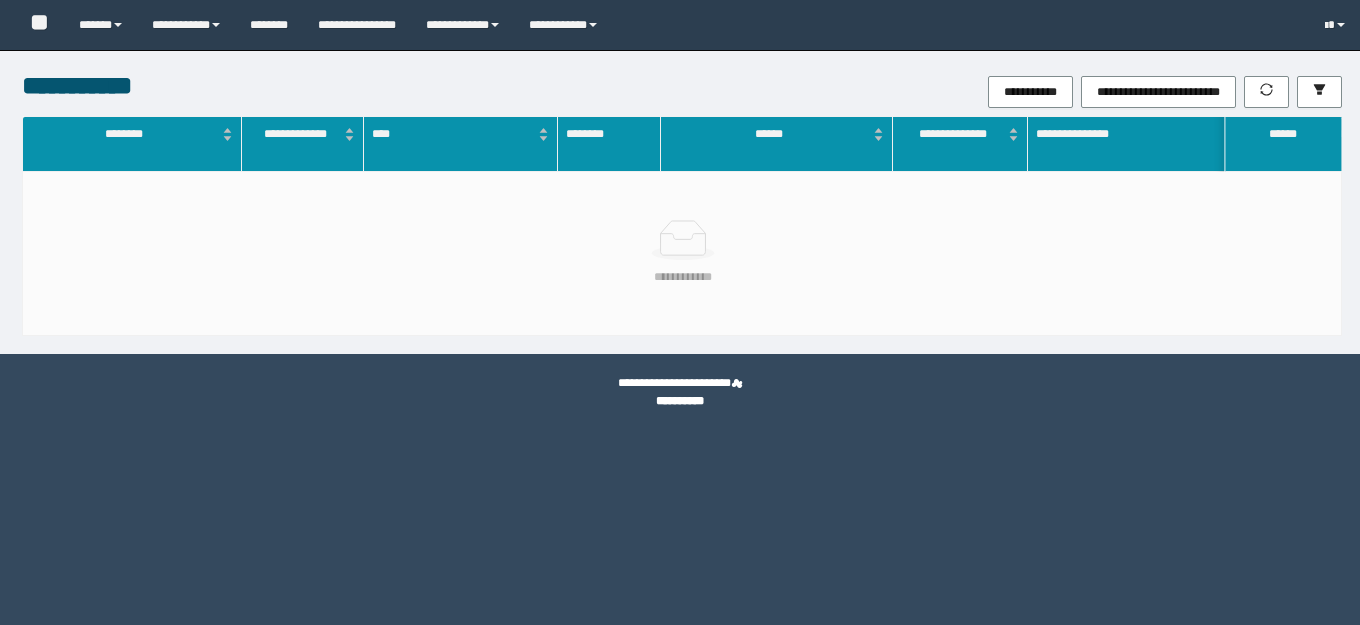 scroll, scrollTop: 0, scrollLeft: 0, axis: both 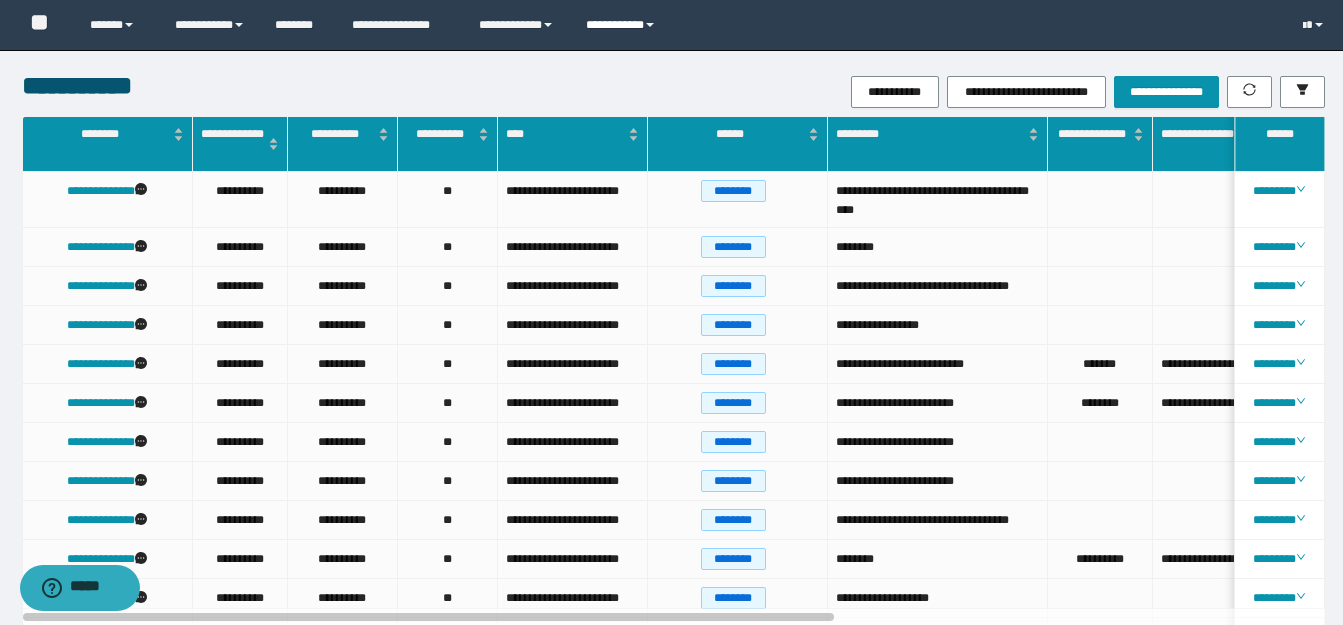 click on "**********" at bounding box center (623, 25) 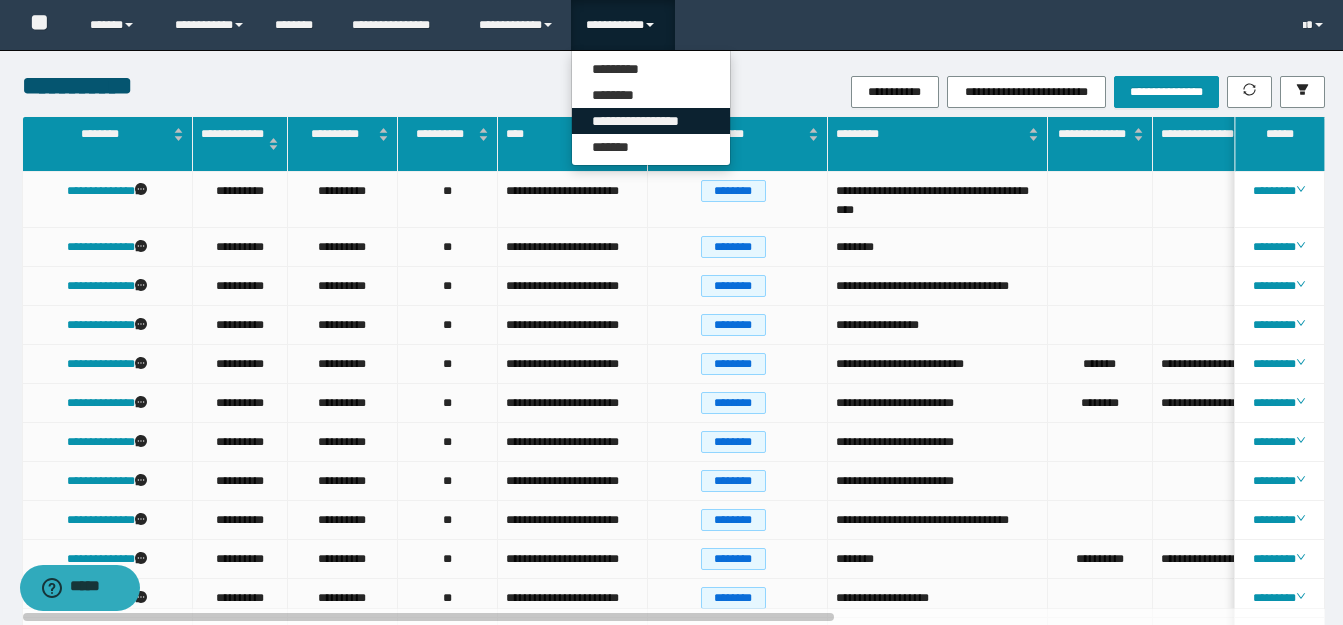 click on "**********" at bounding box center [651, 121] 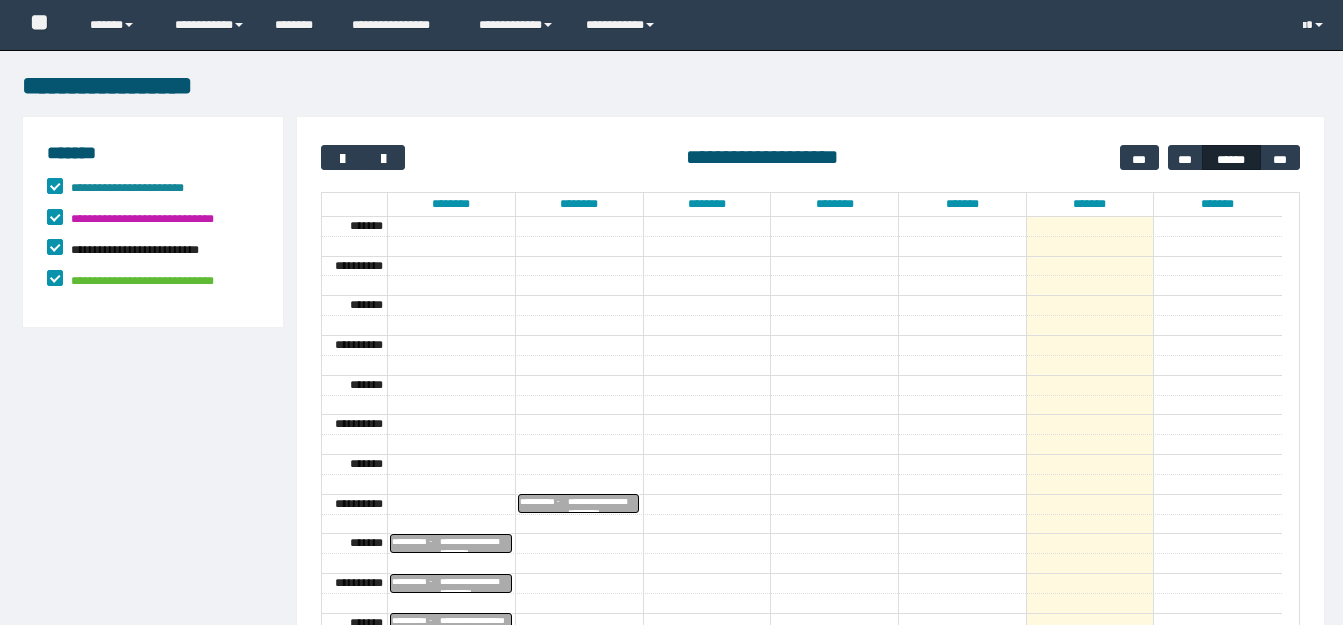 scroll, scrollTop: 0, scrollLeft: 0, axis: both 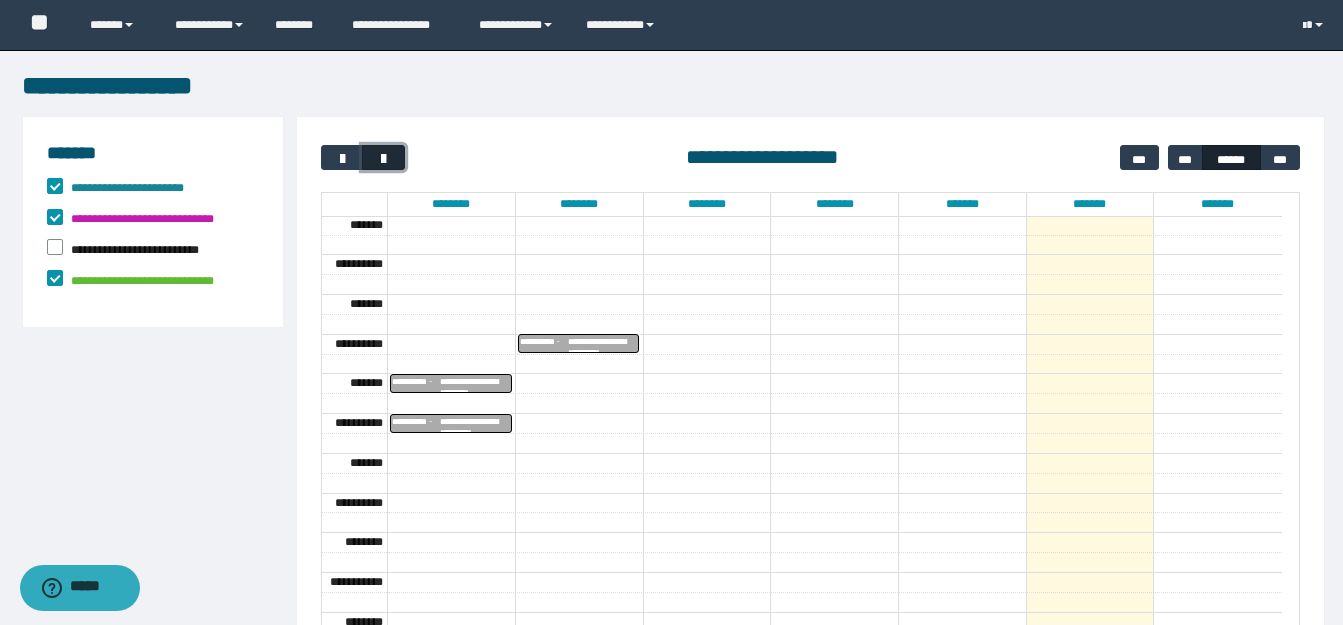 click at bounding box center [383, 157] 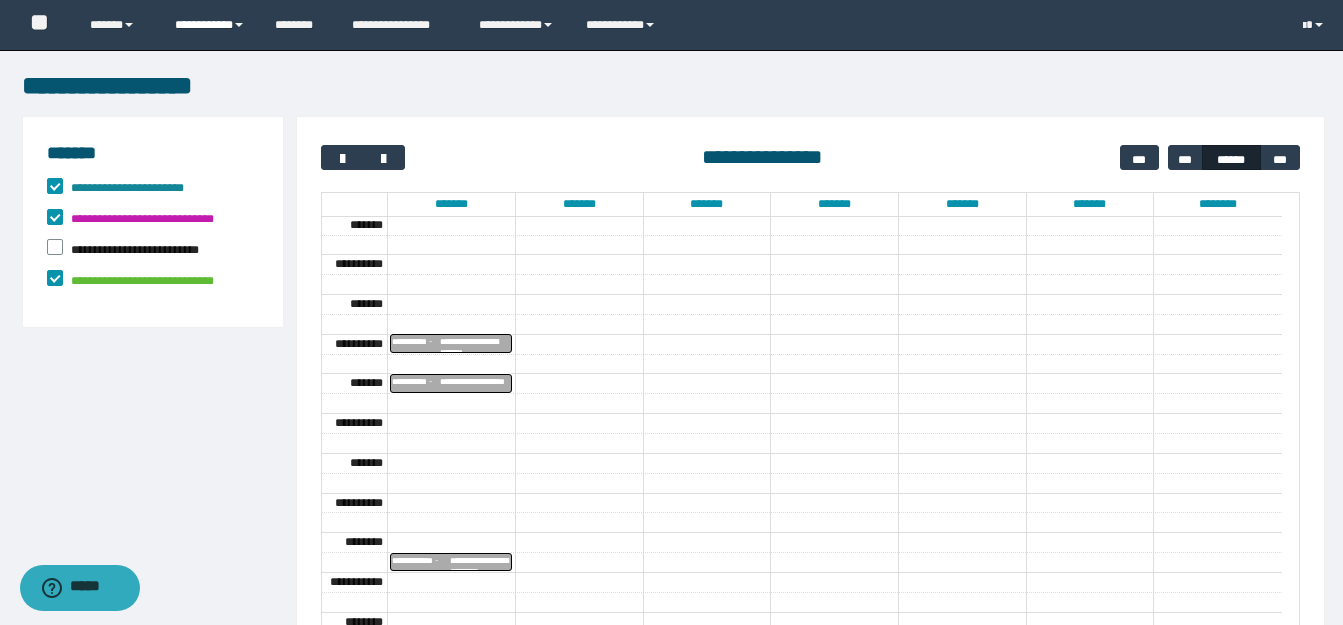 click on "**********" at bounding box center [210, 25] 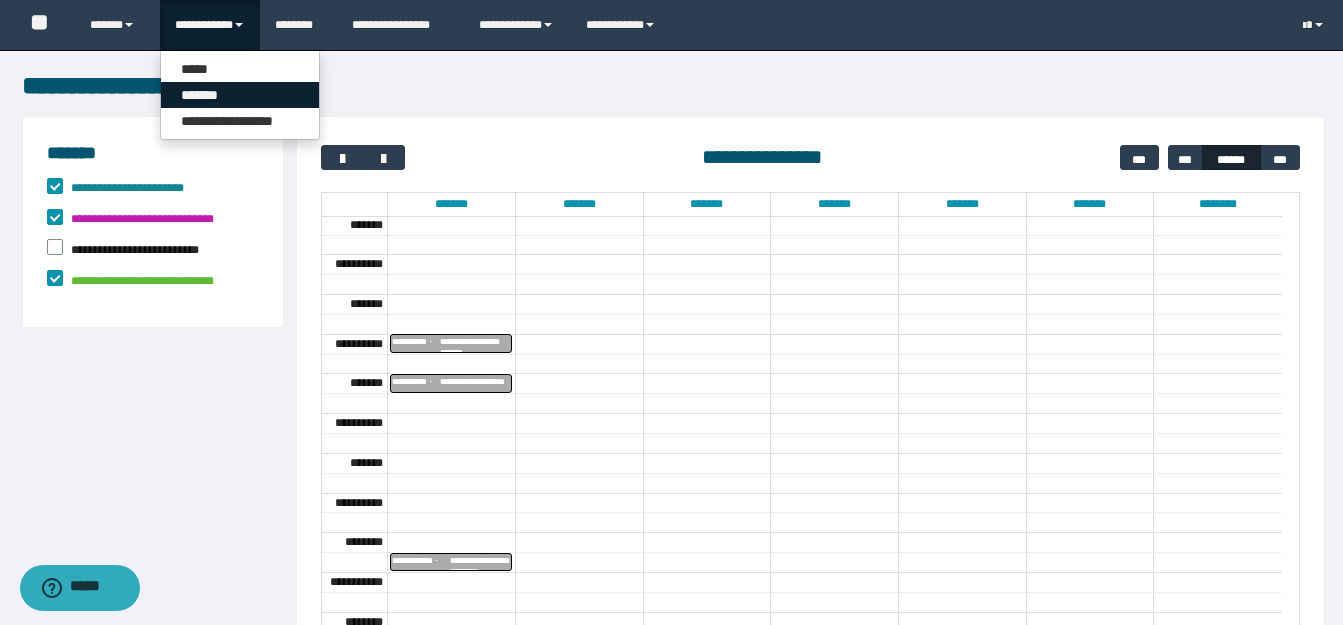 click on "*******" at bounding box center [240, 95] 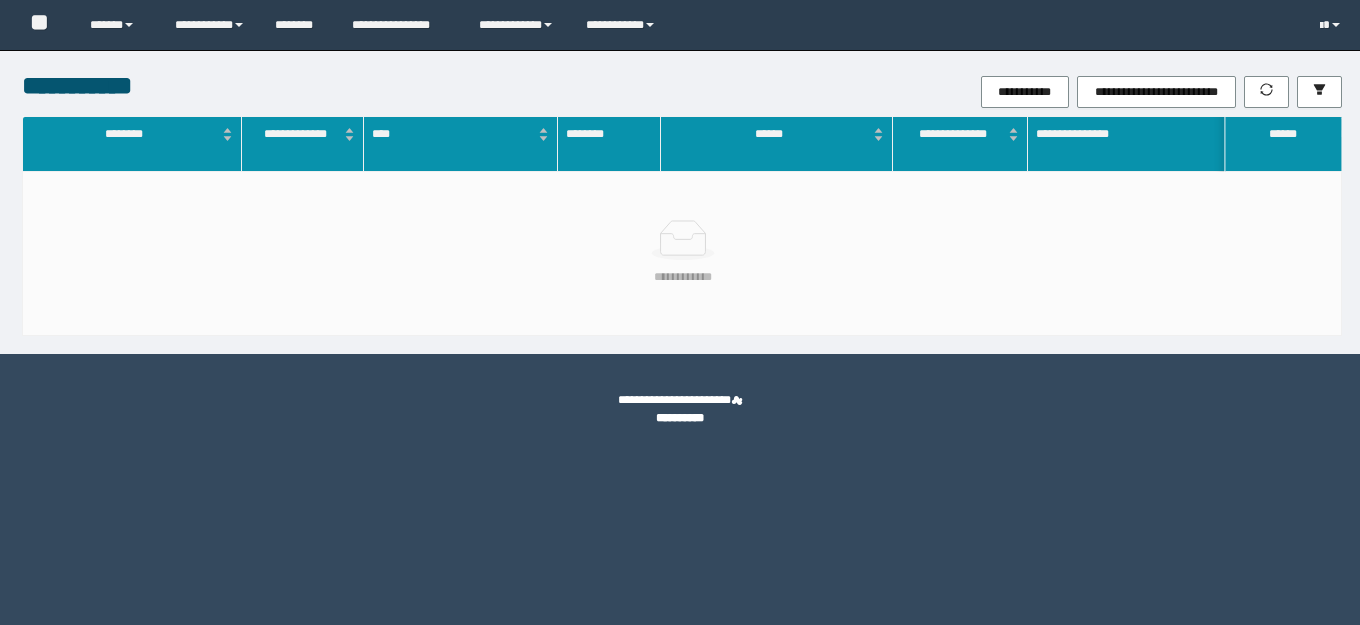 scroll, scrollTop: 0, scrollLeft: 0, axis: both 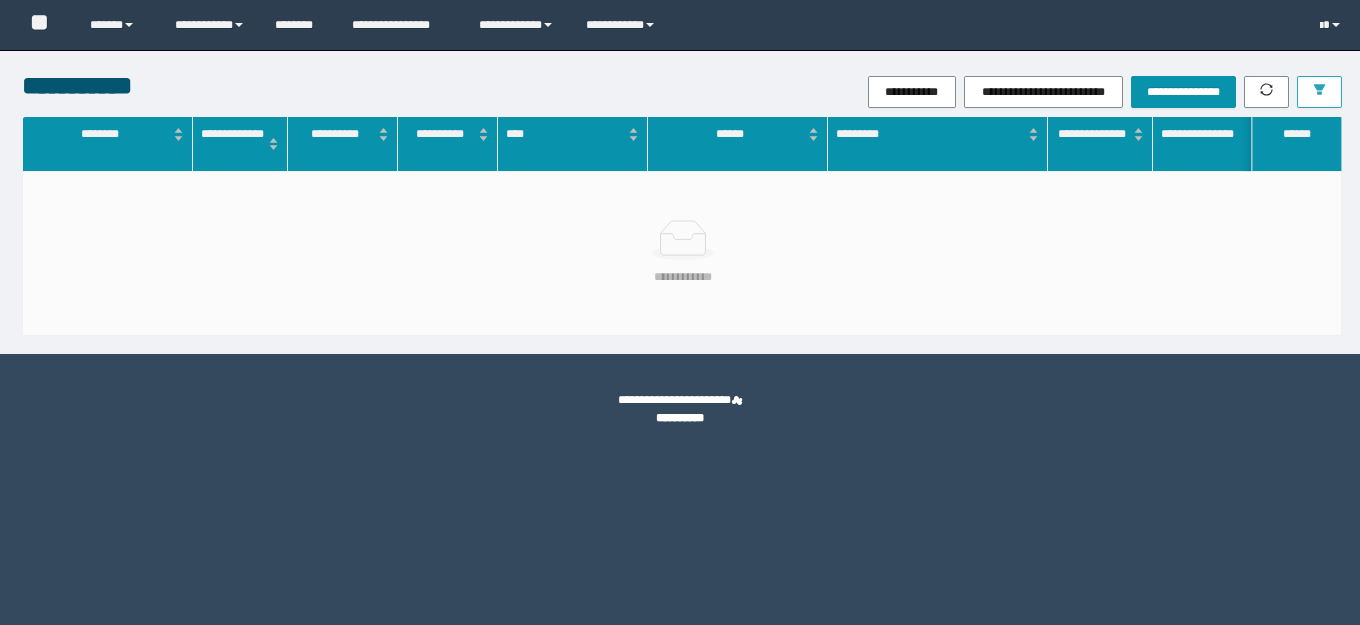 click at bounding box center (1319, 92) 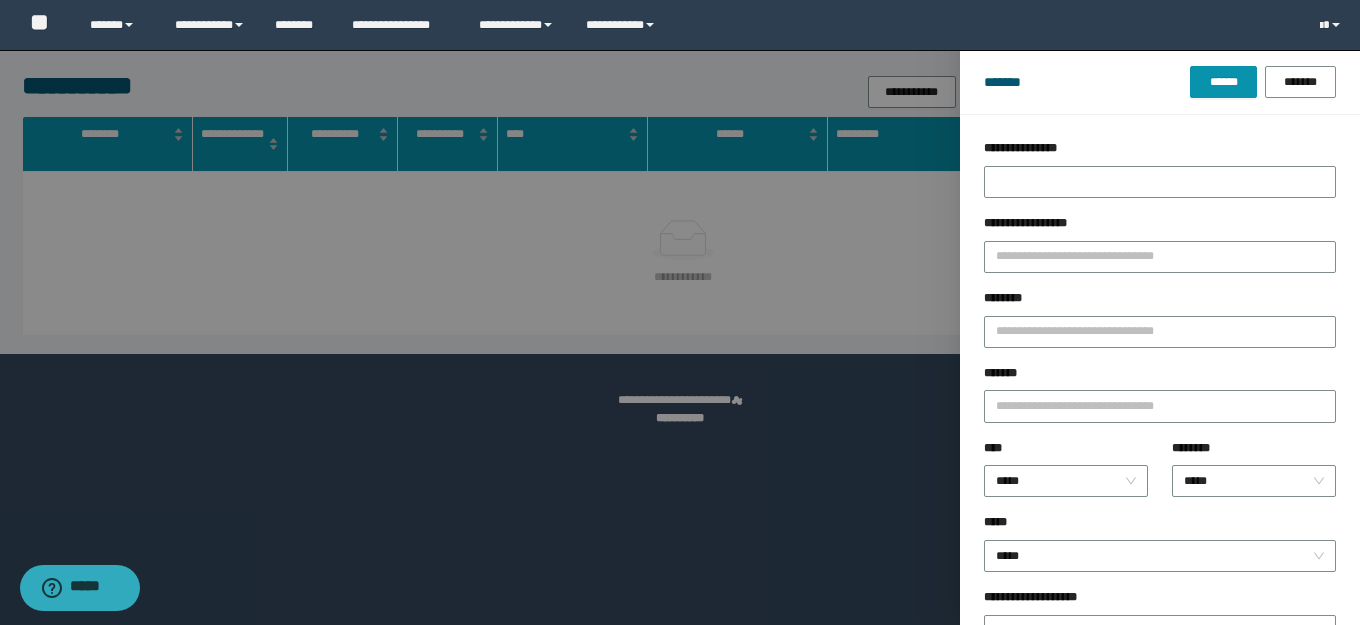 scroll, scrollTop: 0, scrollLeft: 0, axis: both 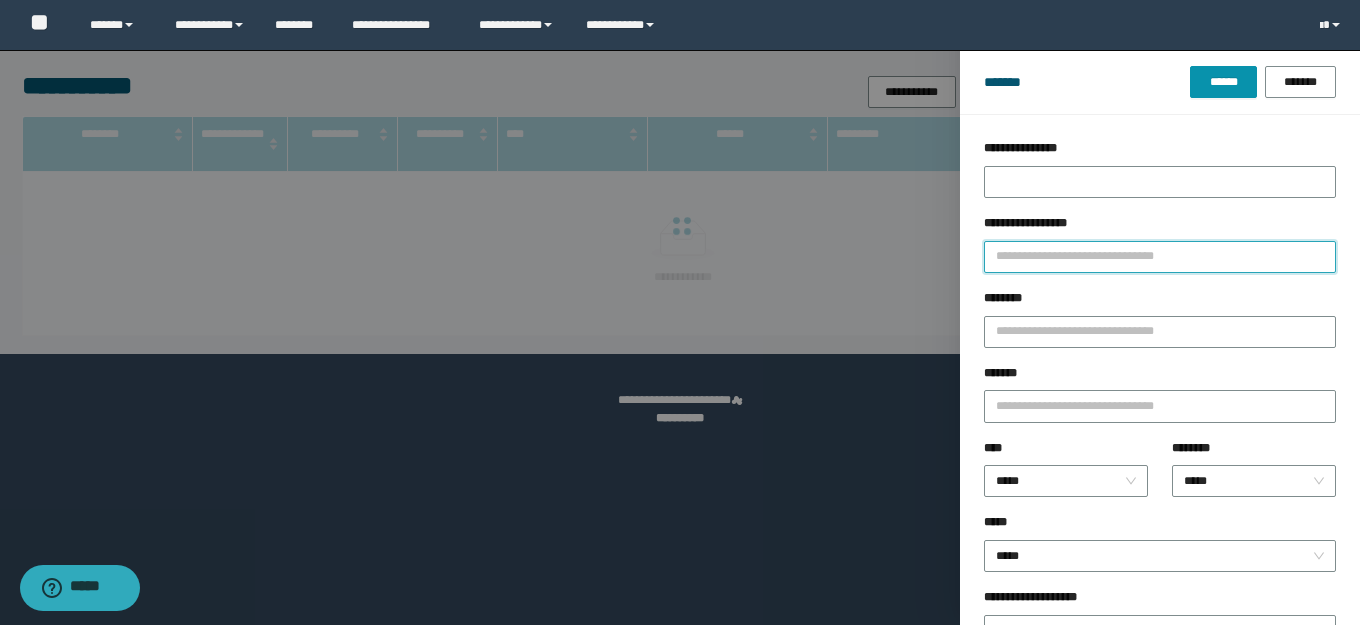 click on "**********" at bounding box center [1160, 257] 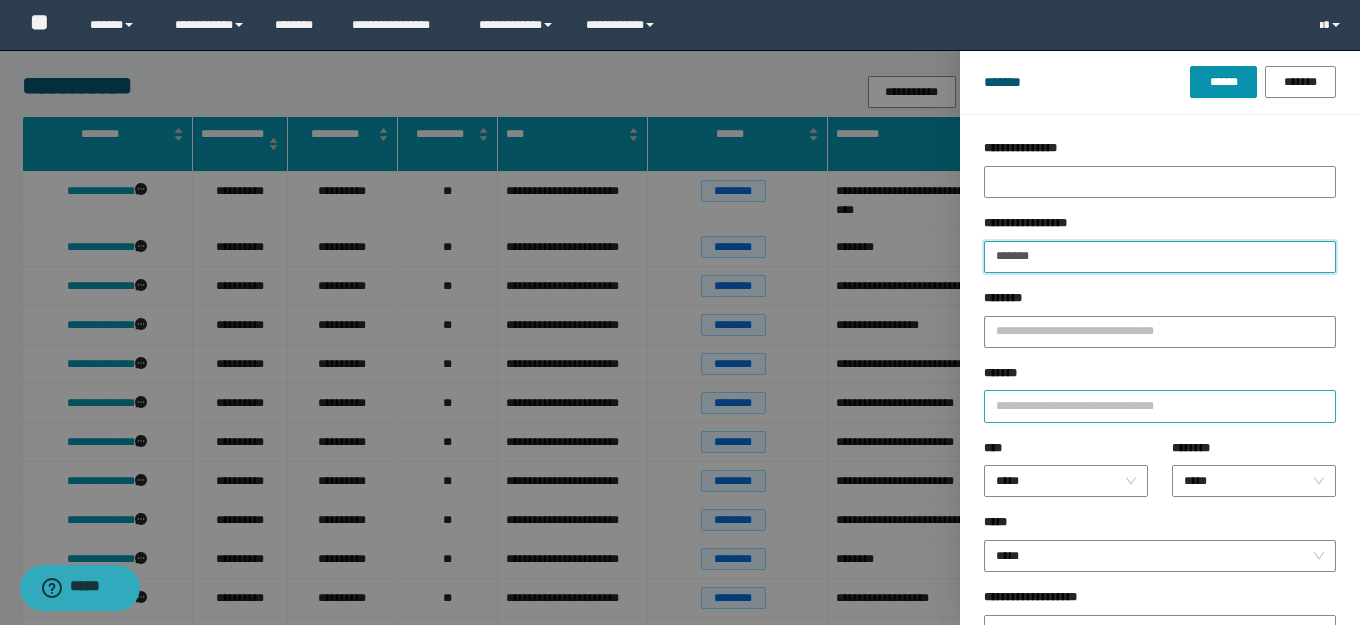 type on "*******" 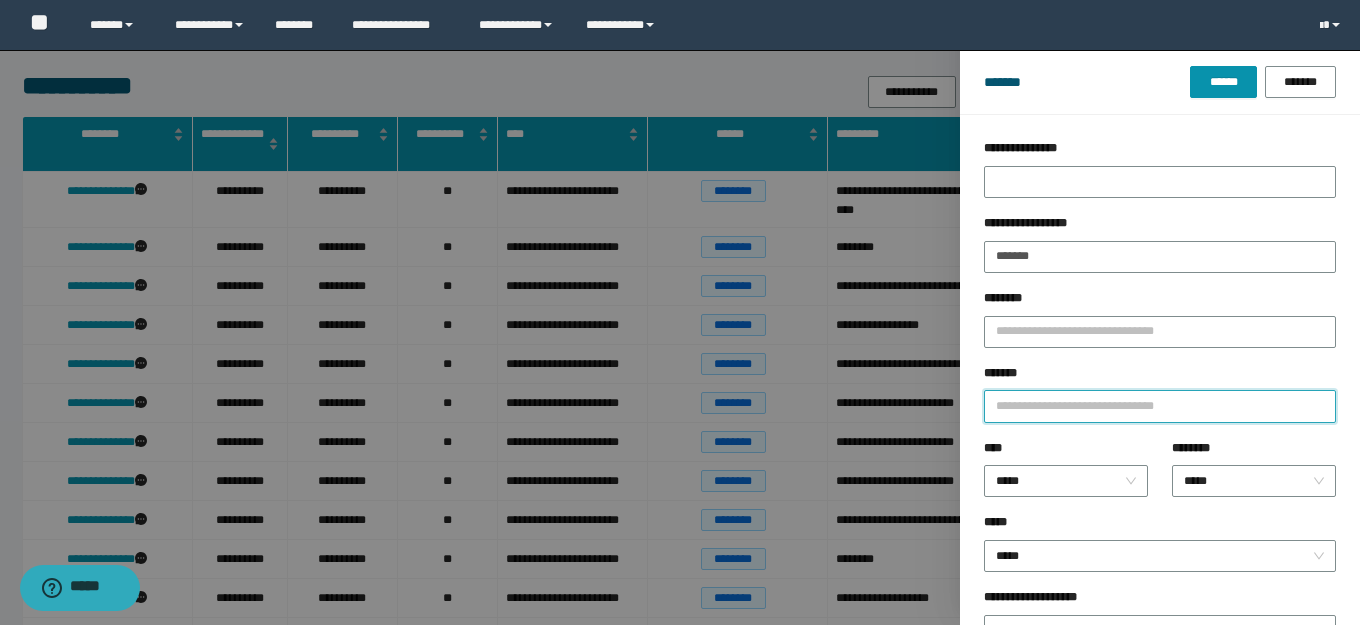 click on "*******" at bounding box center (1160, 406) 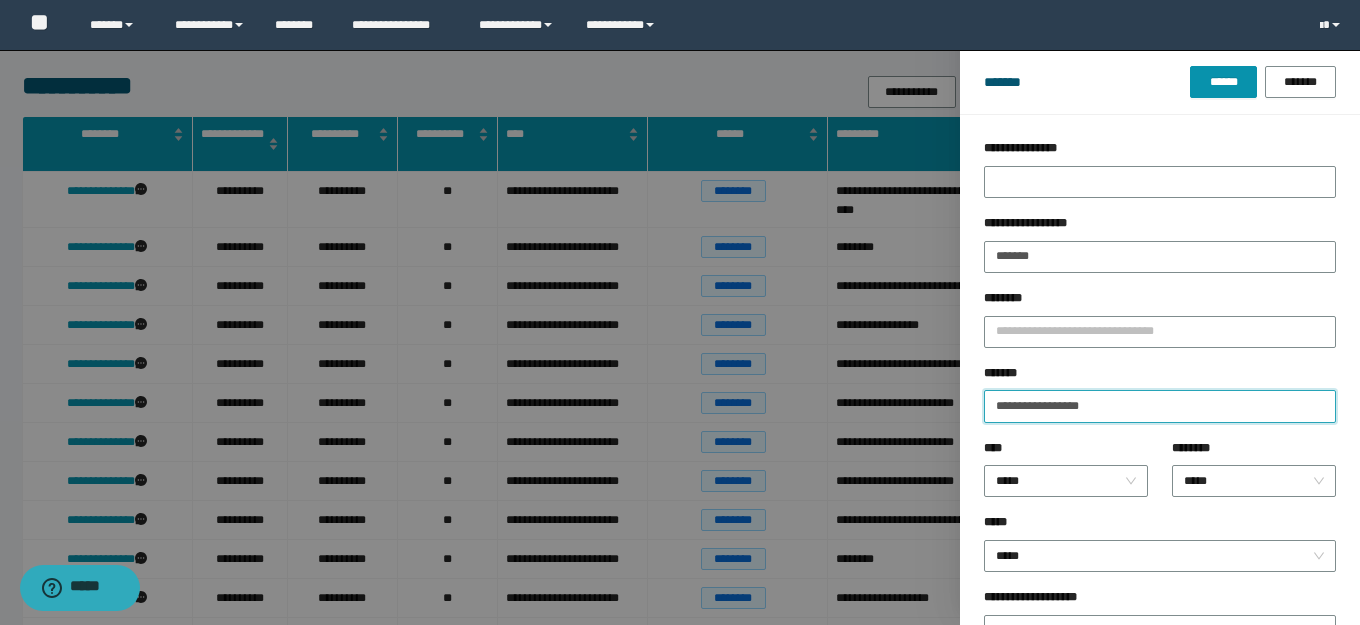 type on "**********" 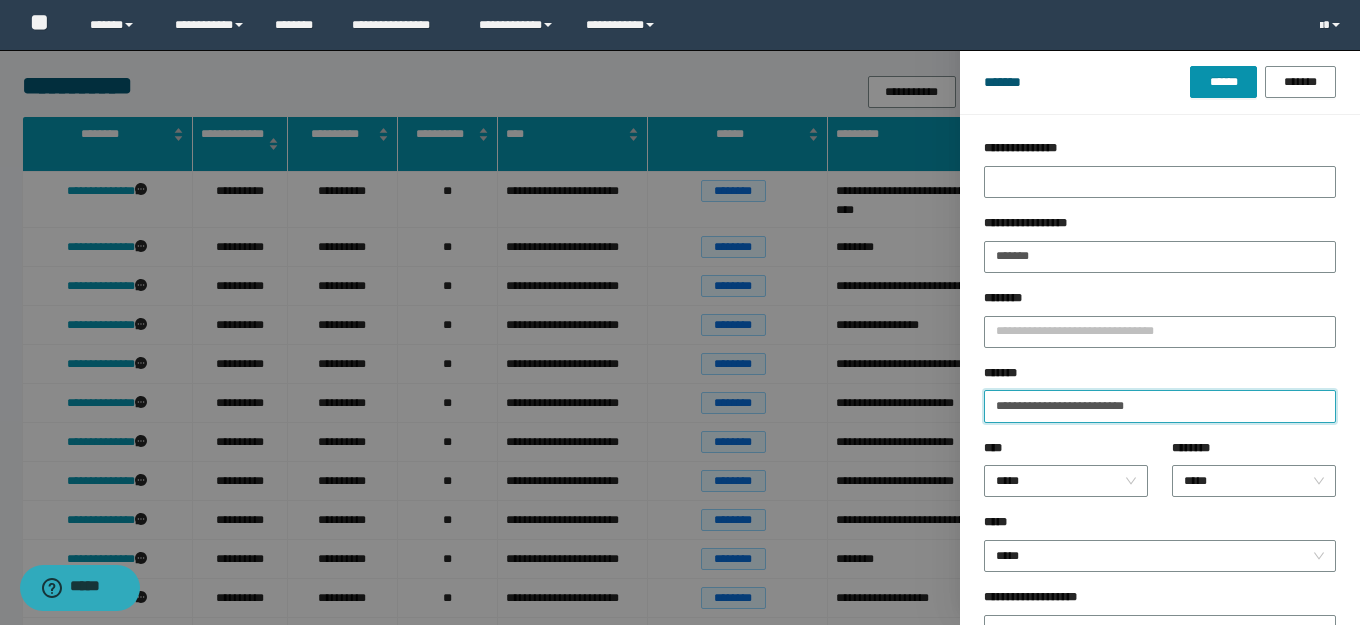 scroll, scrollTop: 200, scrollLeft: 0, axis: vertical 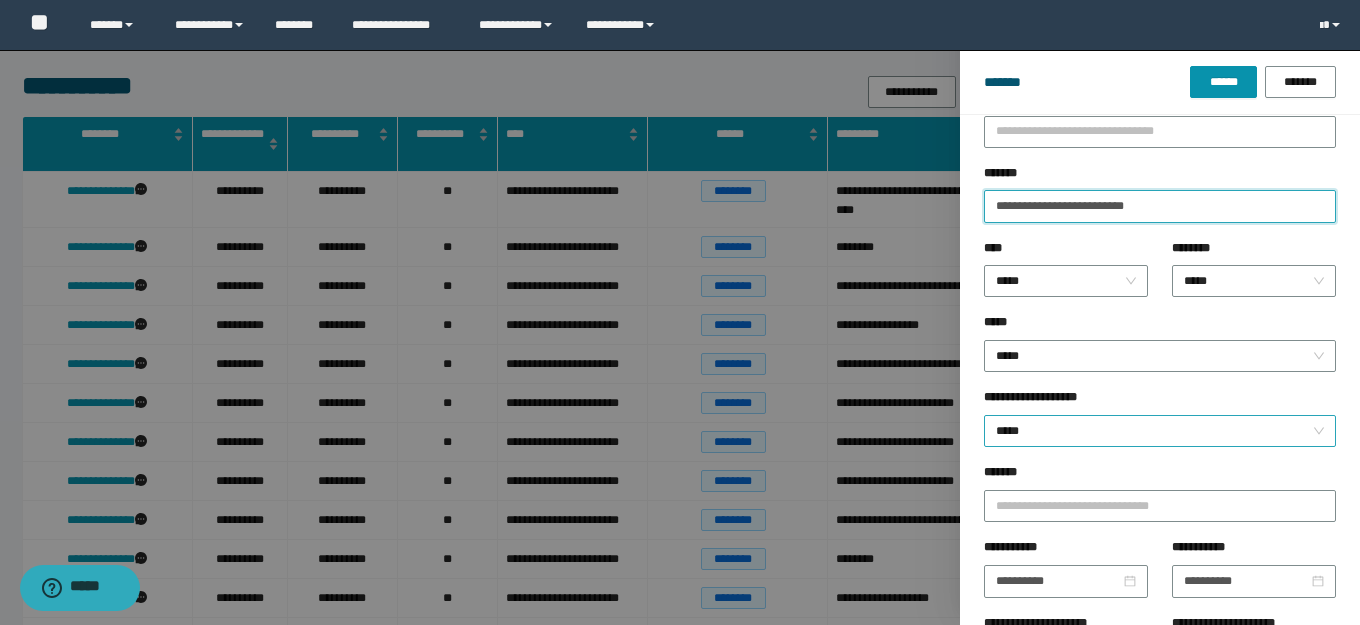 click on "*****" at bounding box center [1151, 431] 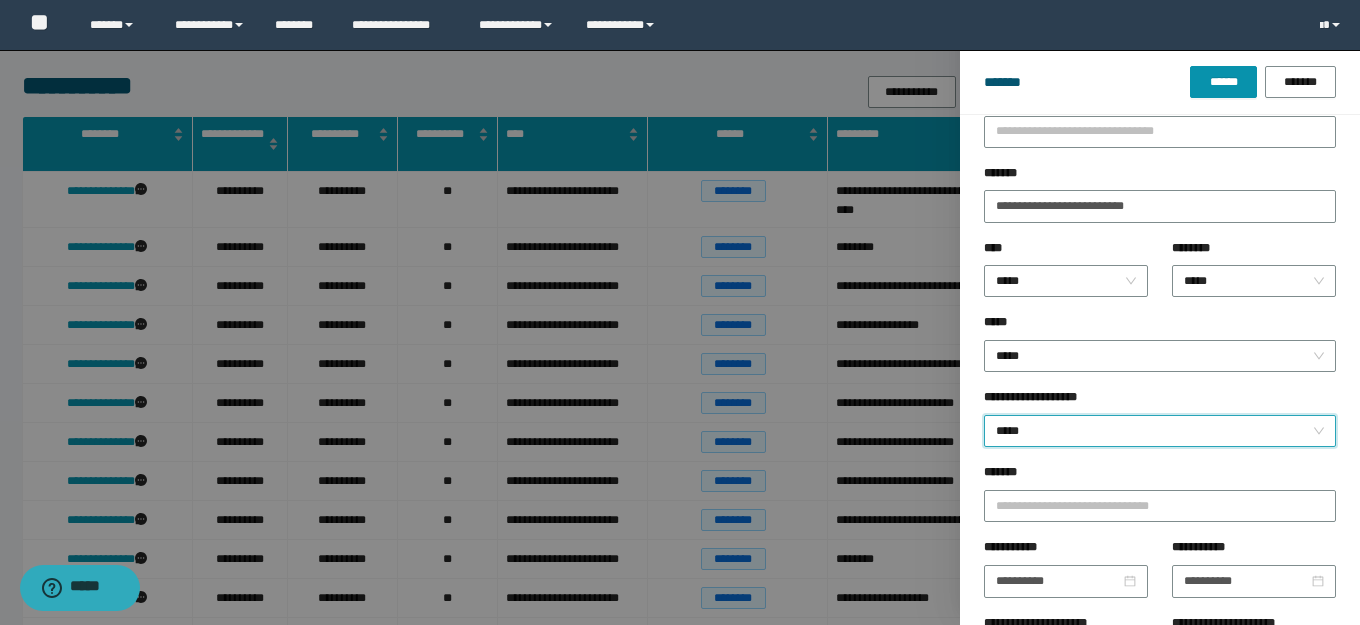 click on "*****" at bounding box center (1151, 431) 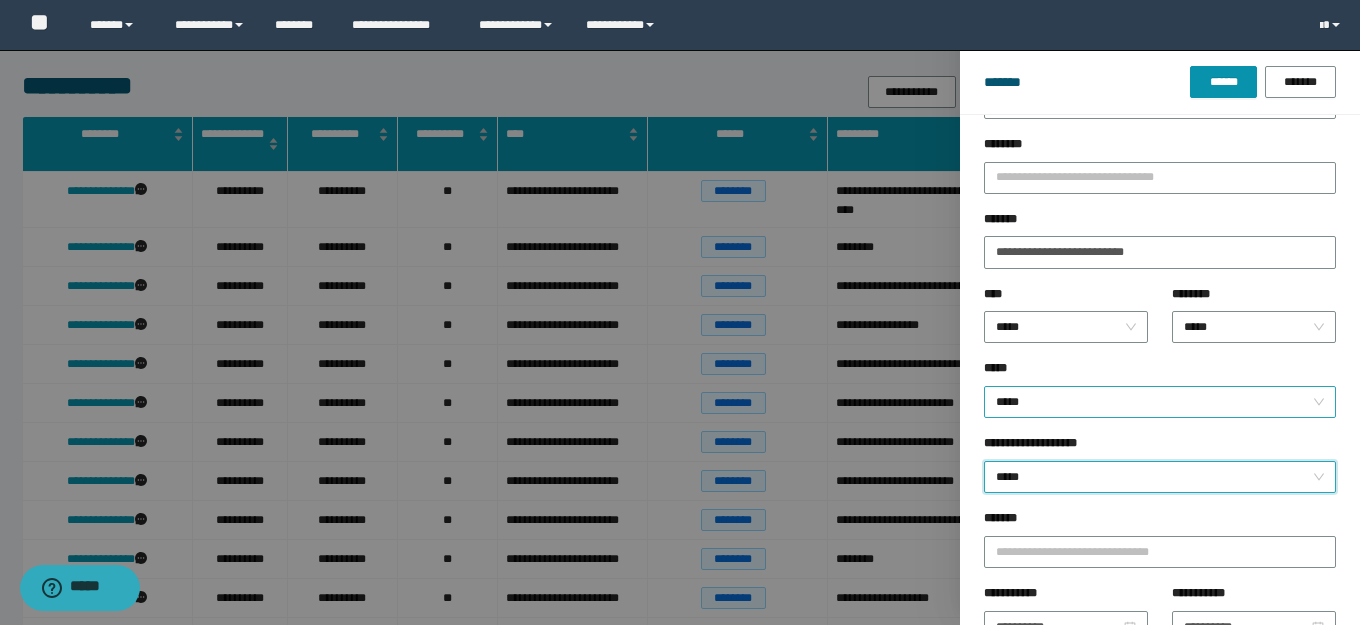 scroll, scrollTop: 38, scrollLeft: 0, axis: vertical 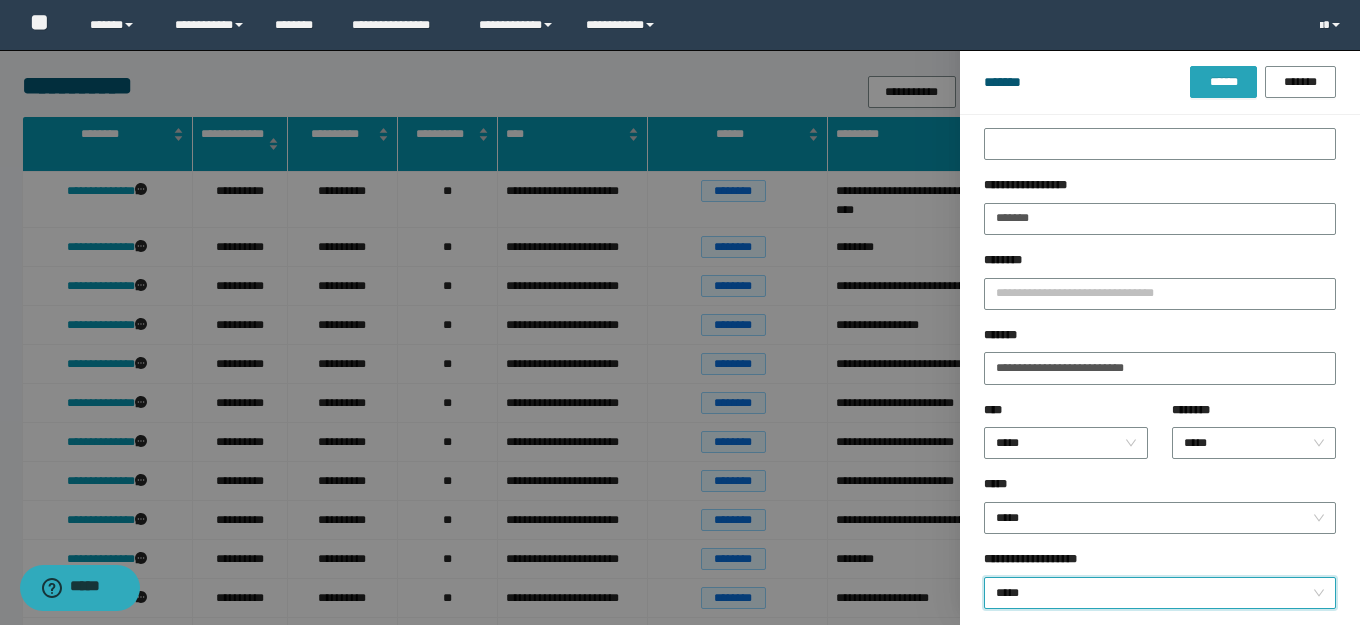 click on "******" at bounding box center (1223, 82) 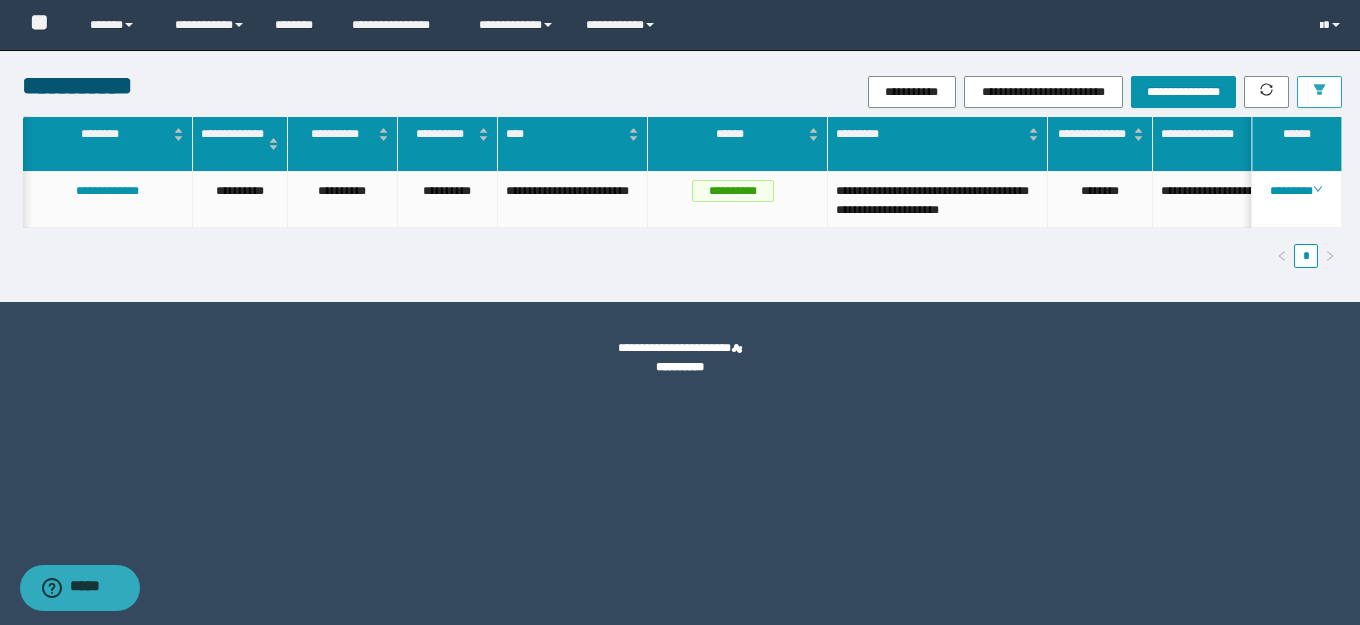 scroll, scrollTop: 0, scrollLeft: 65, axis: horizontal 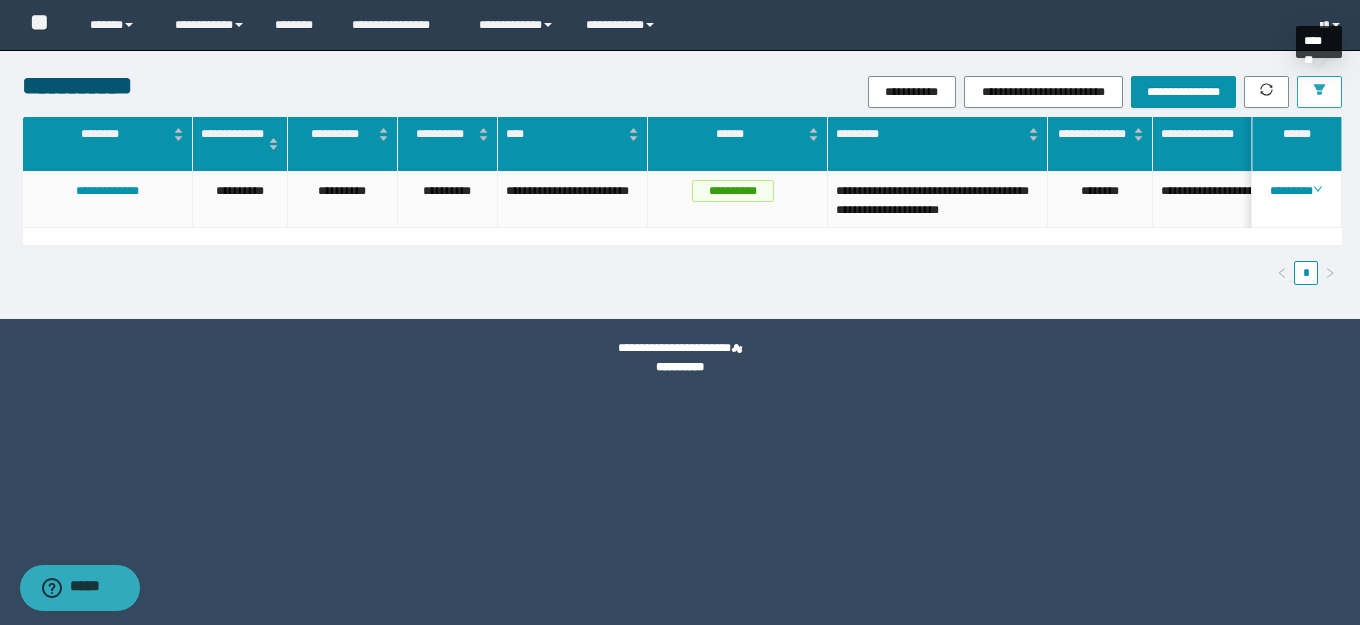 click at bounding box center (1319, 91) 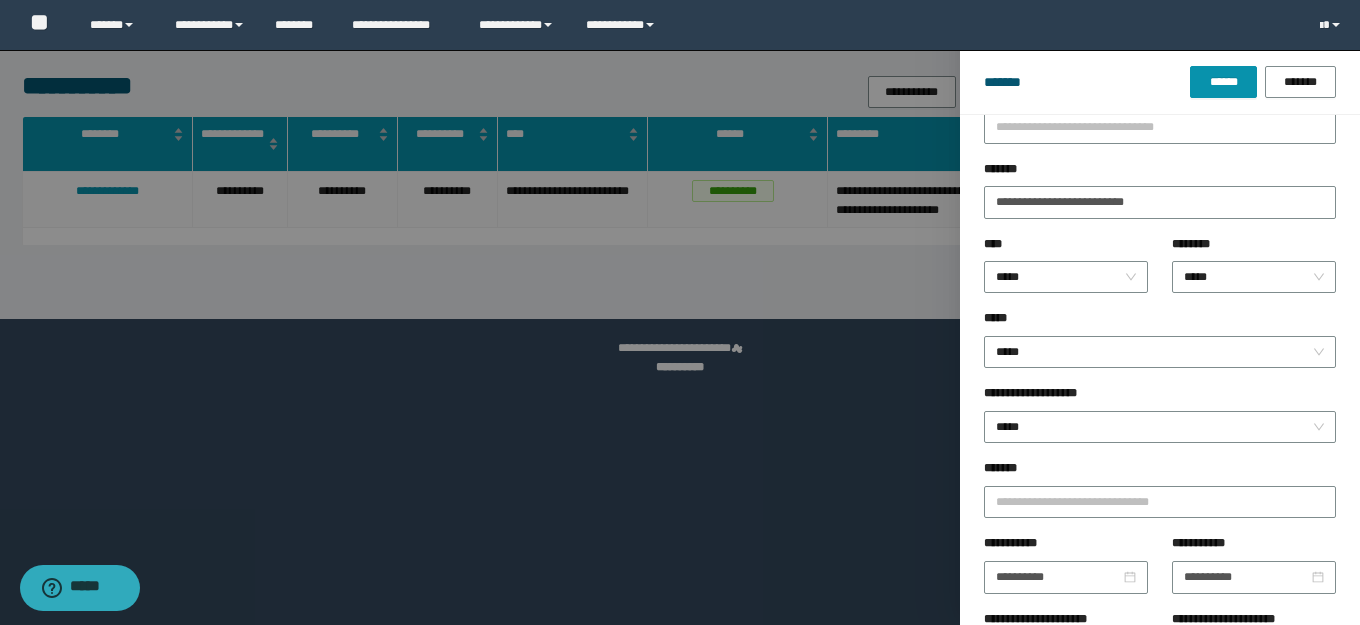 scroll, scrollTop: 238, scrollLeft: 0, axis: vertical 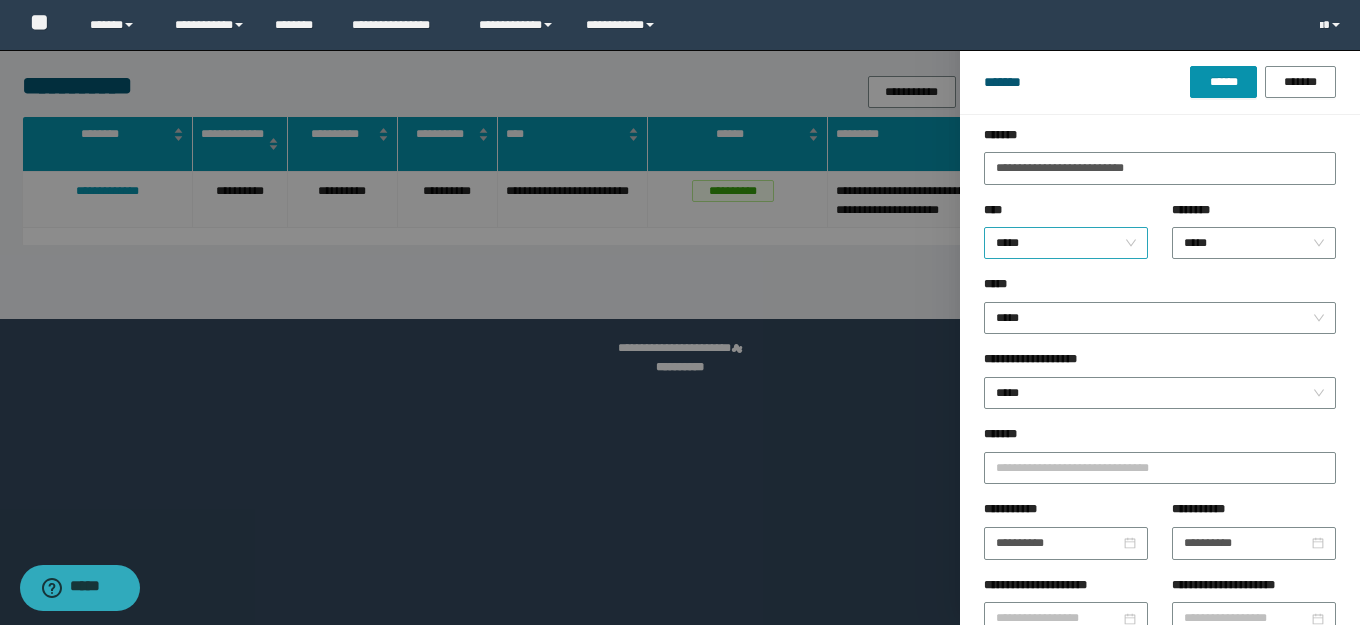 click on "*****" at bounding box center [1062, 243] 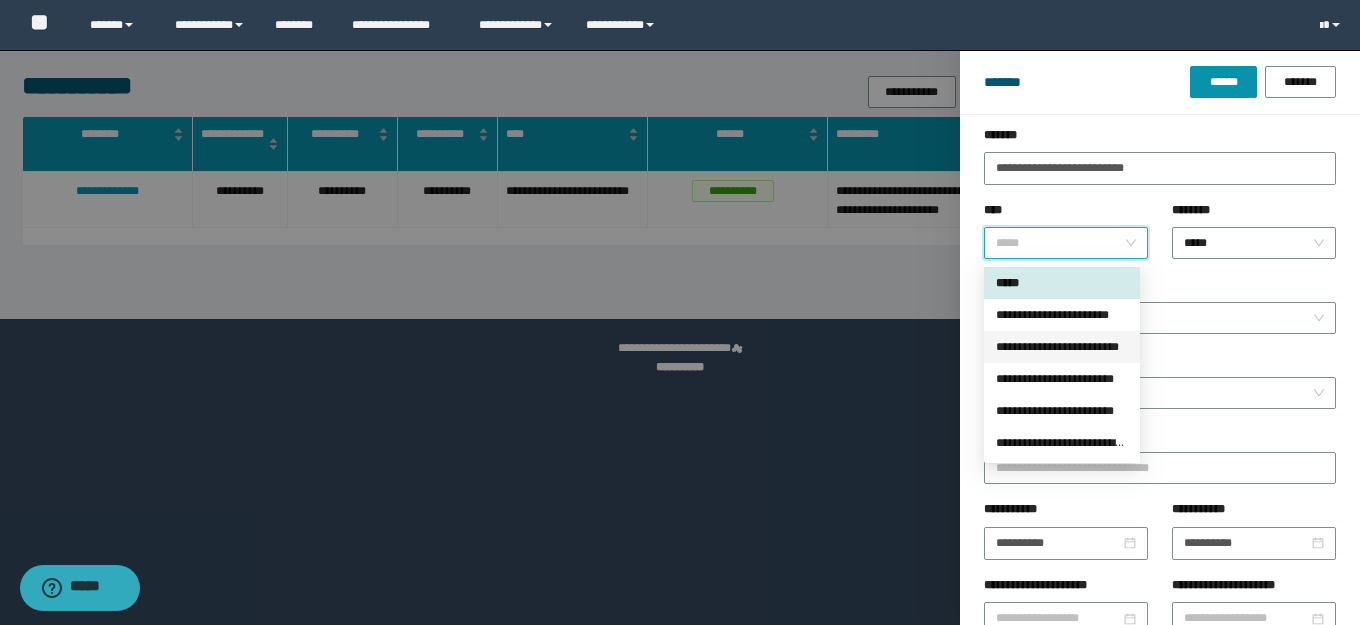 click on "**********" at bounding box center (1062, 347) 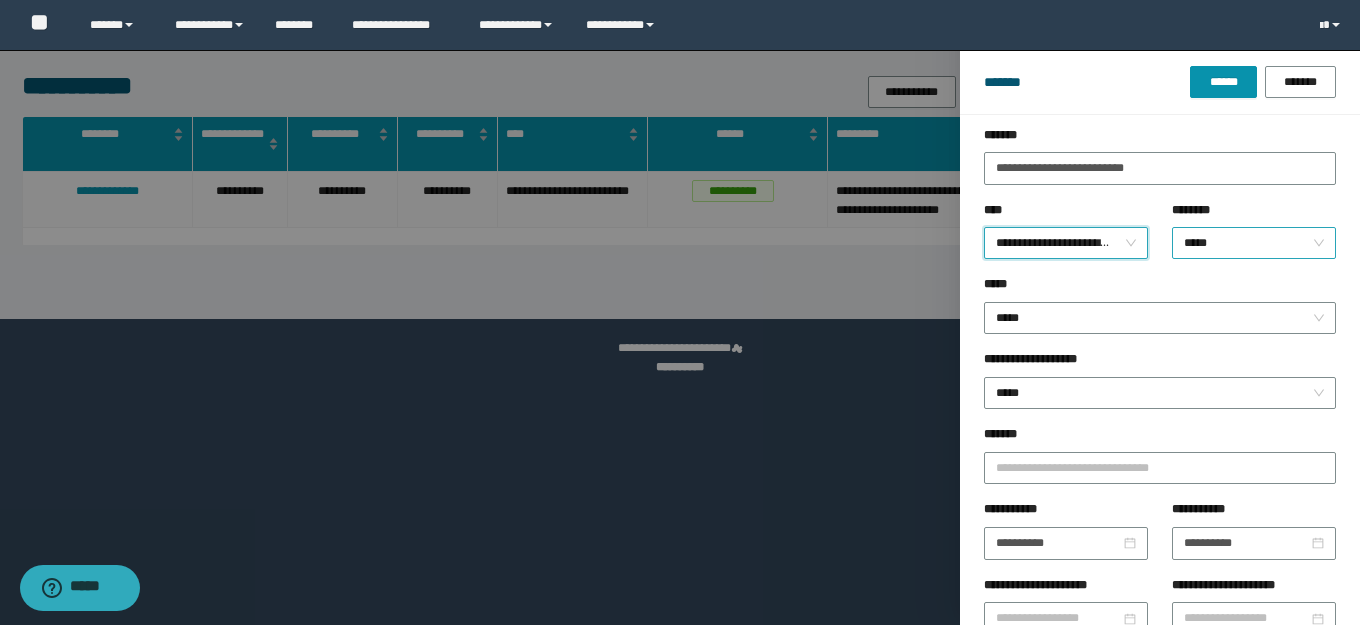 click on "*****" at bounding box center (1250, 243) 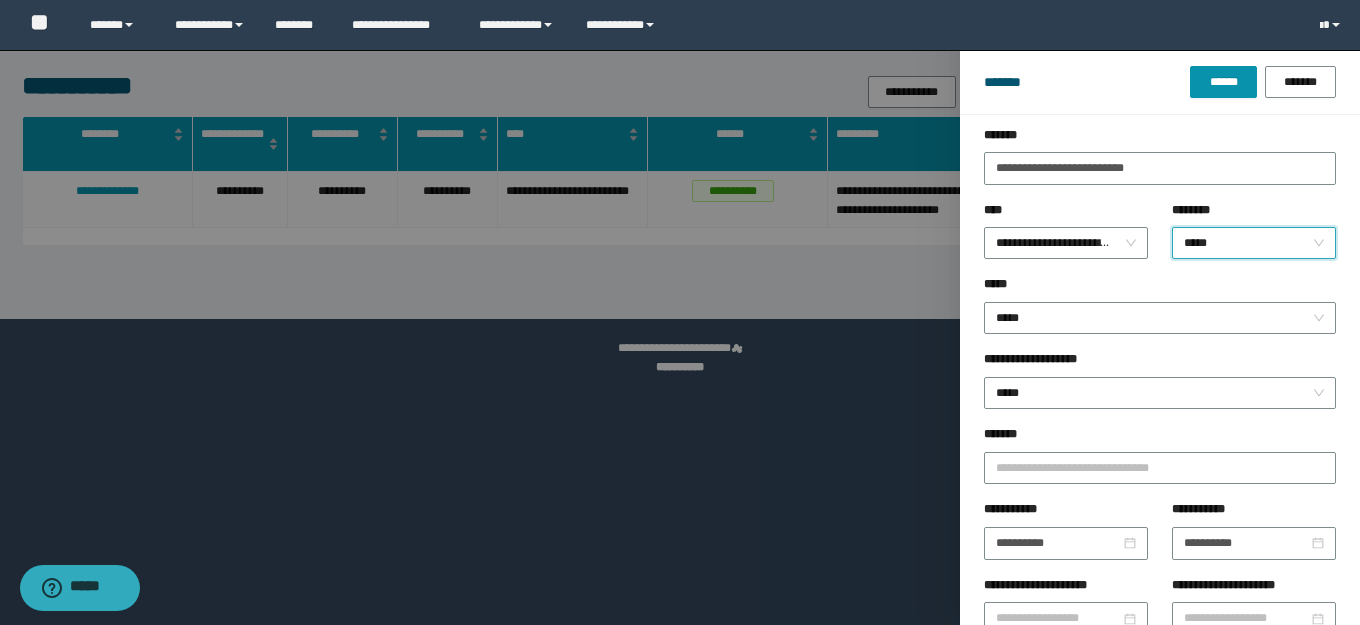 click on "*****" at bounding box center (1250, 243) 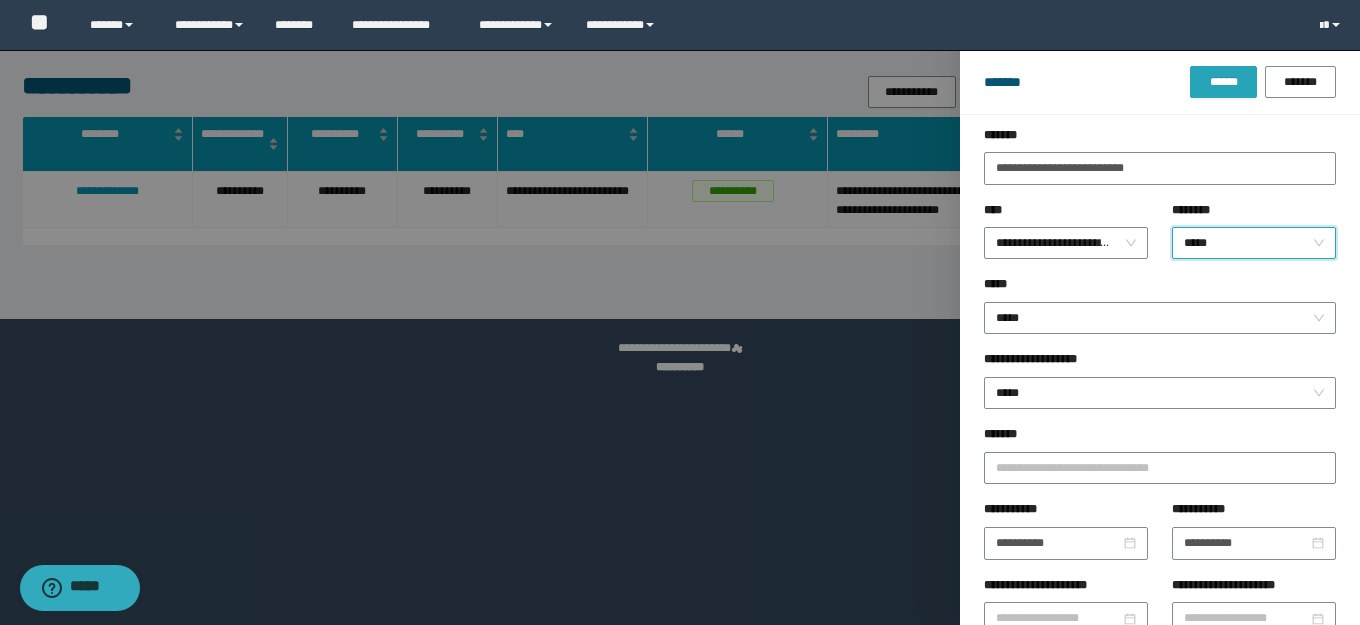 click on "******" at bounding box center (1223, 82) 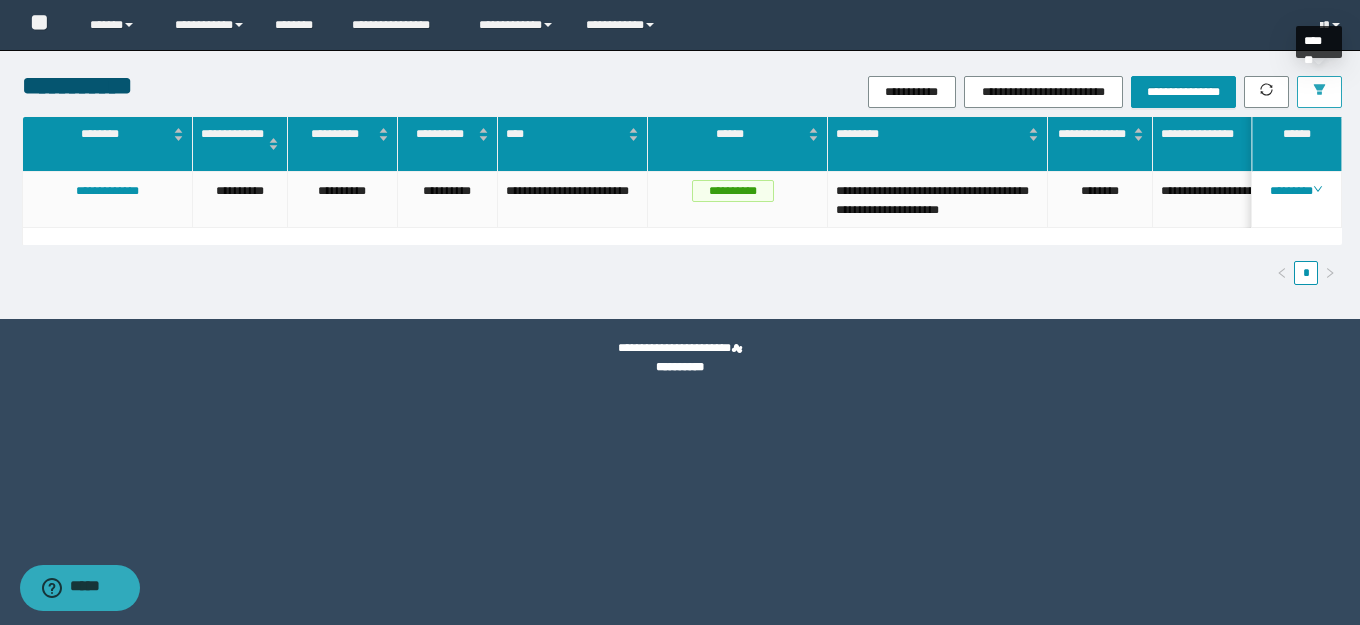 click 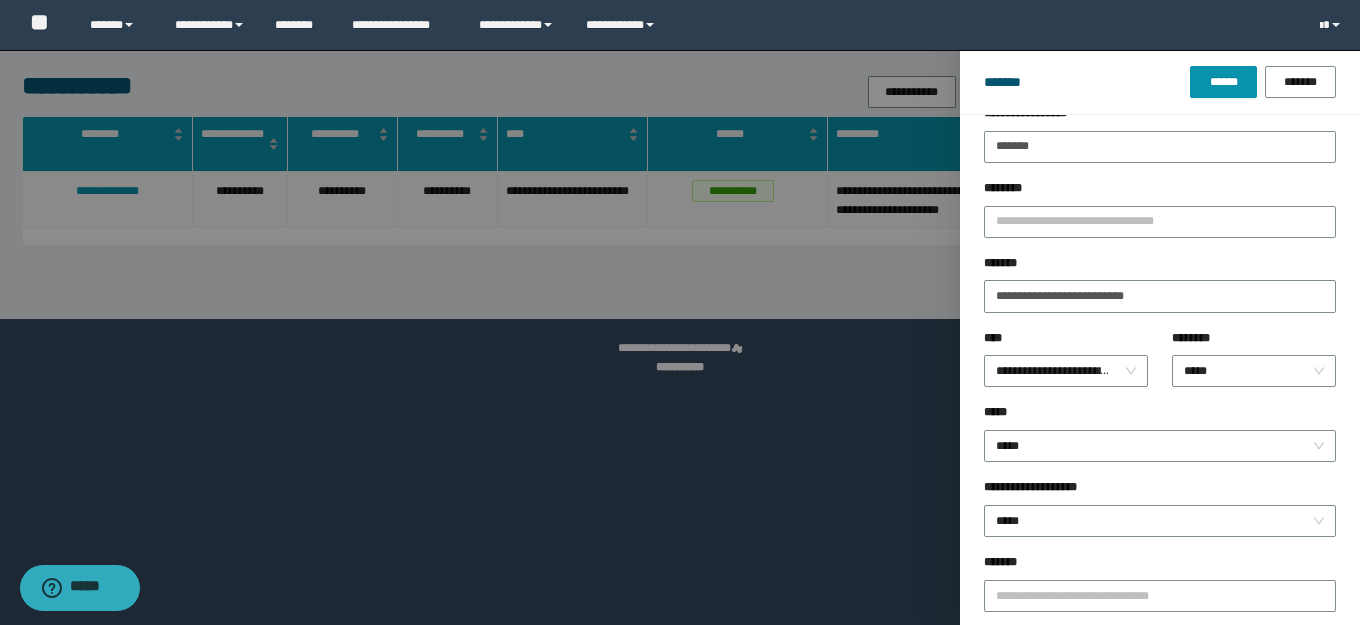 scroll, scrollTop: 38, scrollLeft: 0, axis: vertical 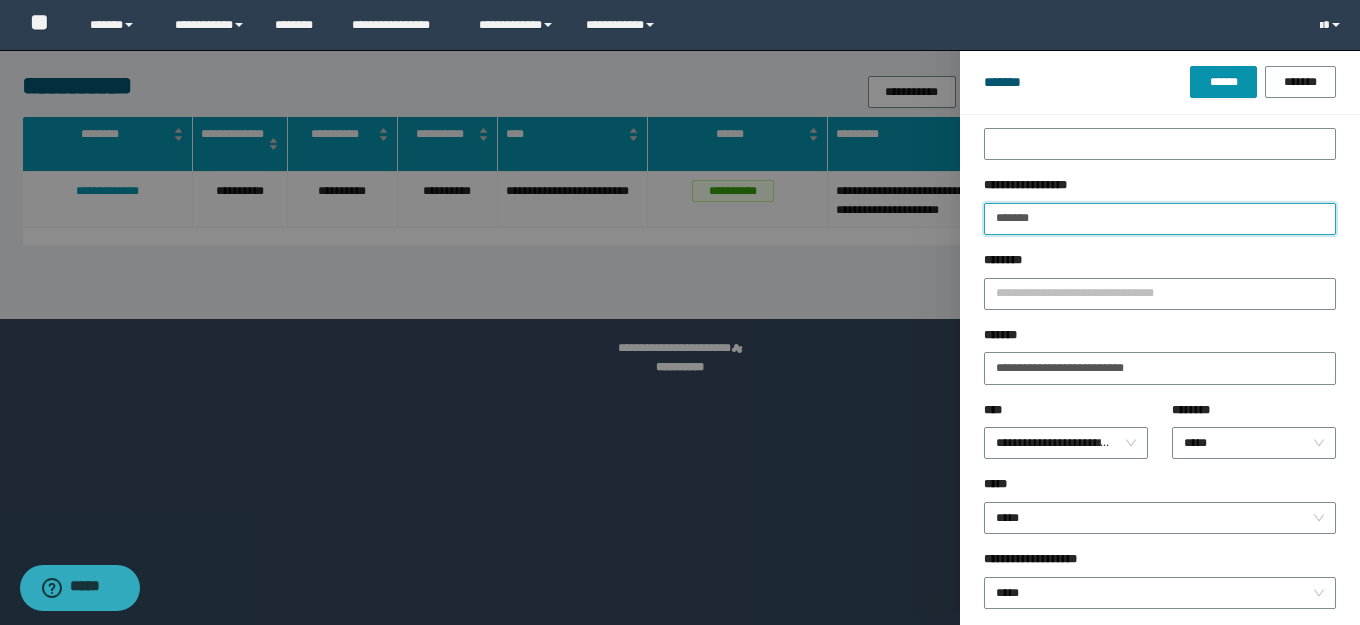 drag, startPoint x: 1069, startPoint y: 220, endPoint x: 968, endPoint y: 204, distance: 102.259476 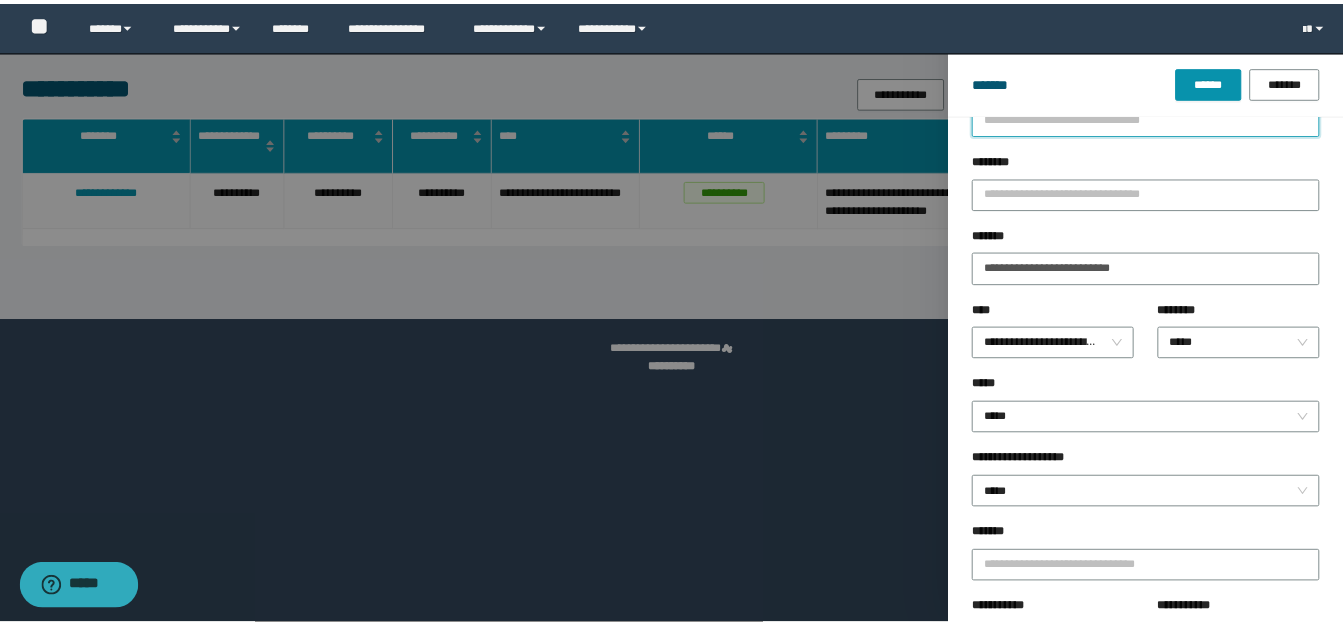 scroll, scrollTop: 238, scrollLeft: 0, axis: vertical 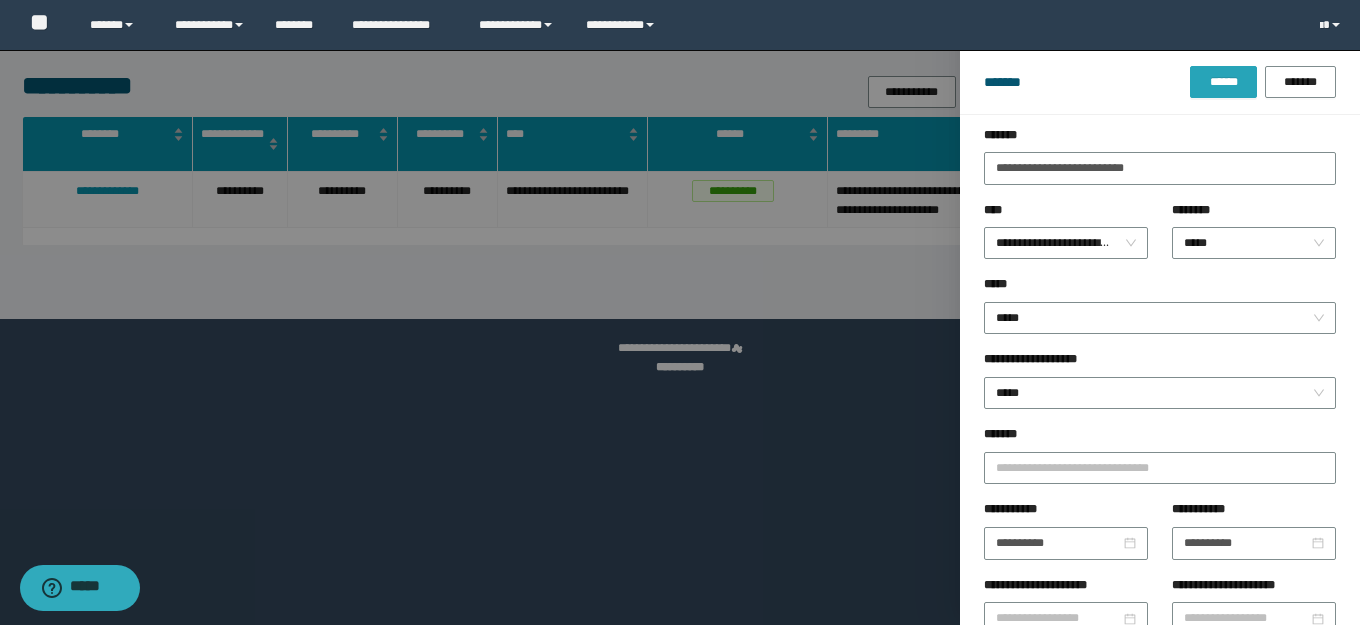 type 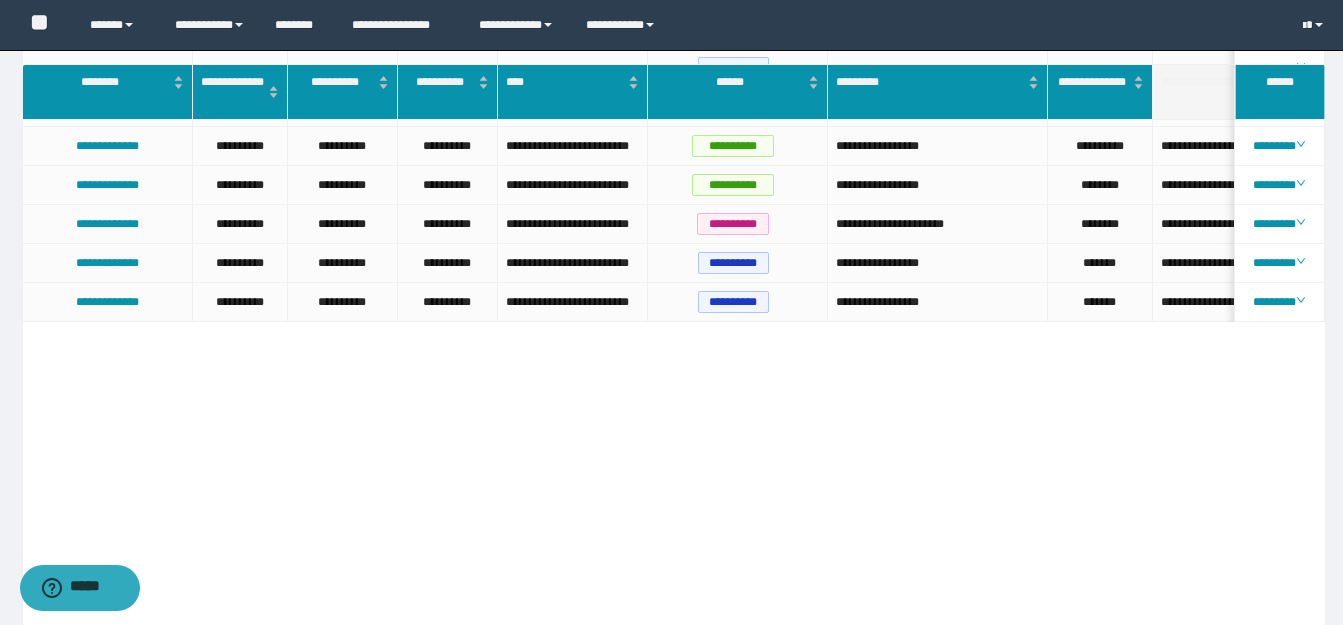 scroll, scrollTop: 1900, scrollLeft: 0, axis: vertical 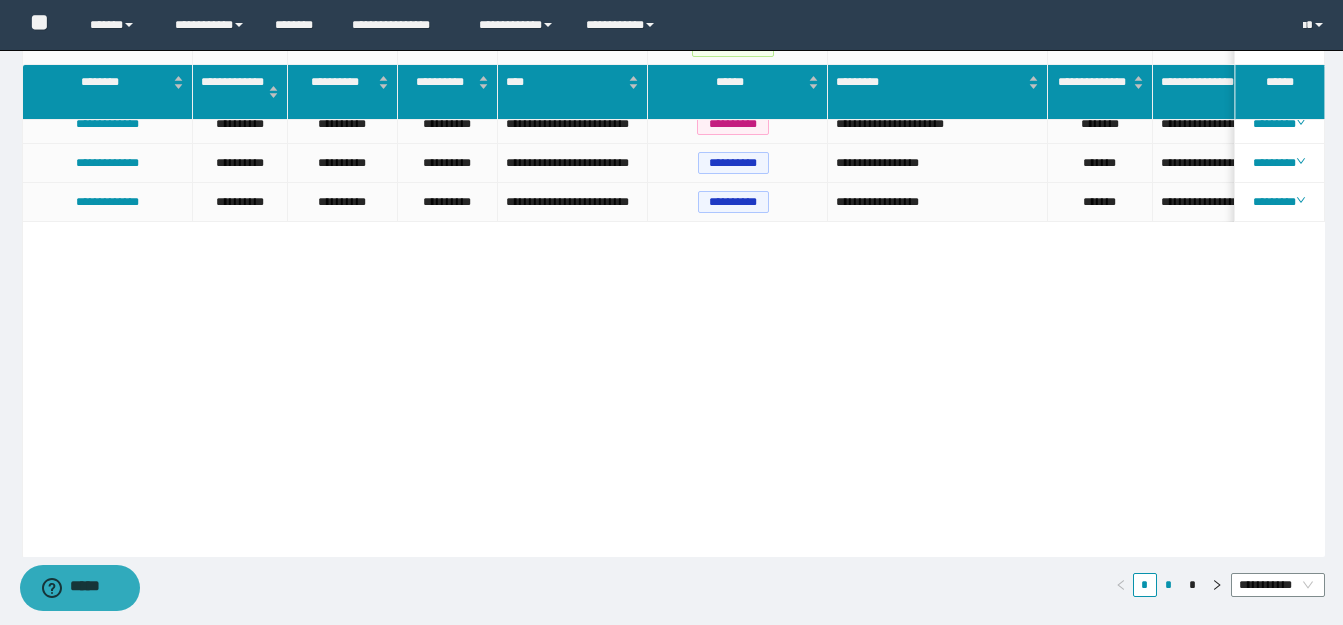 click on "*" at bounding box center (1169, 585) 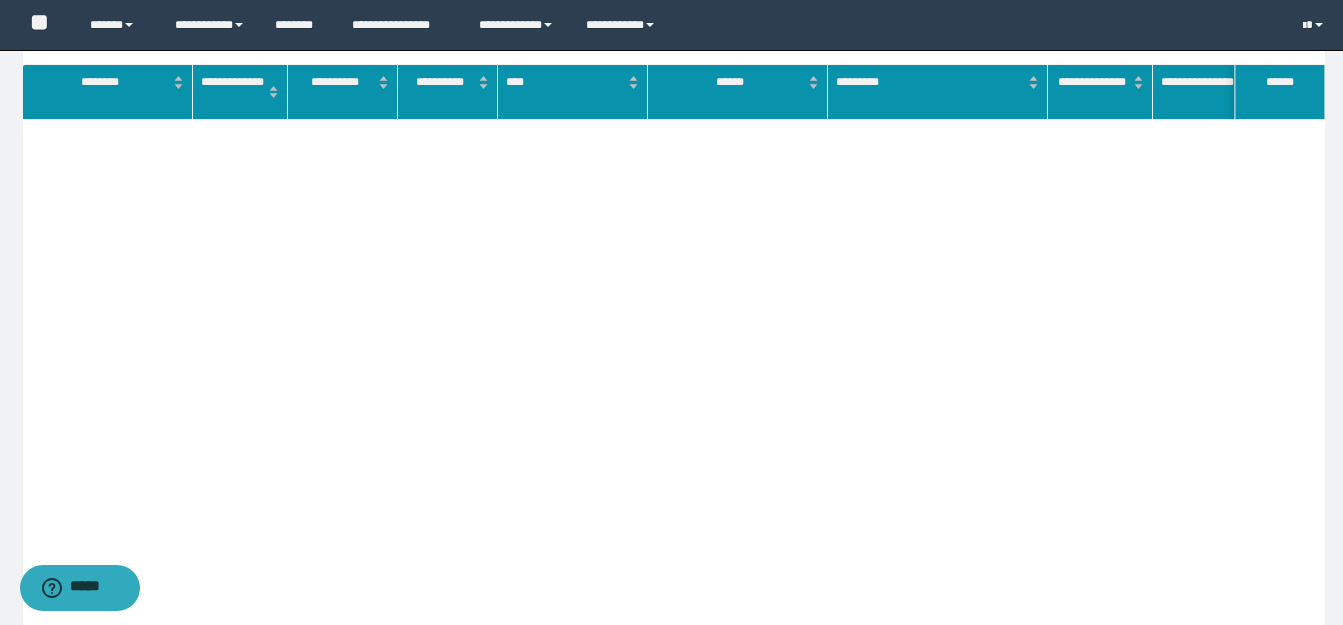 scroll, scrollTop: 2400, scrollLeft: 0, axis: vertical 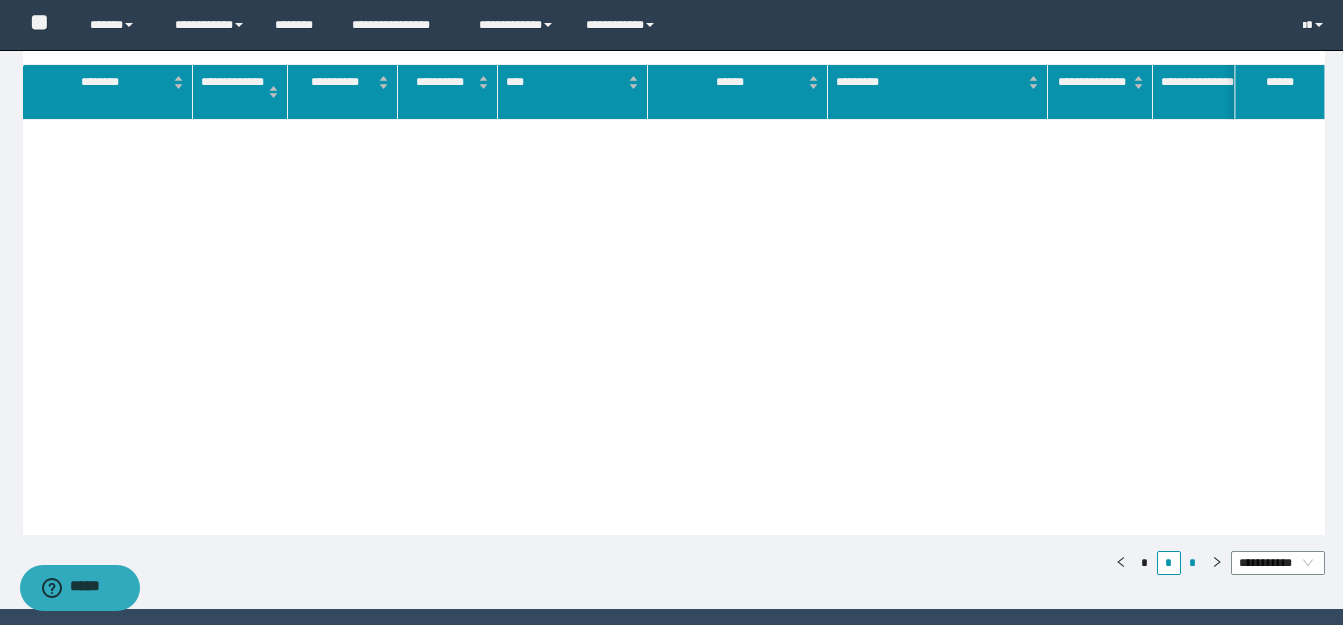 click on "*" at bounding box center (1193, 563) 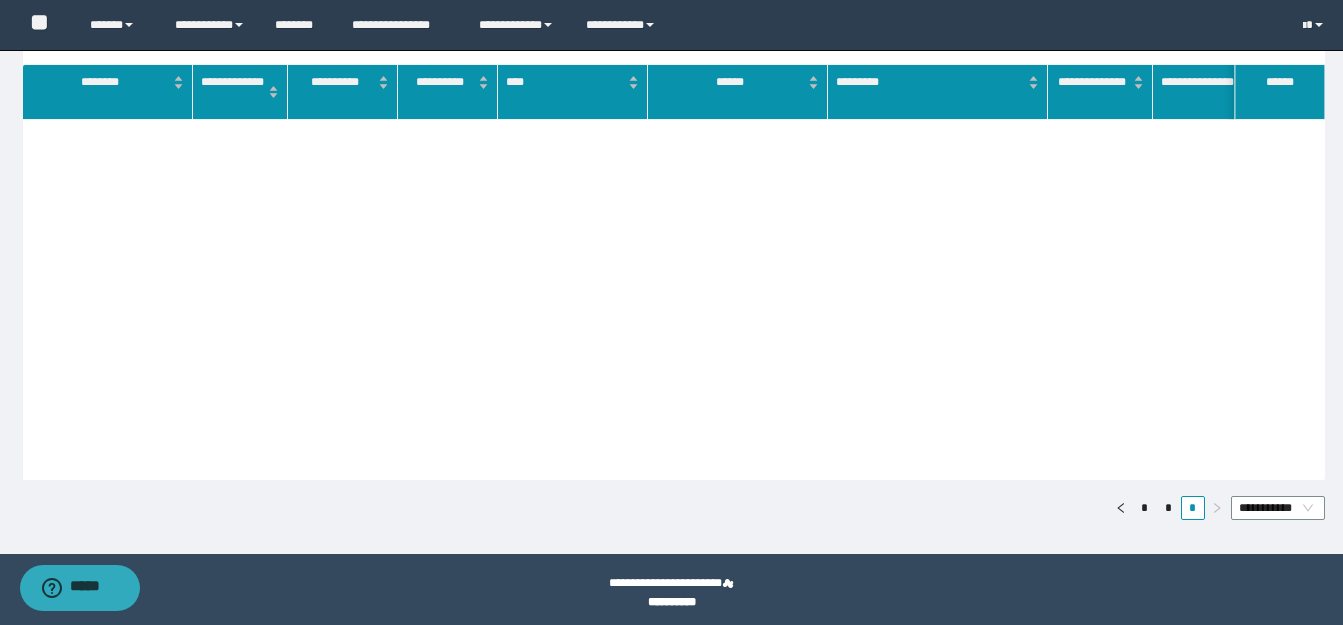 scroll, scrollTop: 2479, scrollLeft: 0, axis: vertical 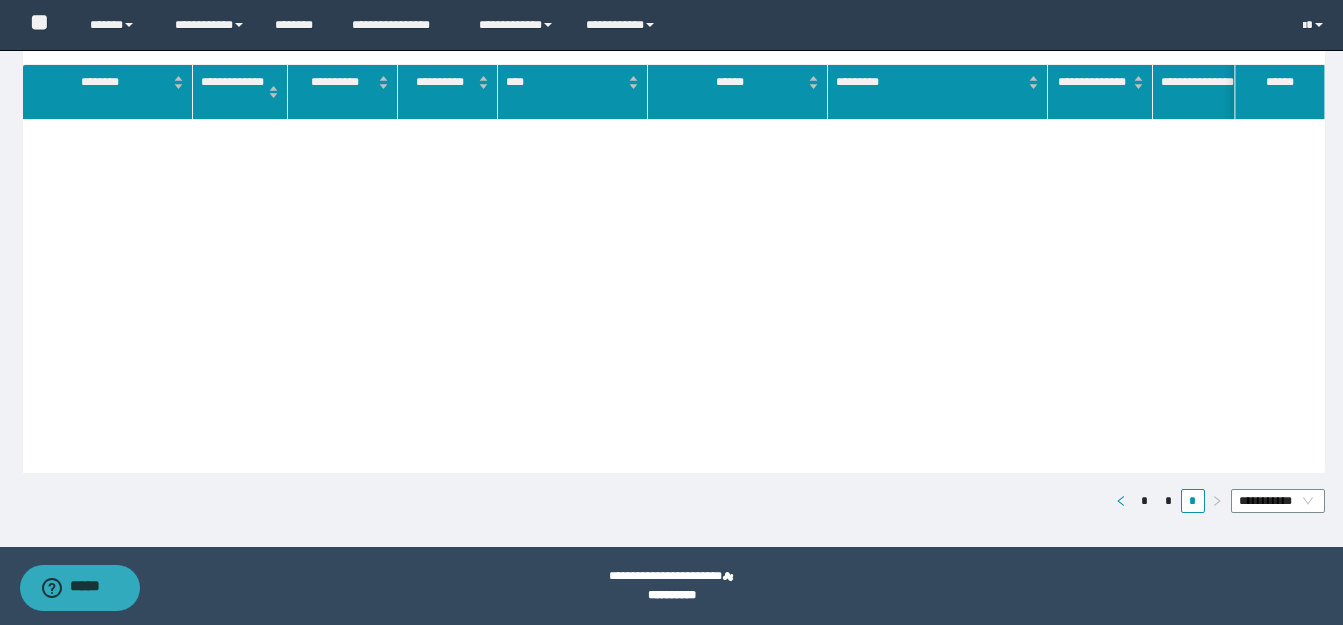 click 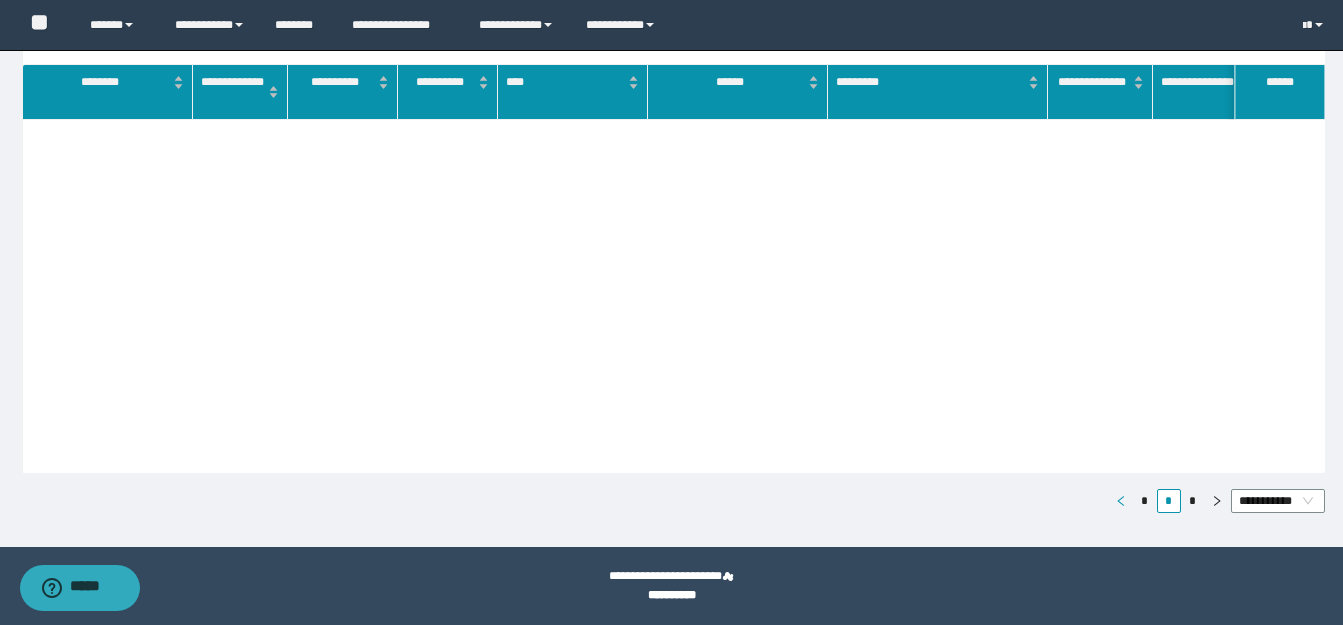 click on "[FIRST] [LAST] [EMAIL] [ADDRESS] [CITY] [STATE] [ZIP] [PHONE] [COUNTRY] [COORDINATES] [DATE] [TIME] [AGE] [GENDER] [OCCUPATION] [COMPANY] [JOB_TITLE] [NATIONALITY] [PASSPORT_NUMBER] [DRIVER_LICENSE] [CREDIT_CARD]" at bounding box center [673, -925] 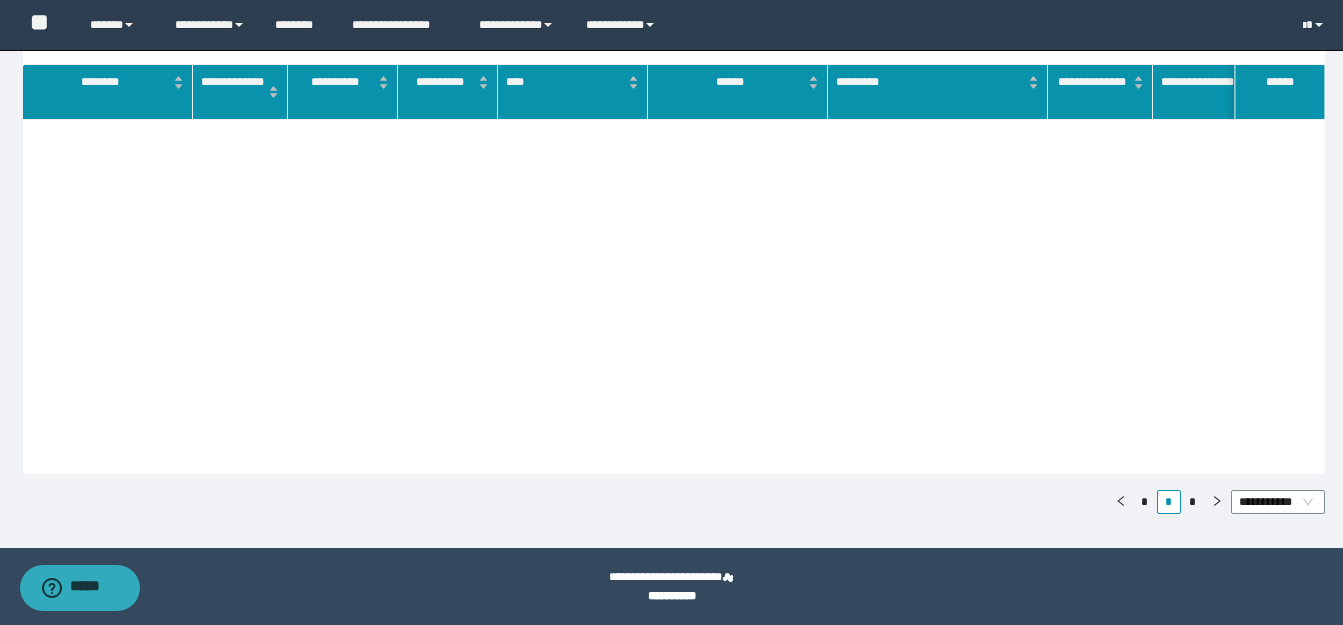 scroll, scrollTop: 2461, scrollLeft: 0, axis: vertical 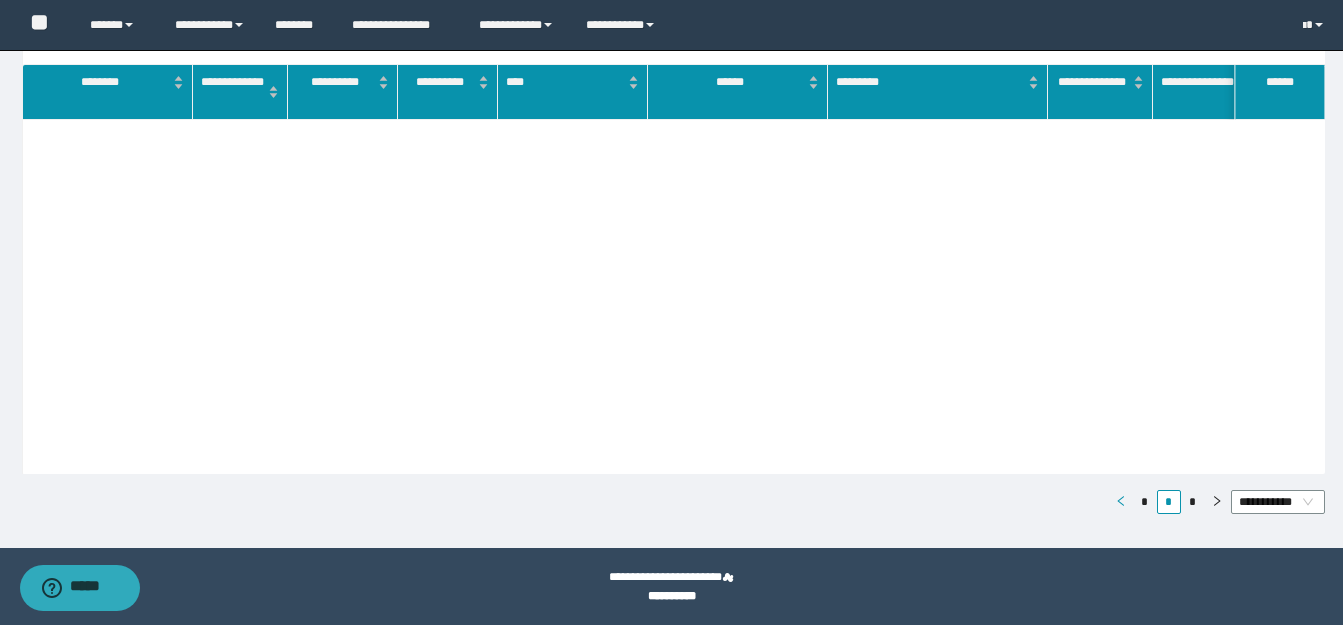 click 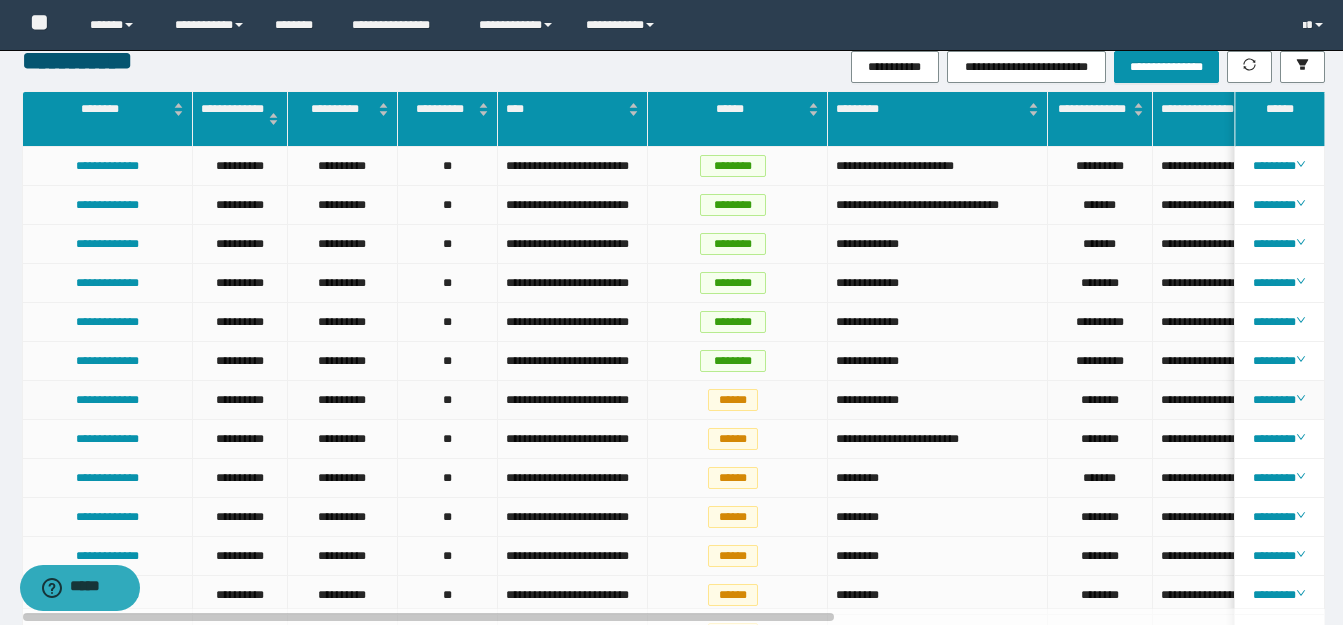 scroll, scrollTop: 0, scrollLeft: 0, axis: both 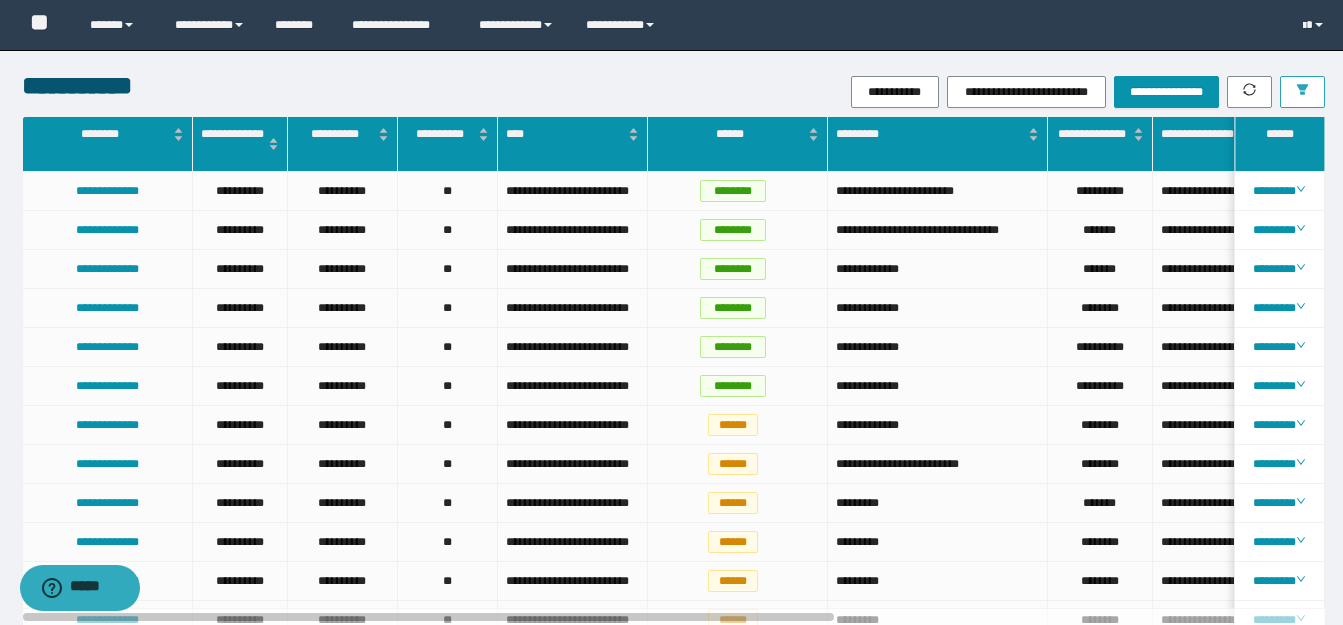 click 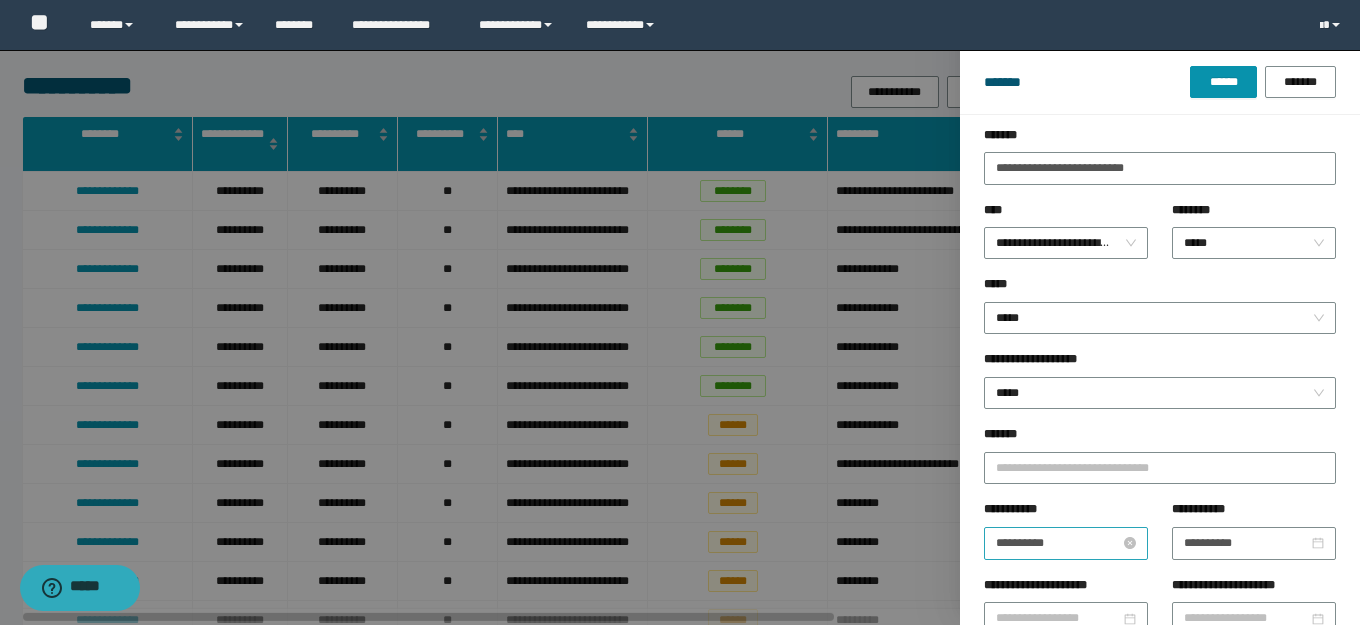 click on "**********" at bounding box center [1058, 543] 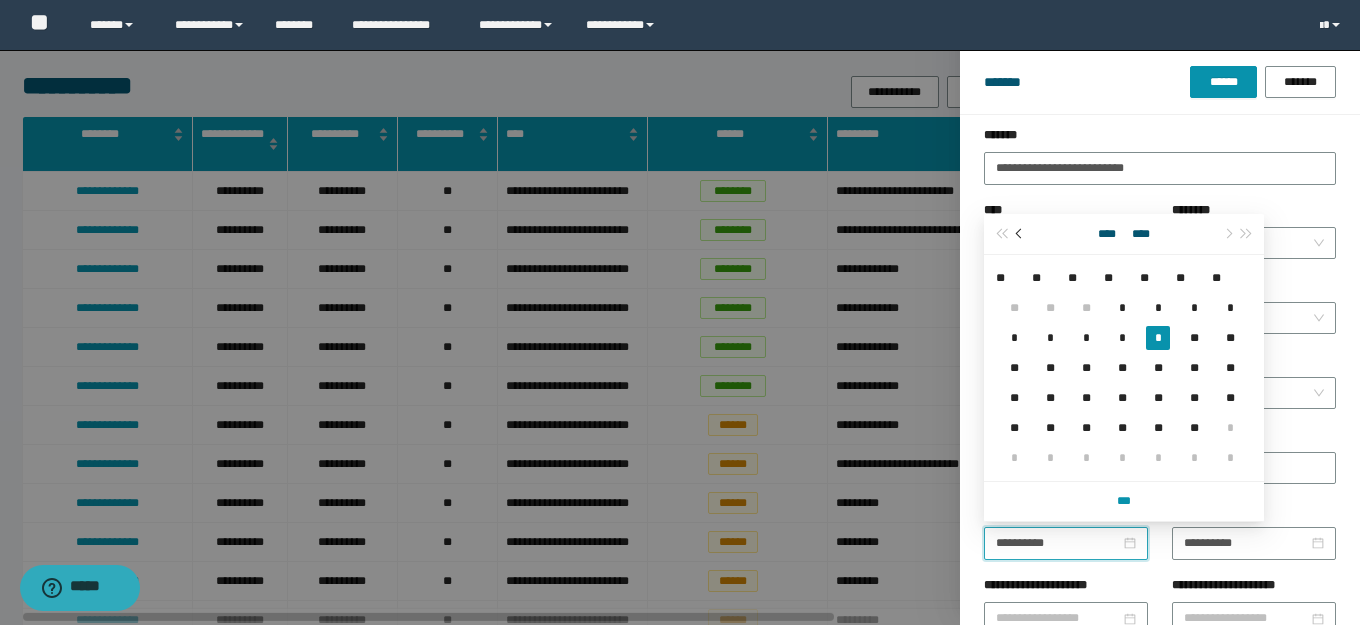 click at bounding box center [1020, 234] 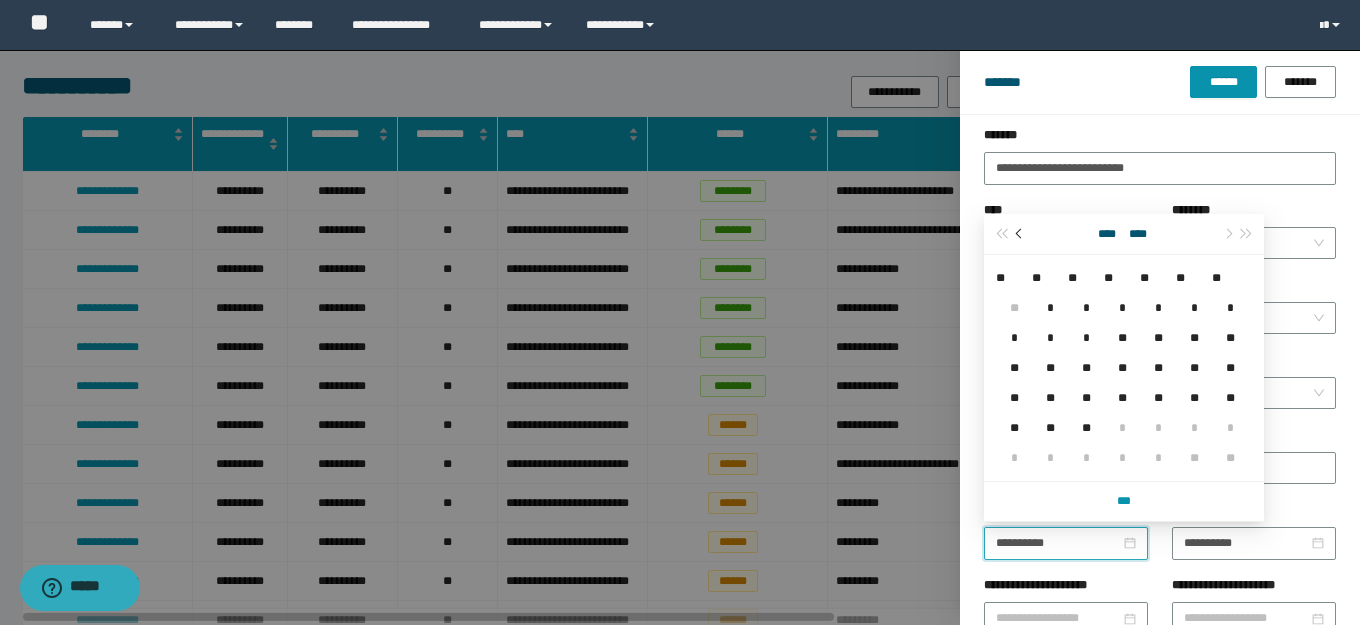 click at bounding box center [1020, 234] 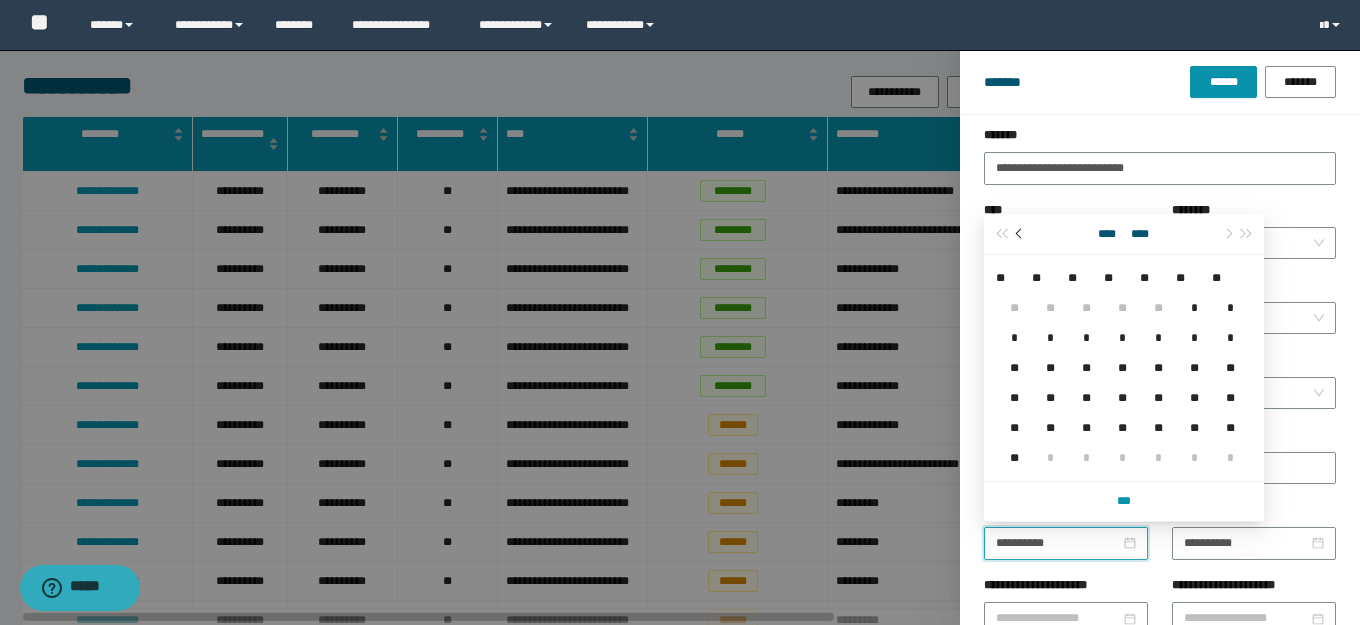 click at bounding box center [1020, 234] 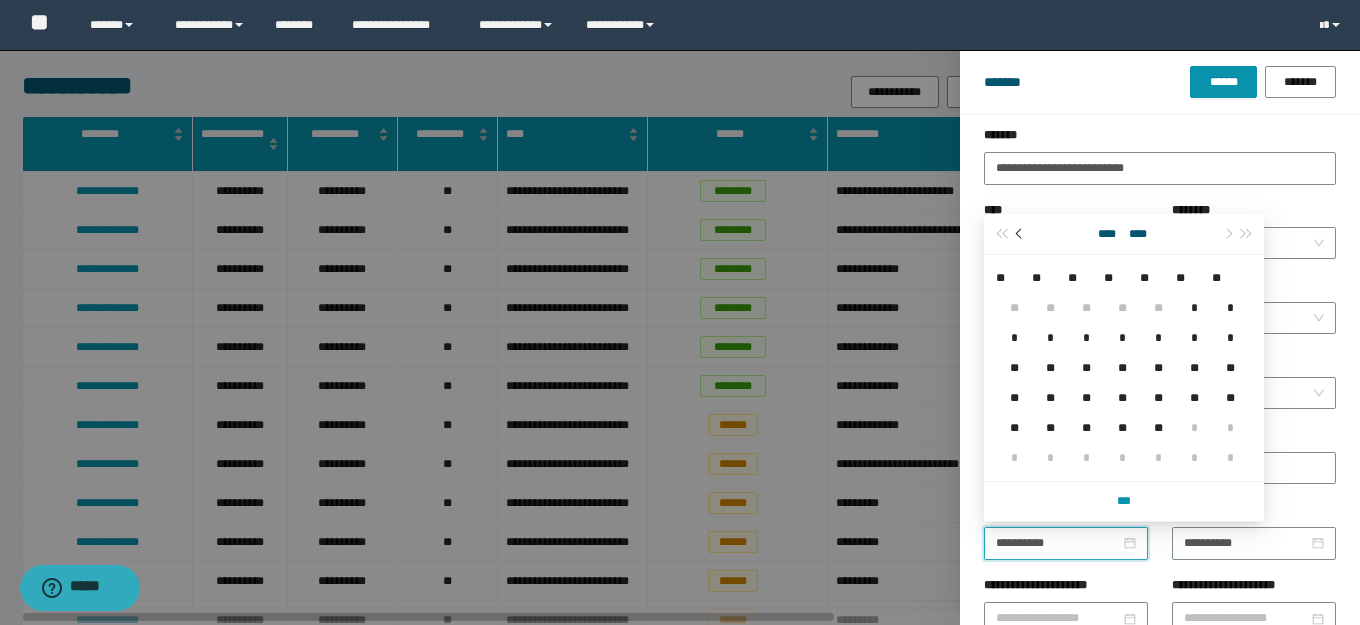 click at bounding box center [1020, 234] 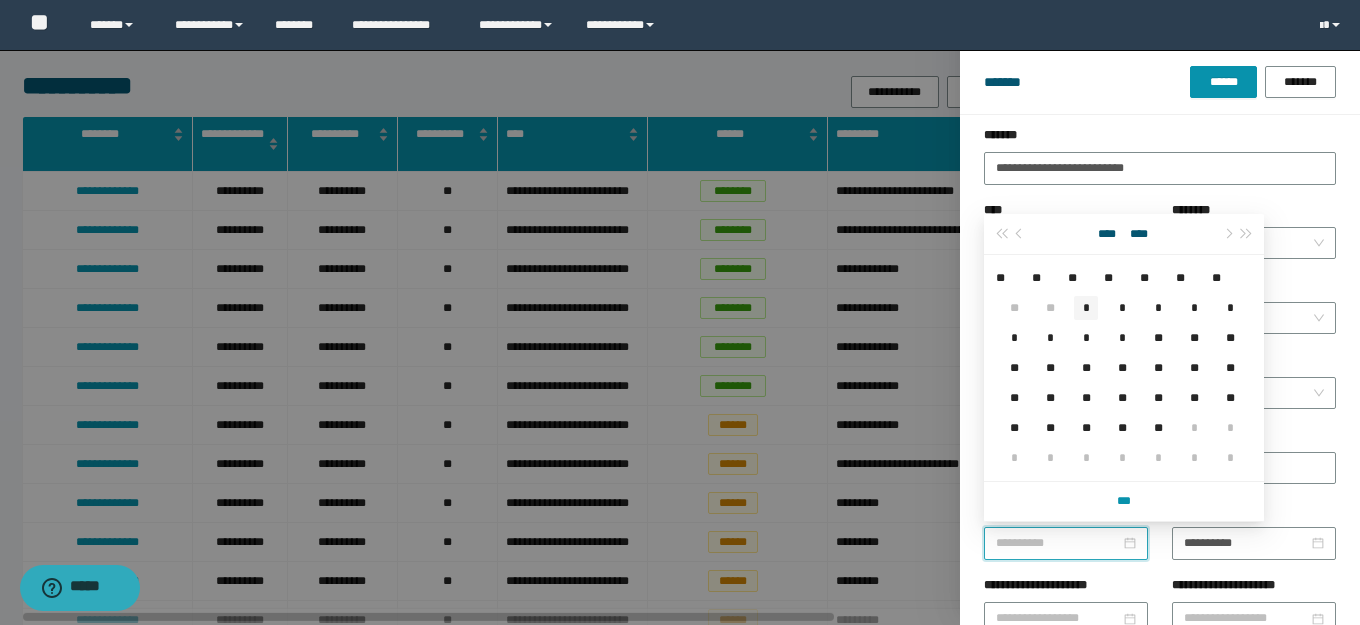 type on "**********" 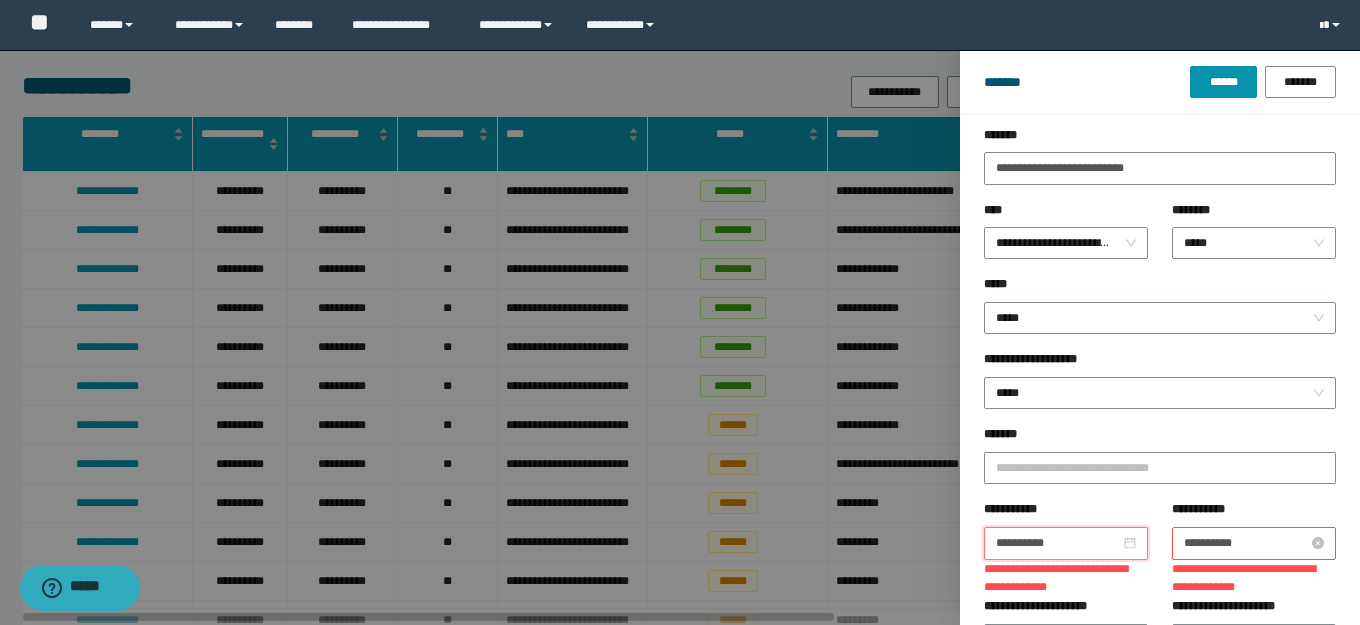 click on "**********" at bounding box center [1246, 543] 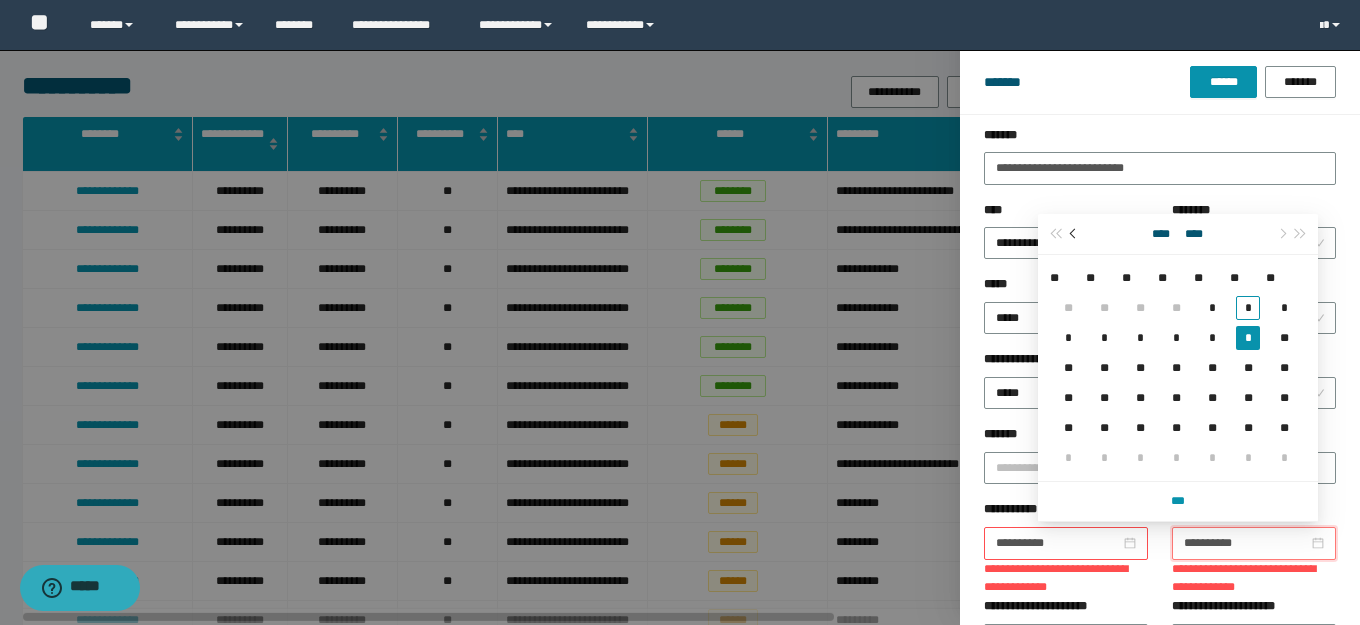 click at bounding box center [1074, 234] 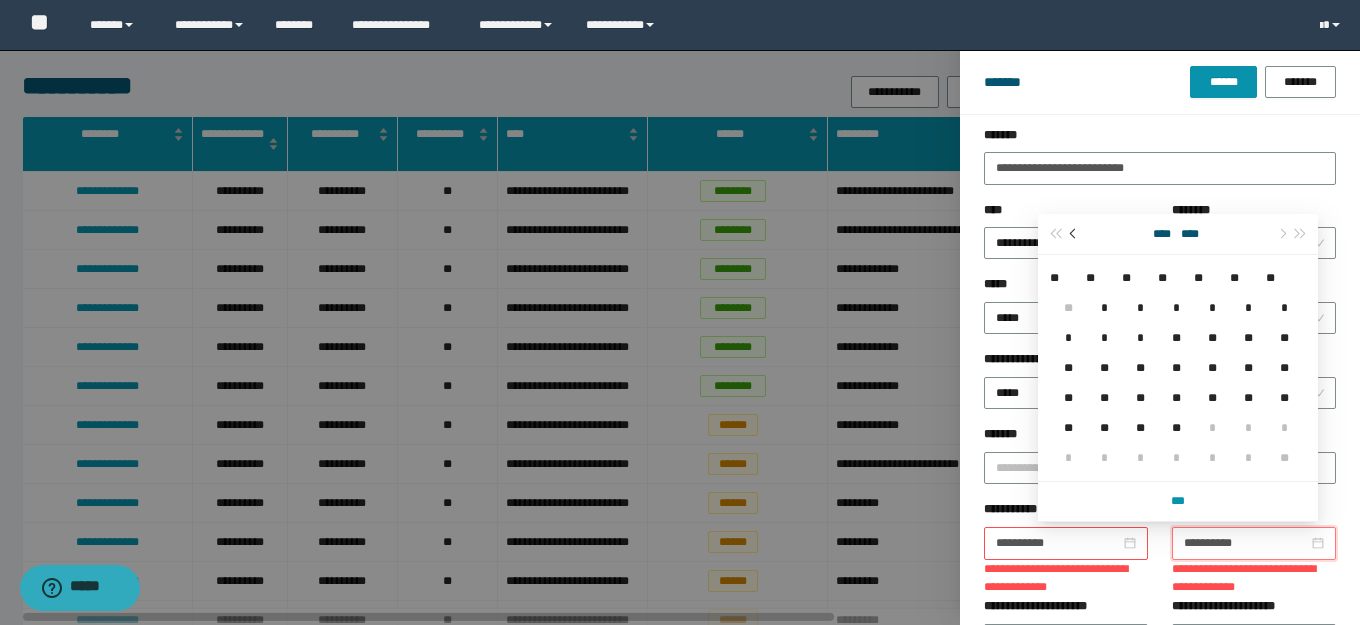 click at bounding box center (1074, 234) 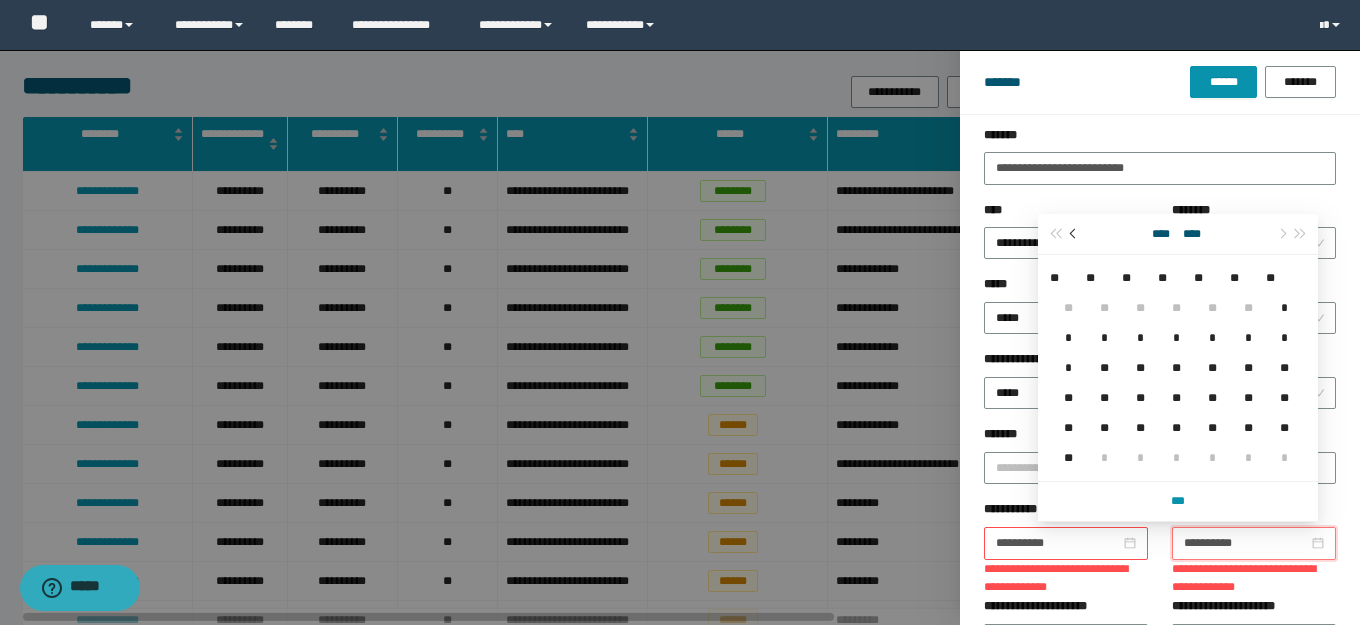 click at bounding box center (1074, 234) 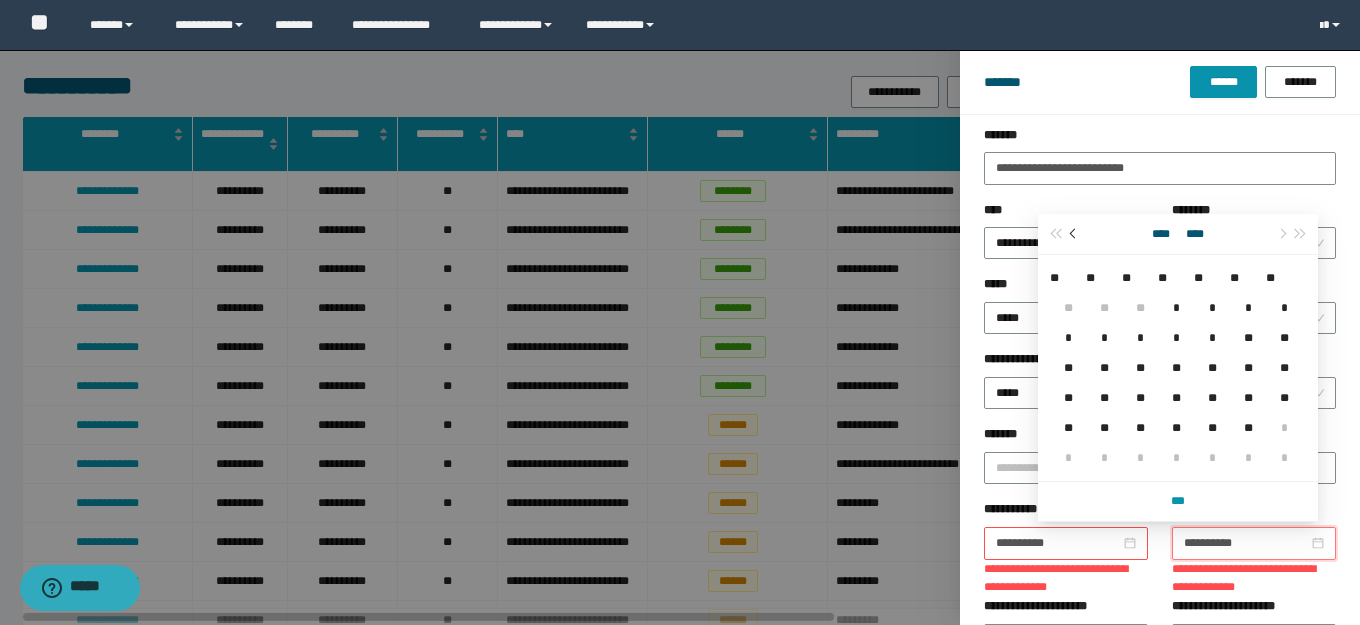 click at bounding box center [1074, 234] 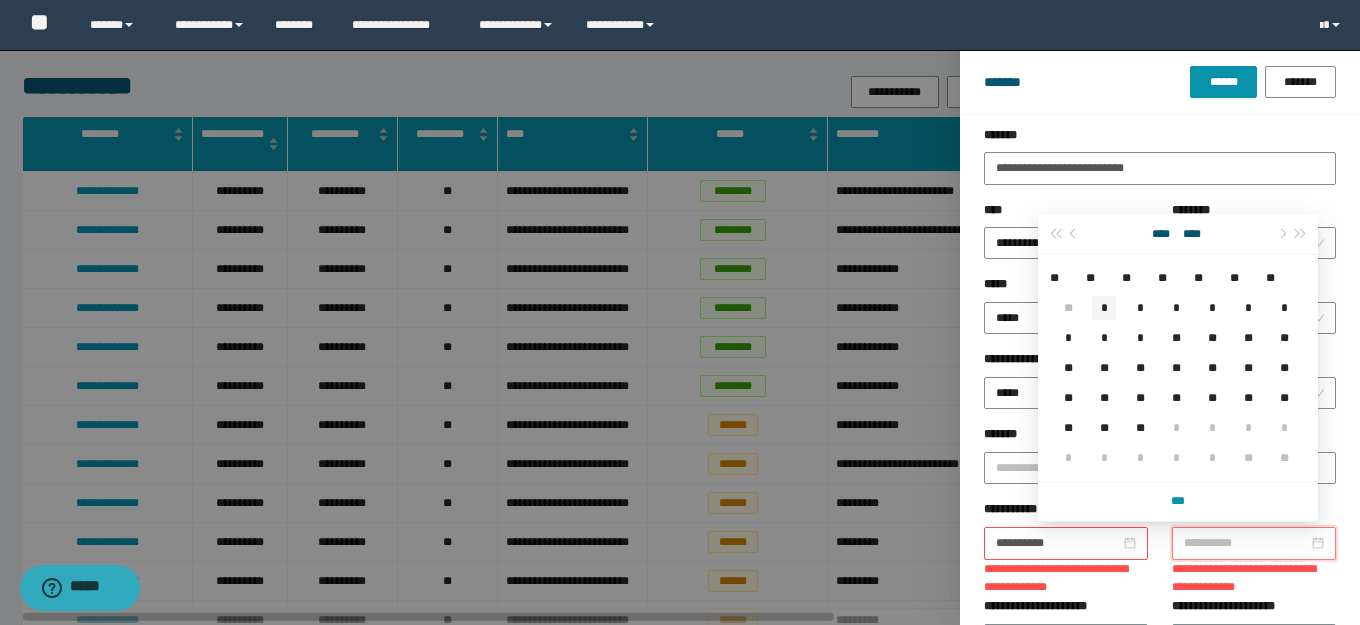 type on "**********" 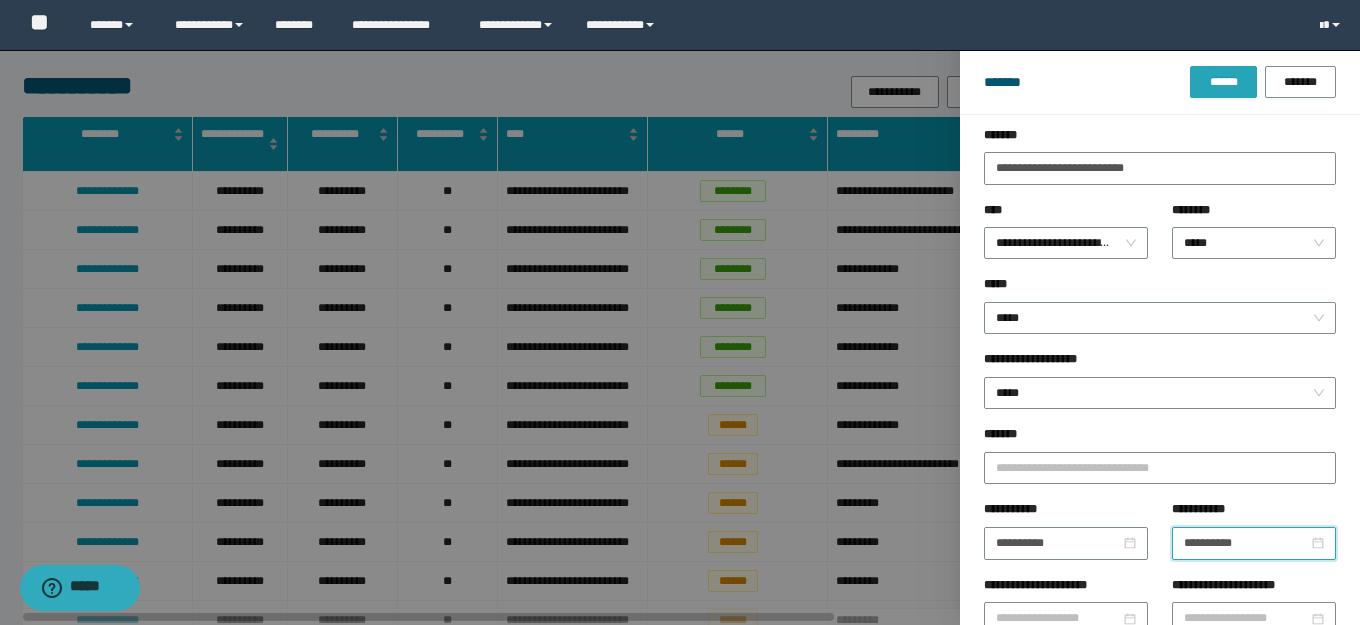 click on "******" at bounding box center [1223, 82] 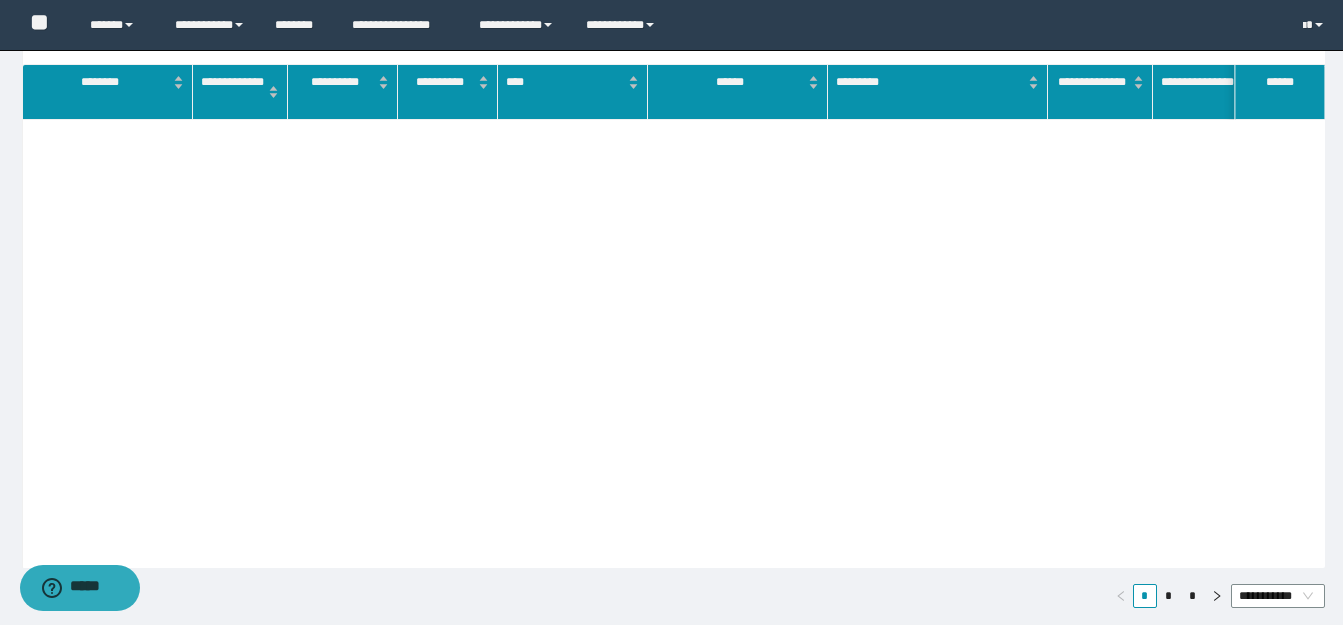 scroll, scrollTop: 2500, scrollLeft: 0, axis: vertical 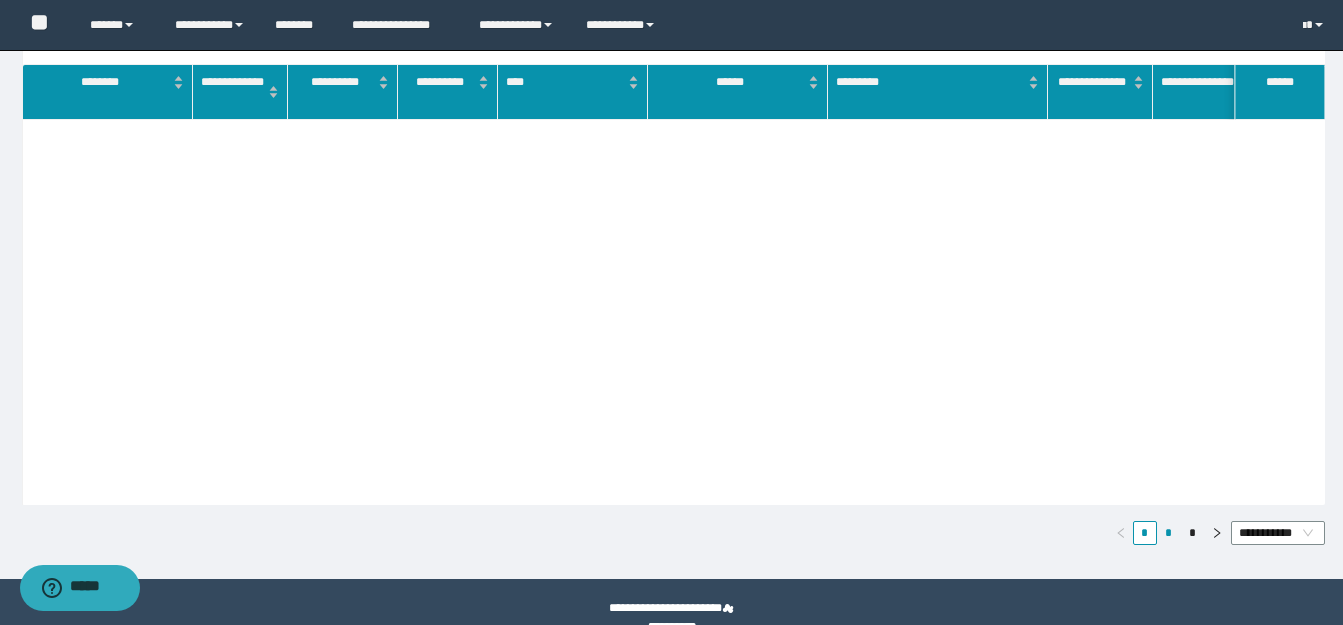 click on "*" at bounding box center (1169, 533) 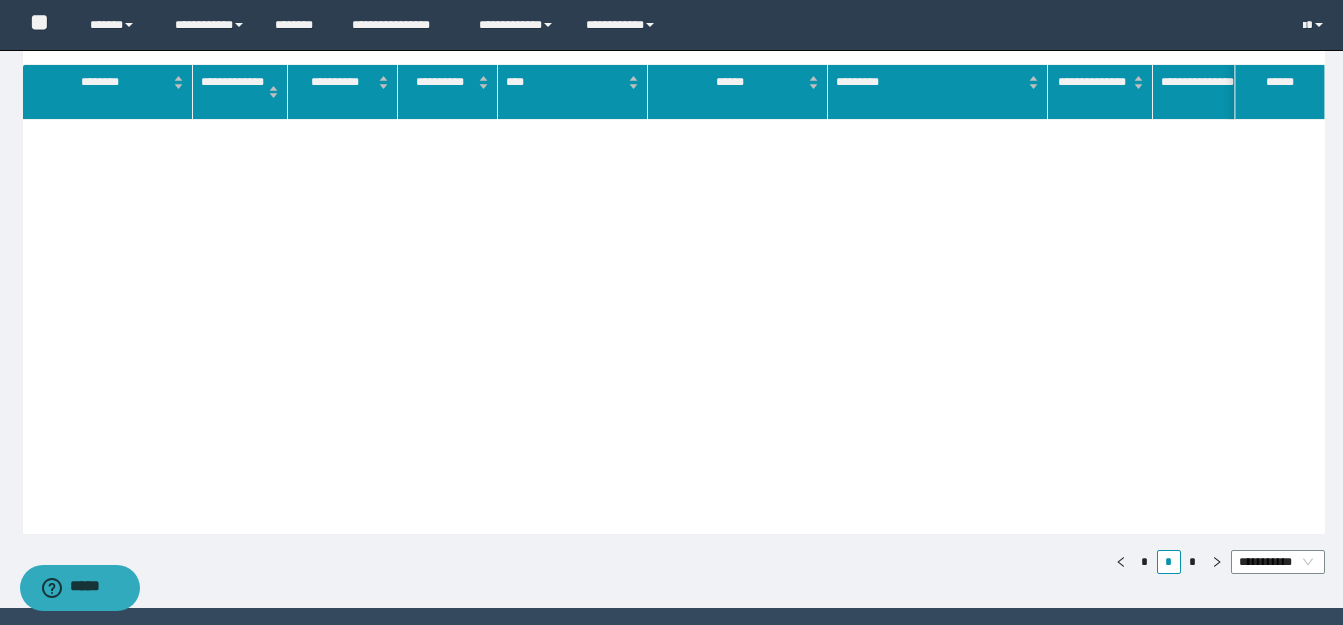 scroll, scrollTop: 2550, scrollLeft: 0, axis: vertical 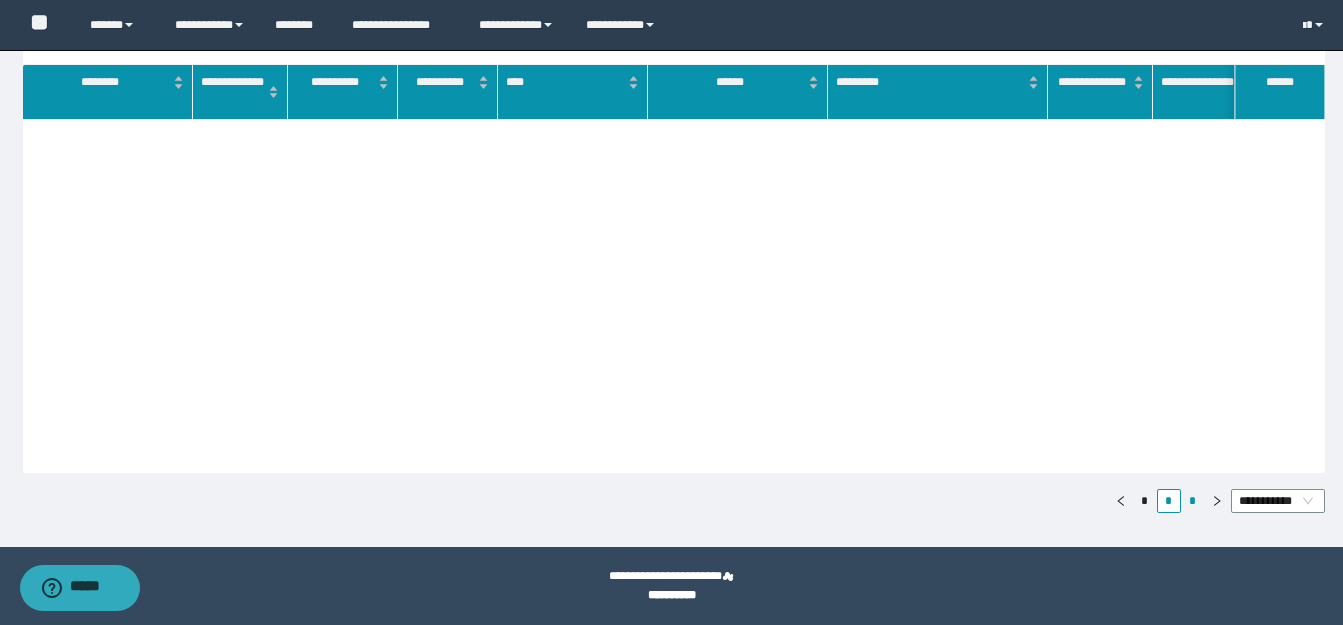 click on "*" at bounding box center (1193, 501) 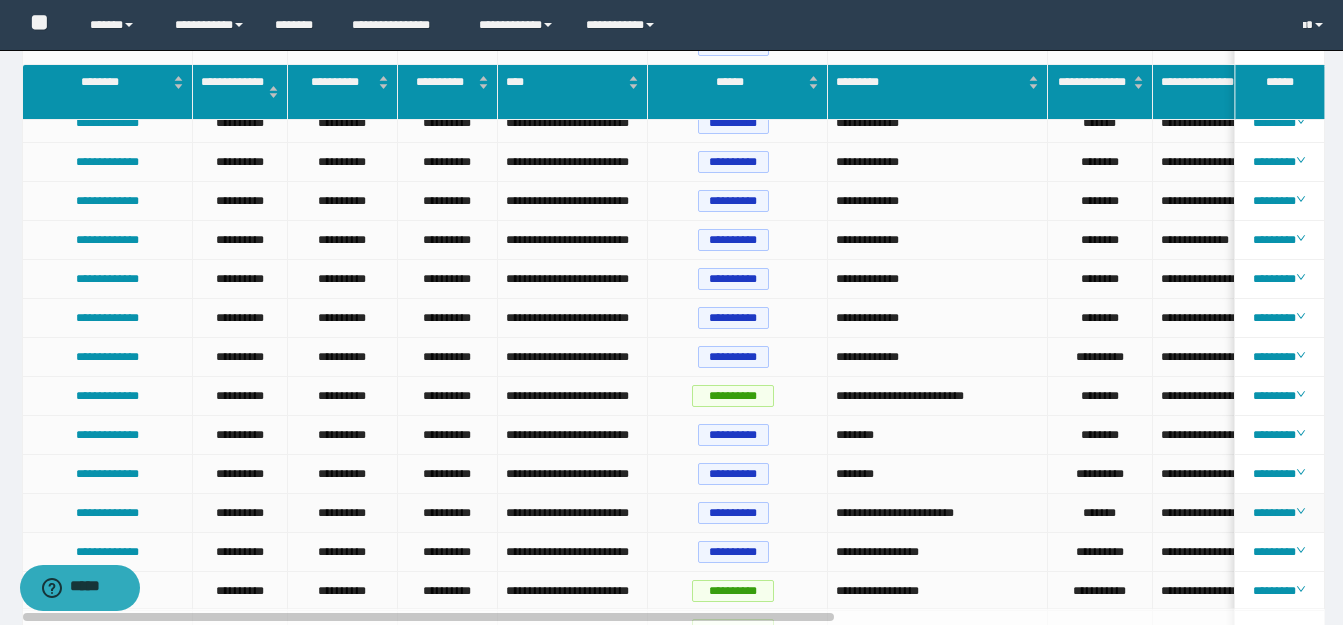 scroll, scrollTop: 0, scrollLeft: 0, axis: both 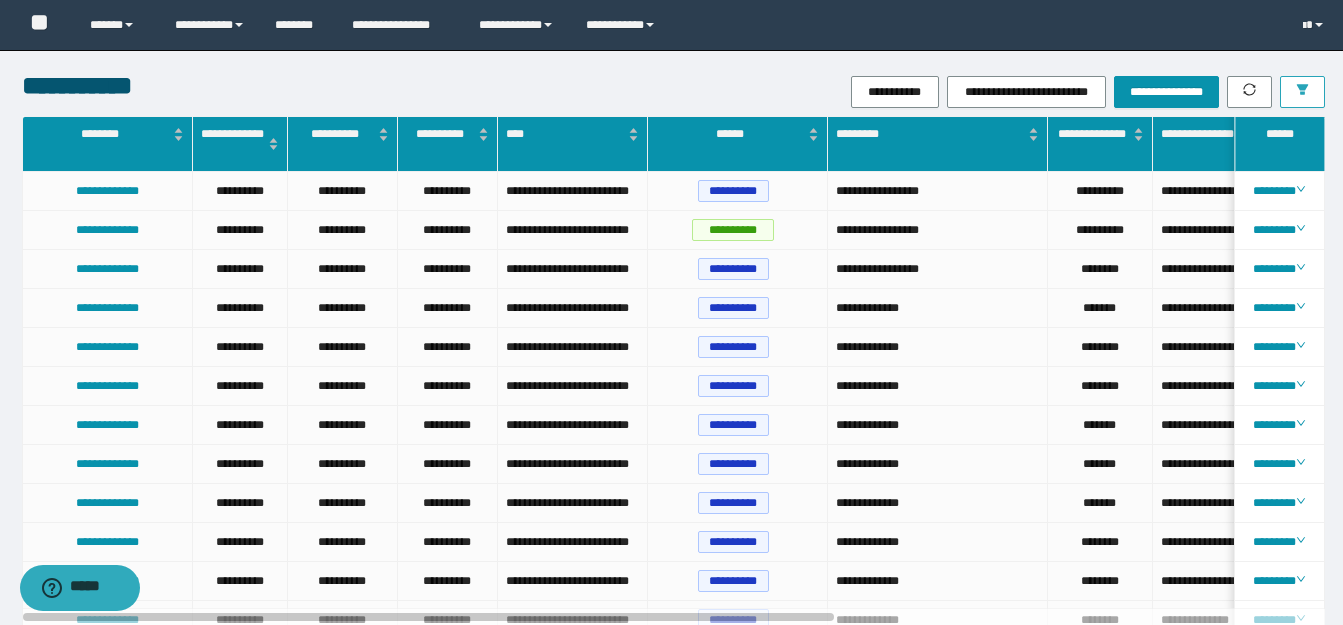 click 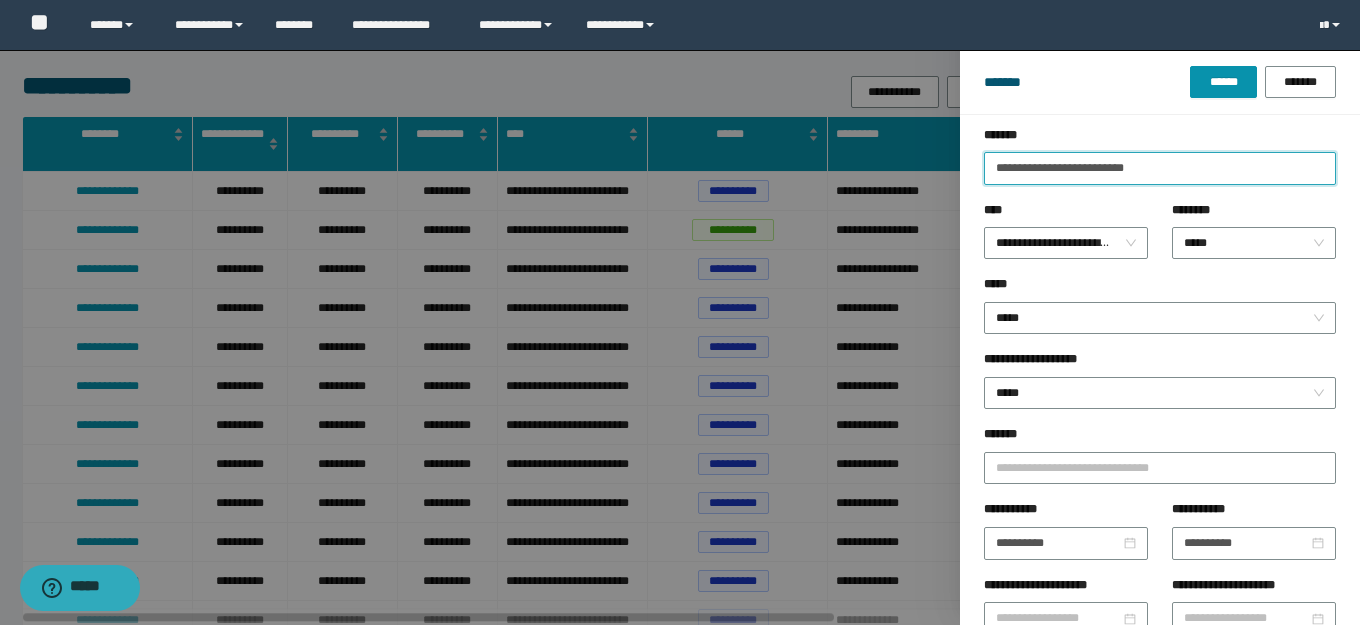 click on "**********" at bounding box center (1160, 168) 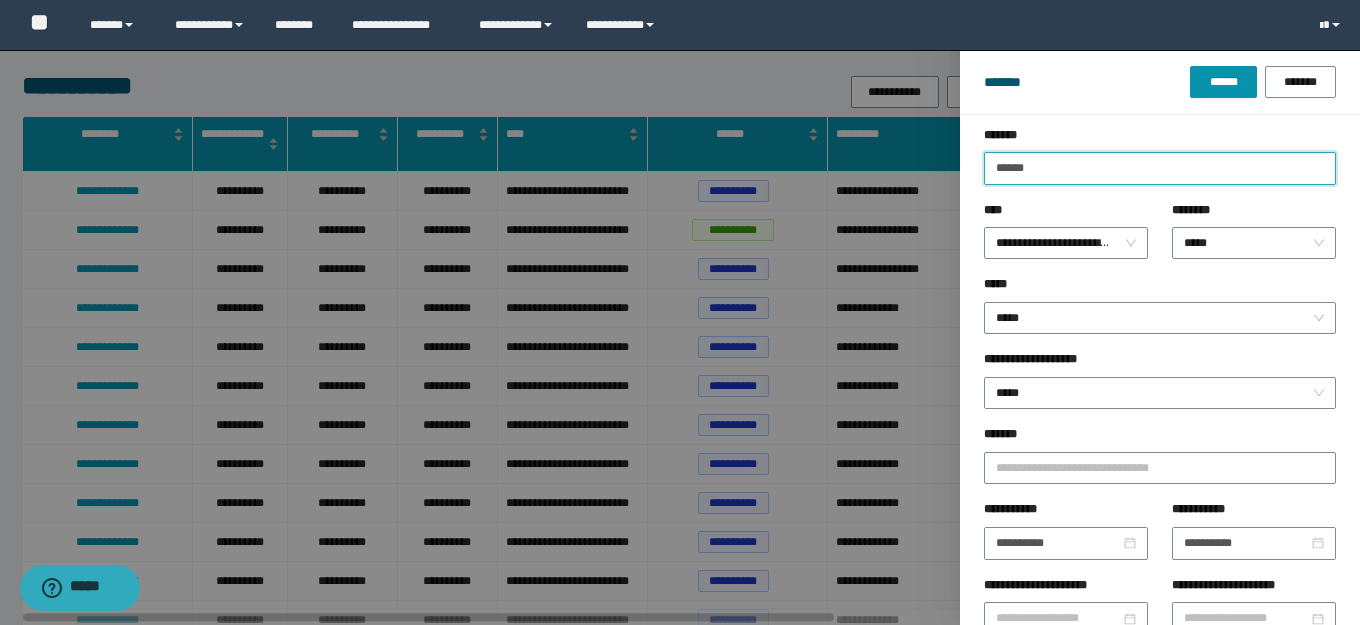 type on "**********" 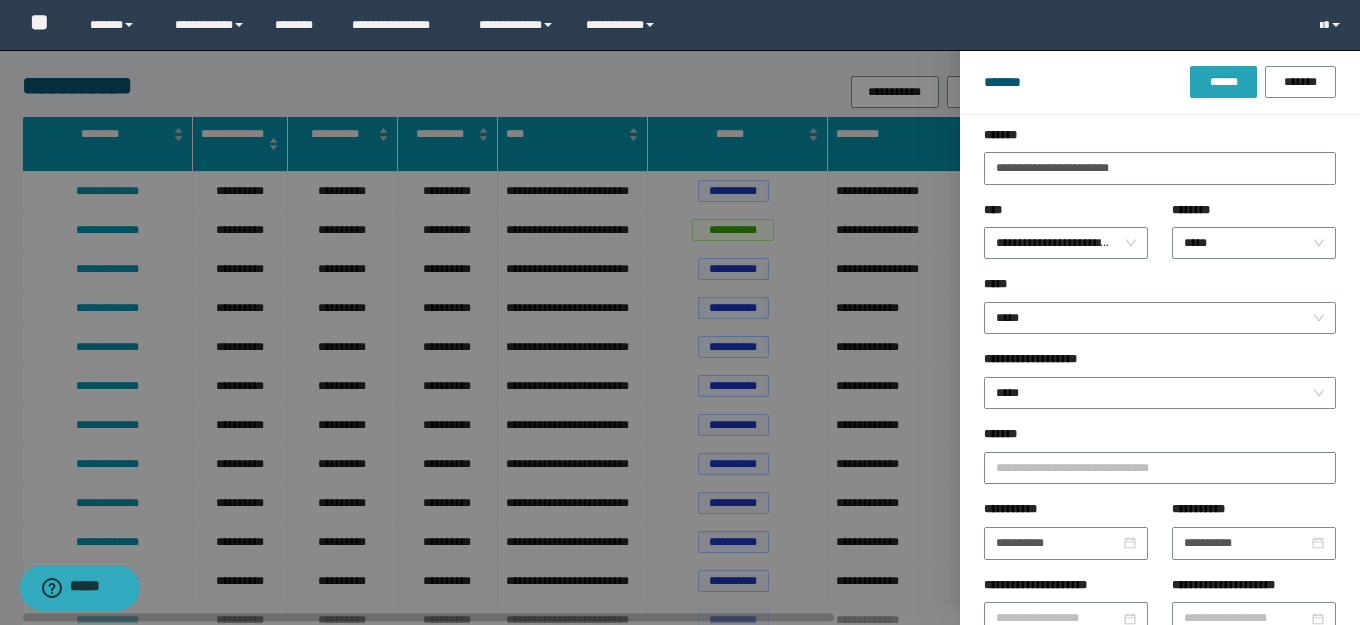 click on "******" at bounding box center [1223, 82] 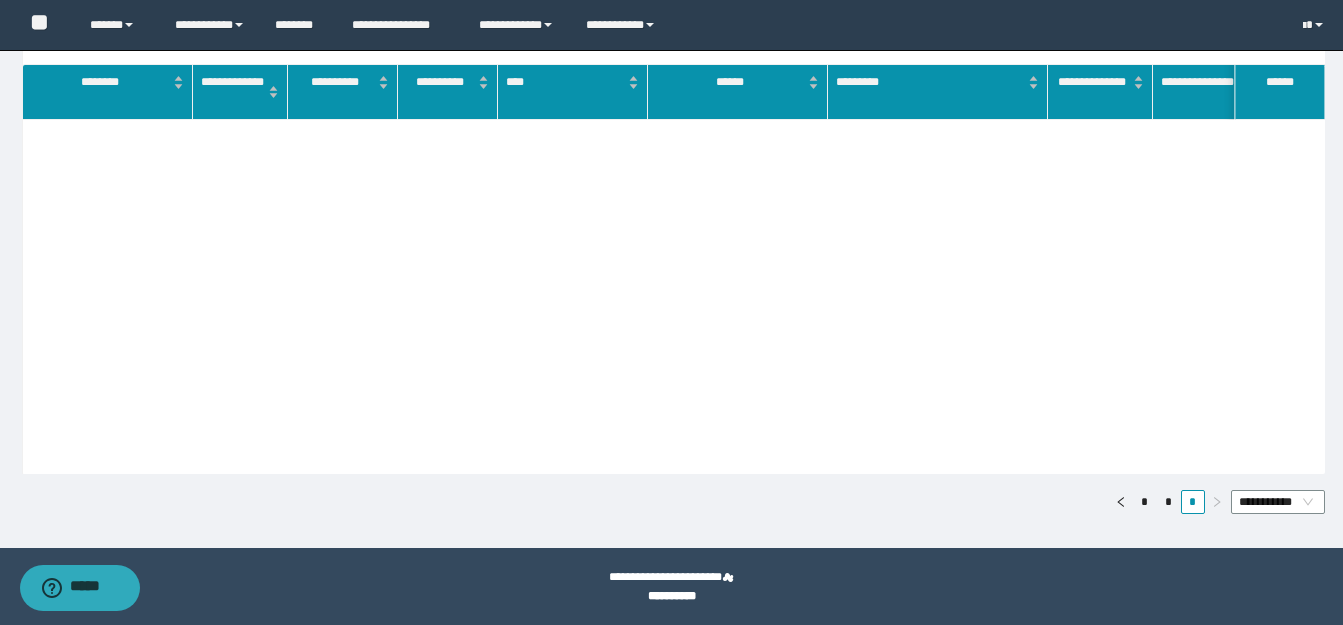 scroll, scrollTop: 2550, scrollLeft: 0, axis: vertical 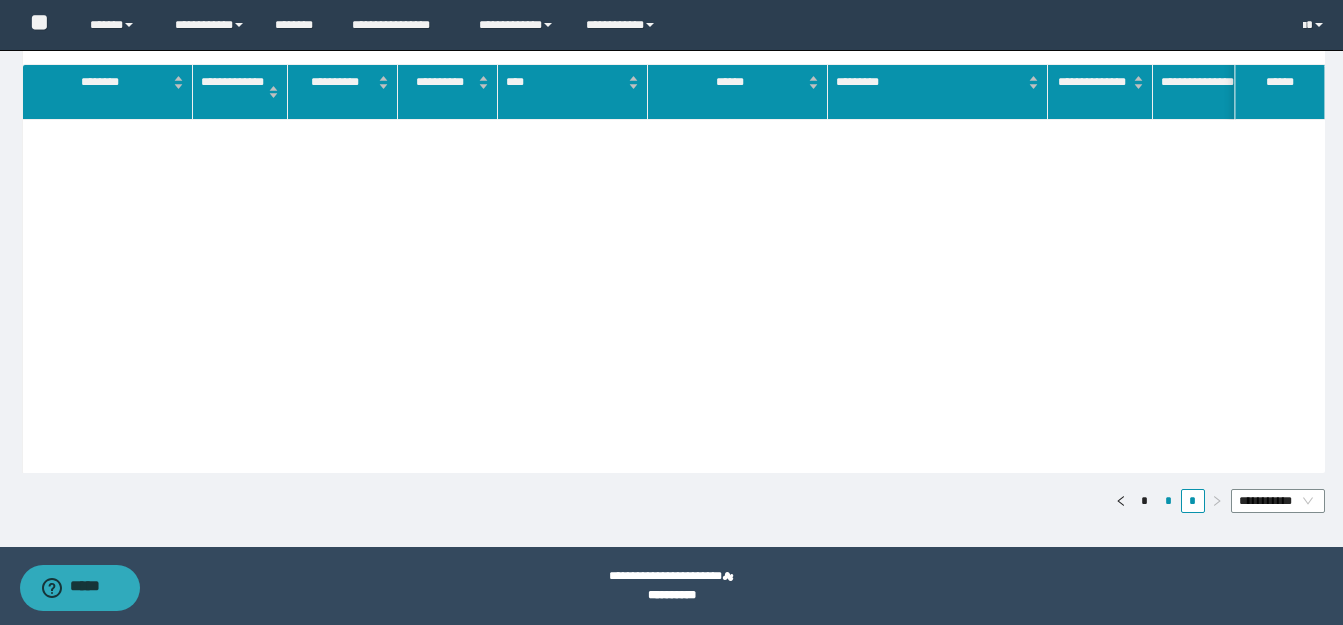 click on "*" at bounding box center (1169, 501) 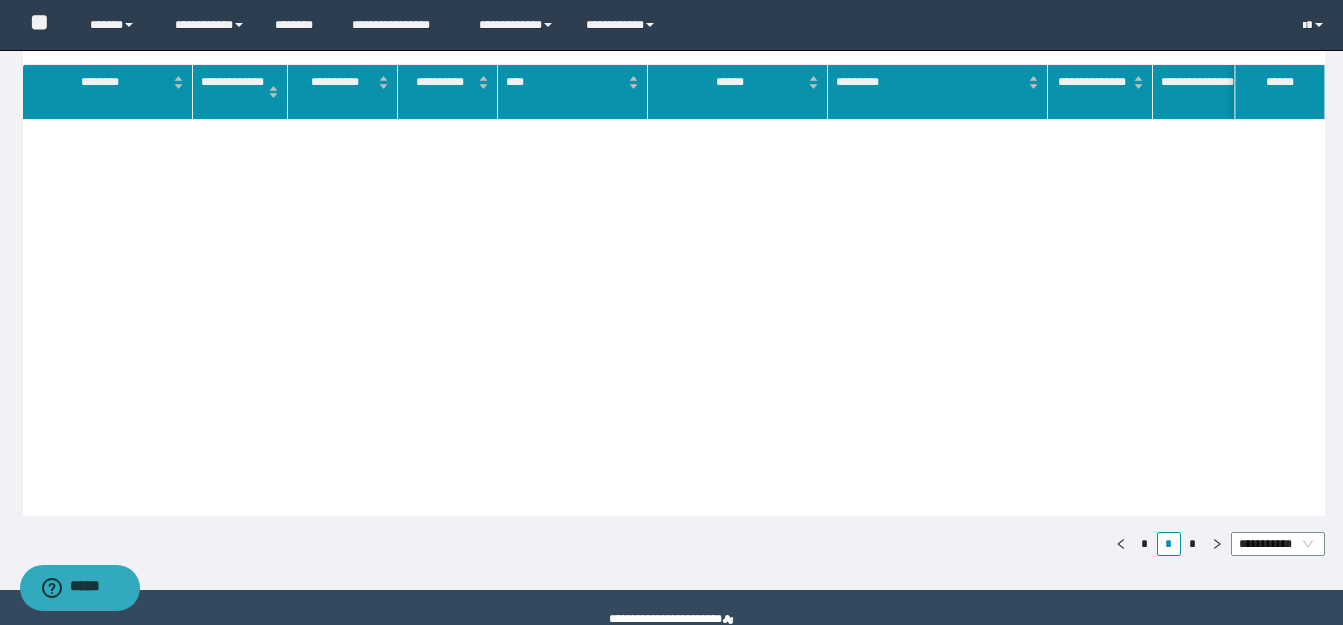 scroll, scrollTop: 2550, scrollLeft: 0, axis: vertical 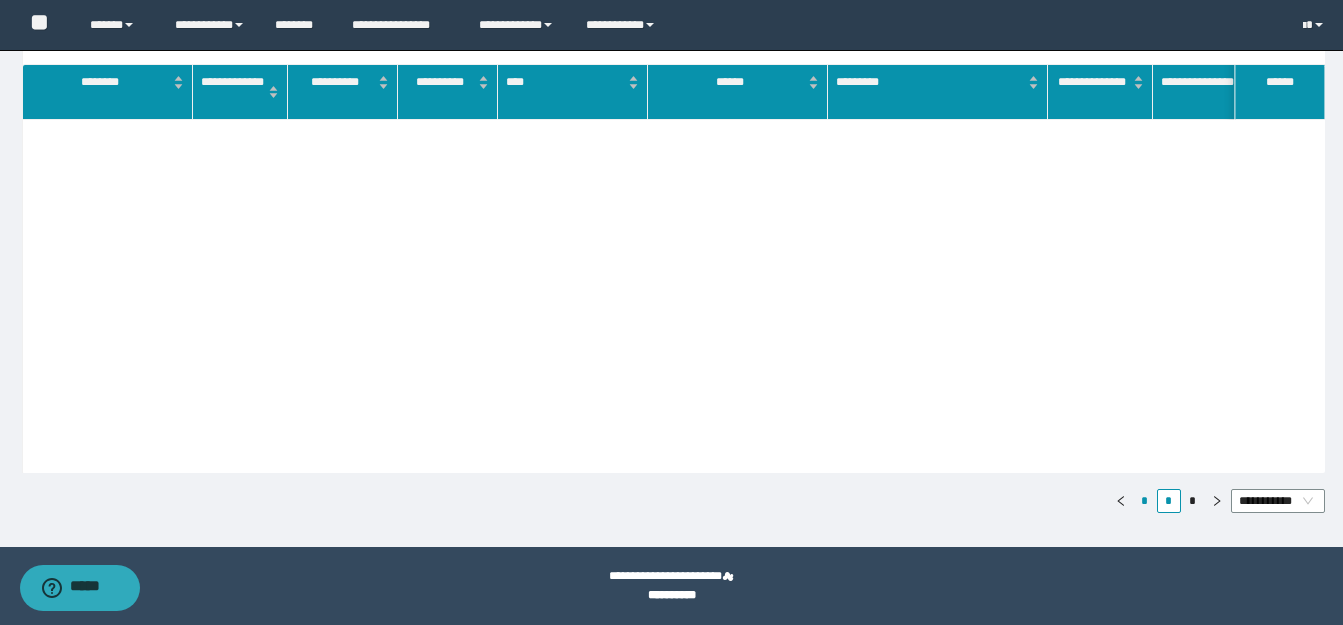 click on "*" at bounding box center (1145, 501) 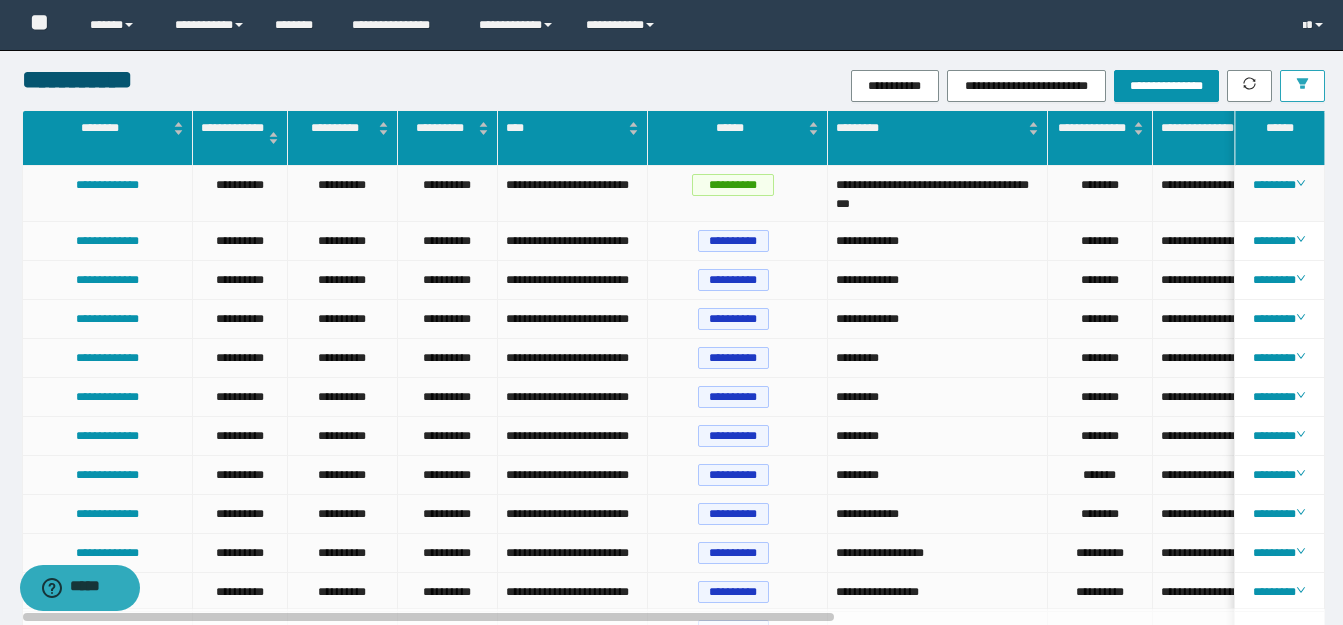 scroll, scrollTop: 0, scrollLeft: 0, axis: both 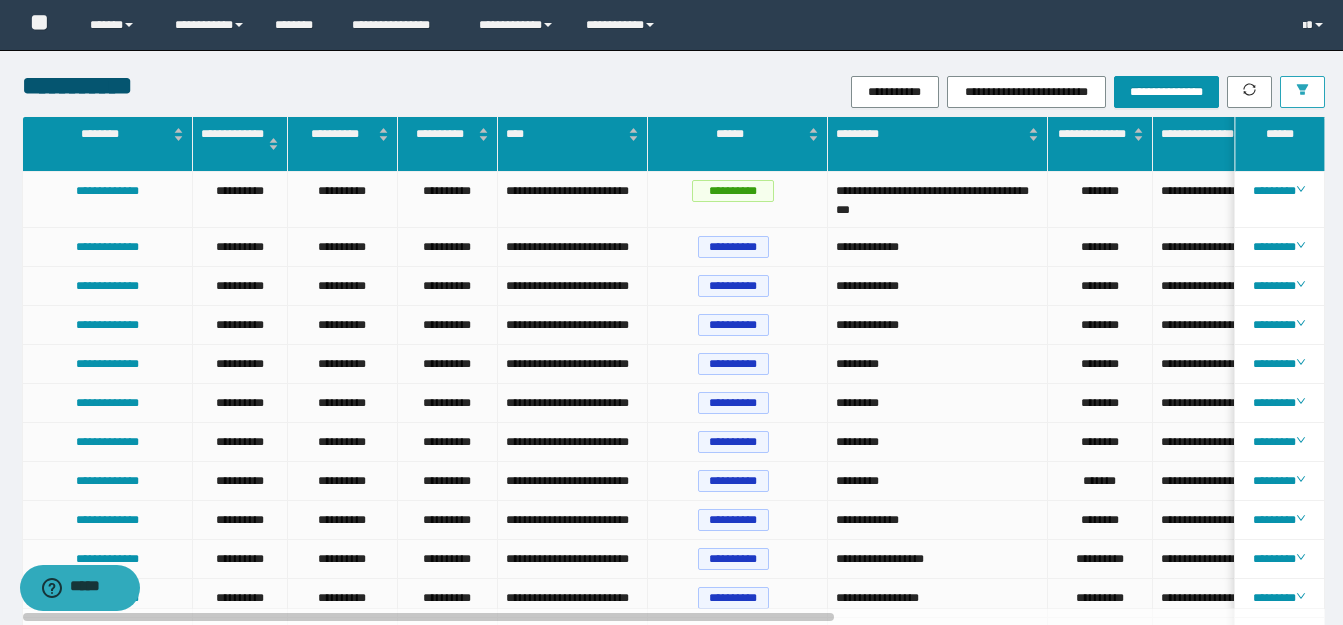 click 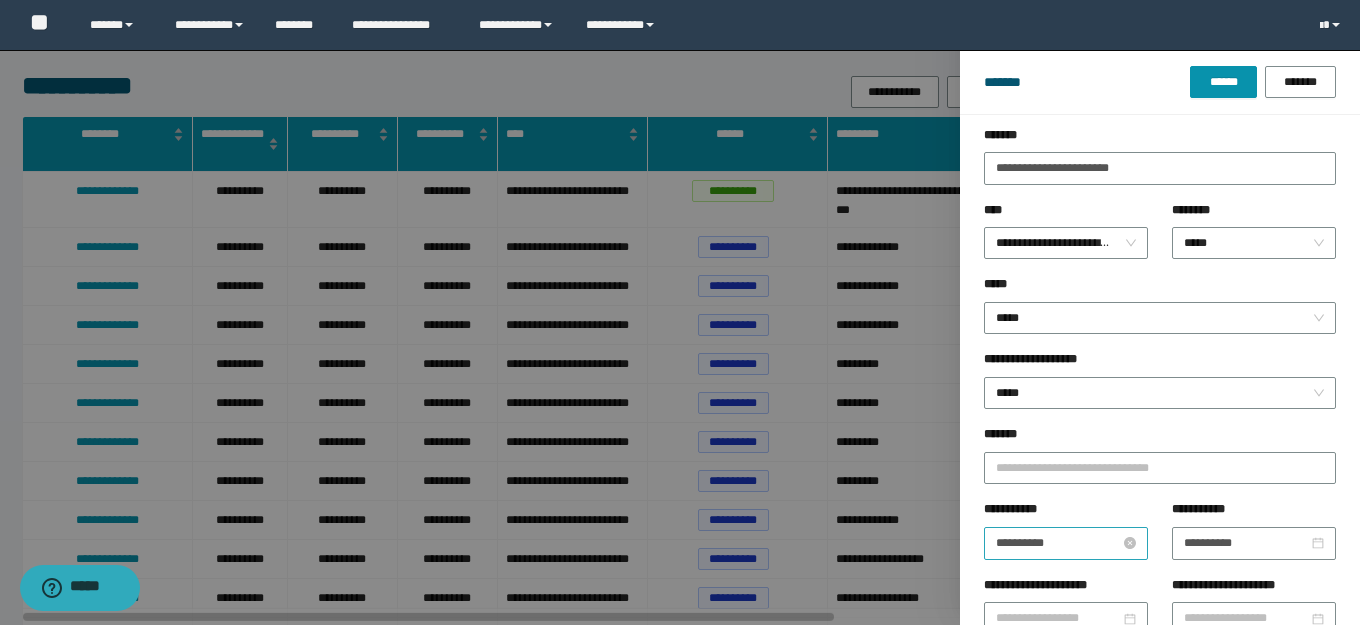 click on "**********" at bounding box center [1066, 543] 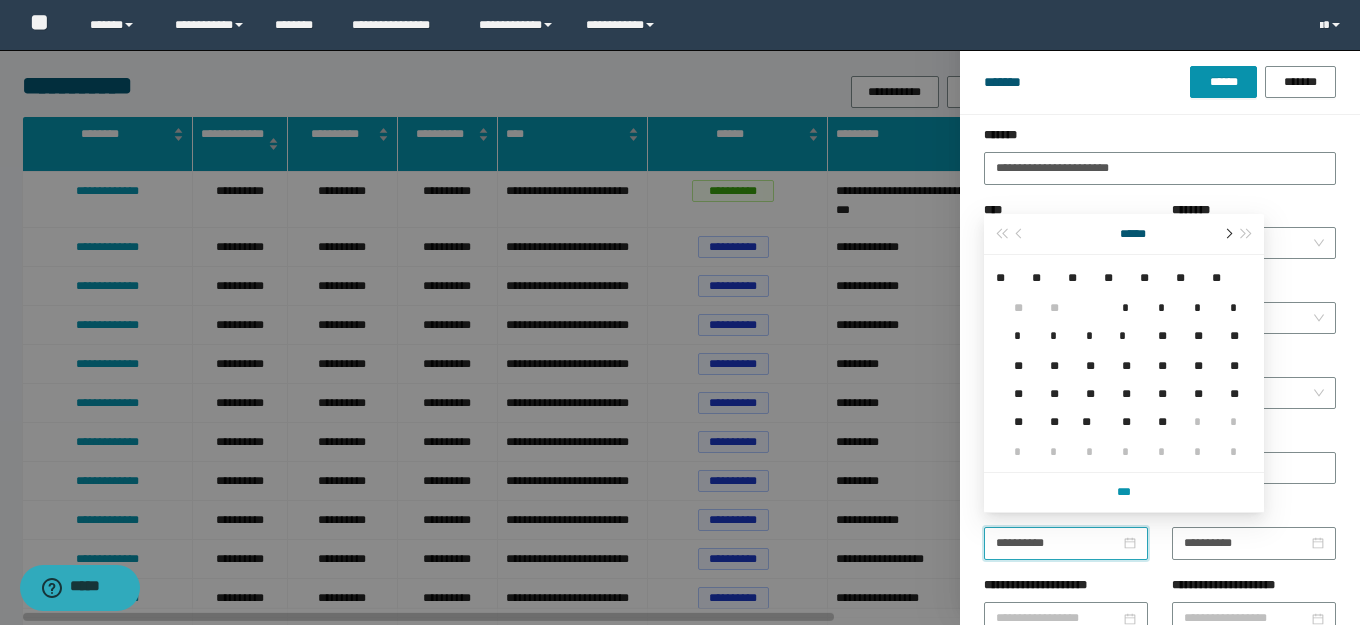click at bounding box center (1227, 234) 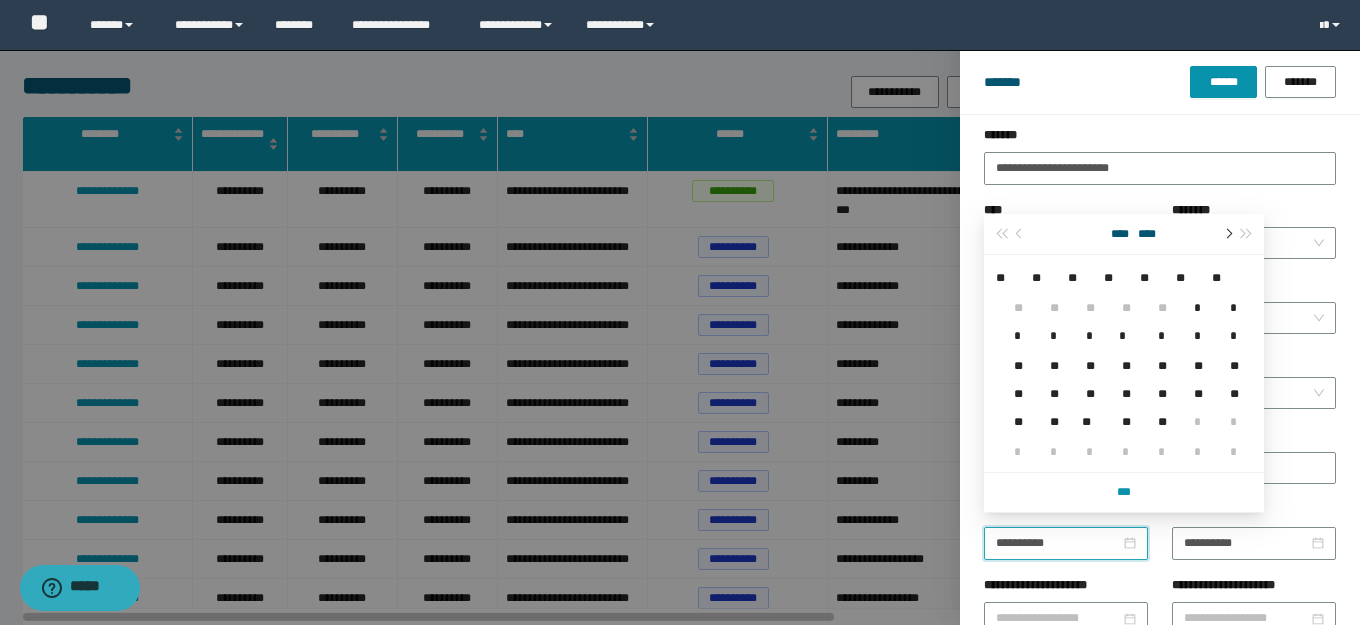 click at bounding box center (1227, 234) 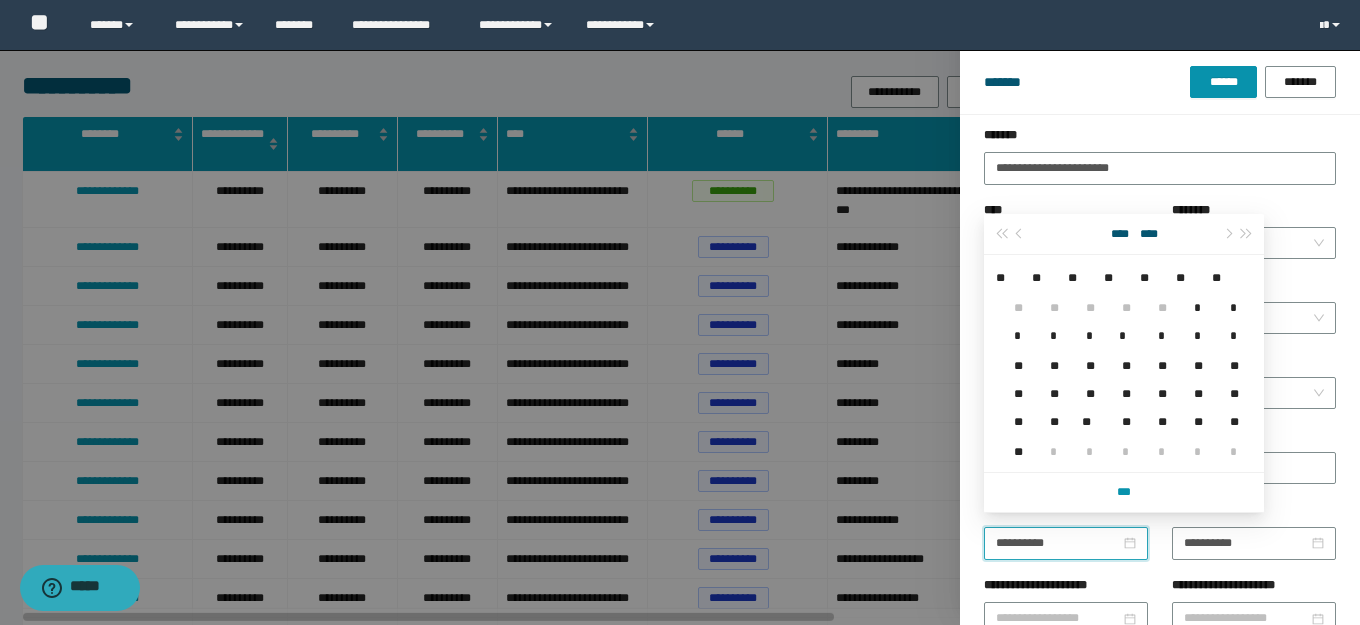 click at bounding box center [1227, 234] 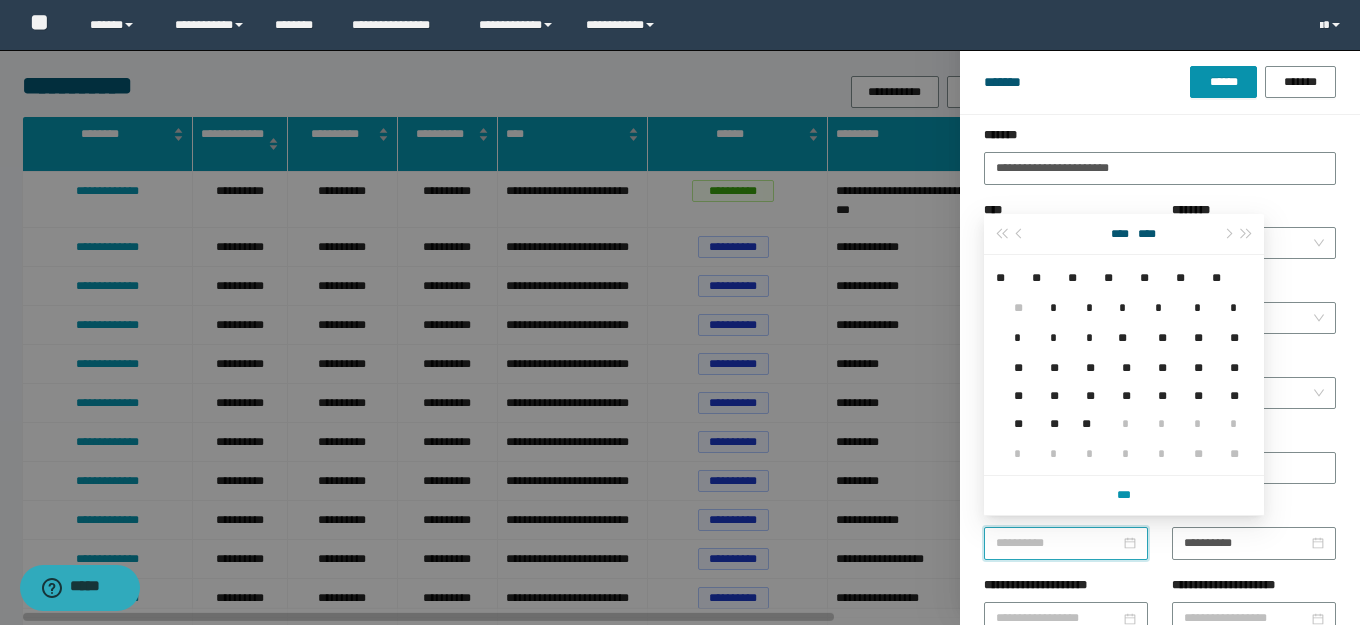 type on "**********" 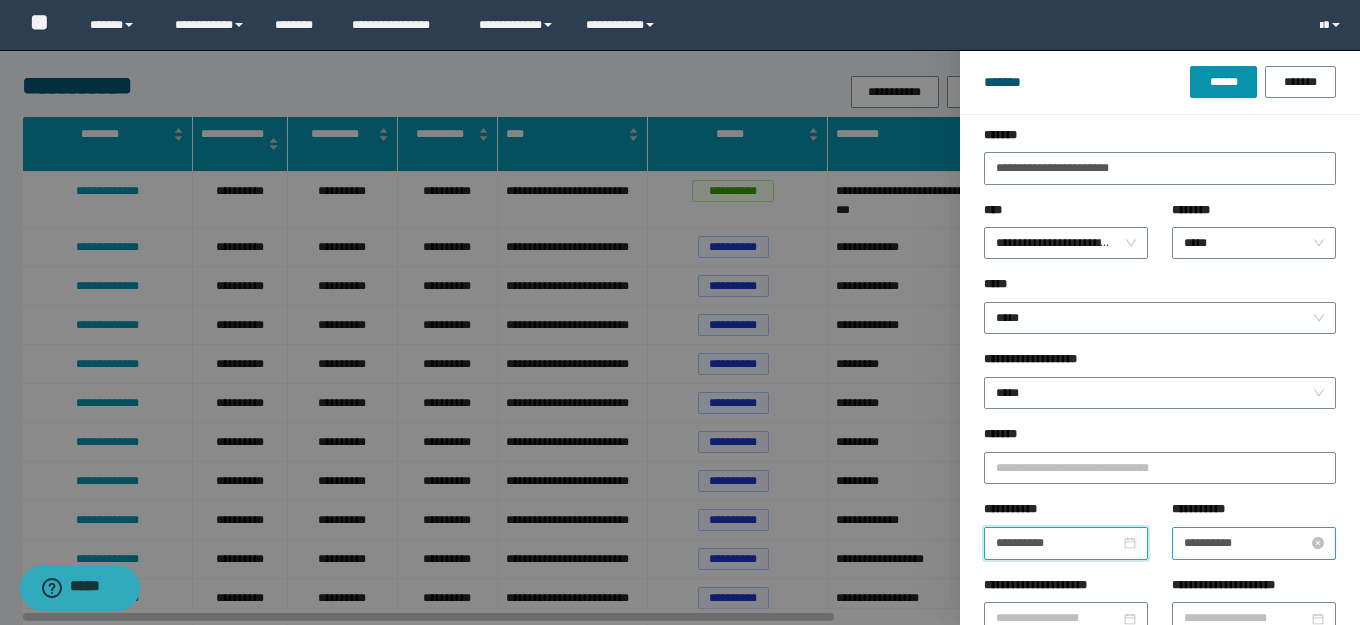 click on "**********" at bounding box center [1246, 543] 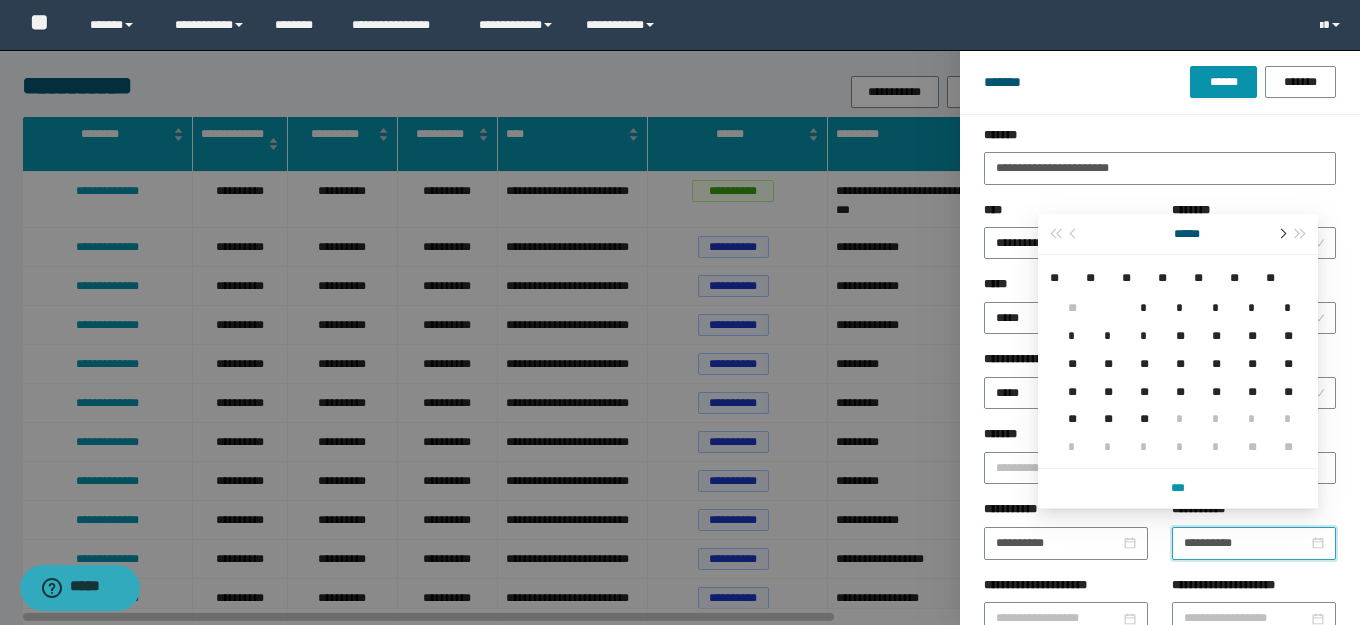 click at bounding box center [1281, 234] 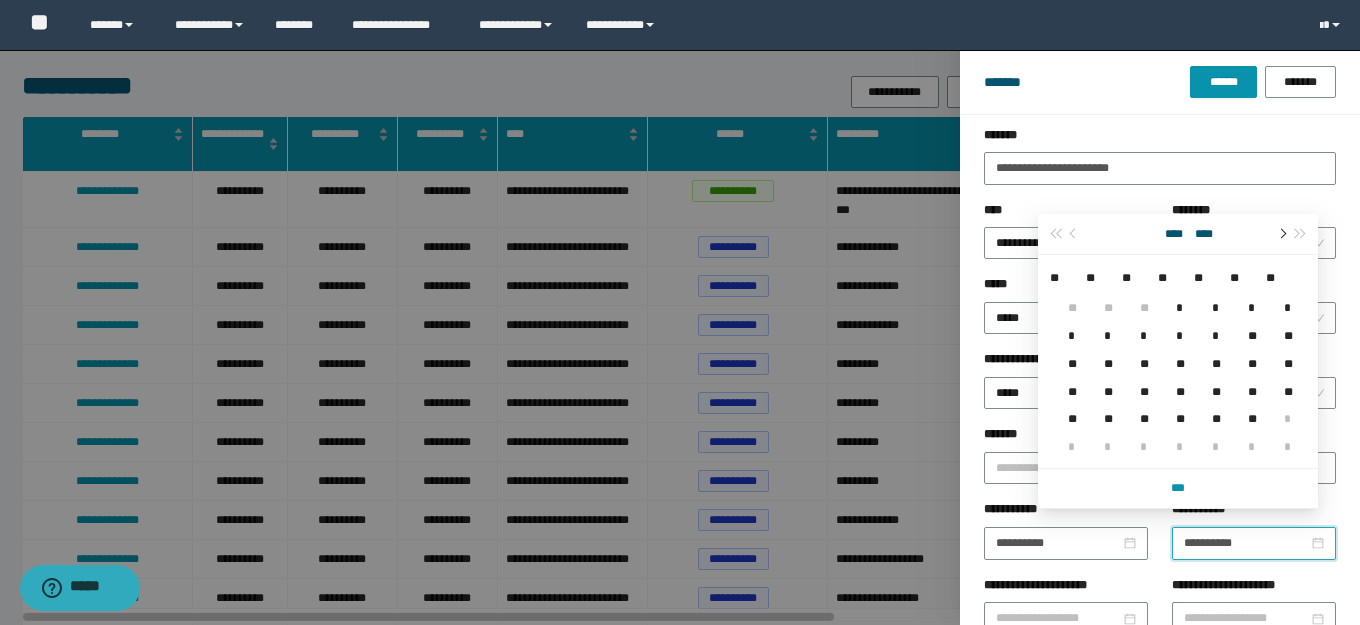 click at bounding box center (1281, 234) 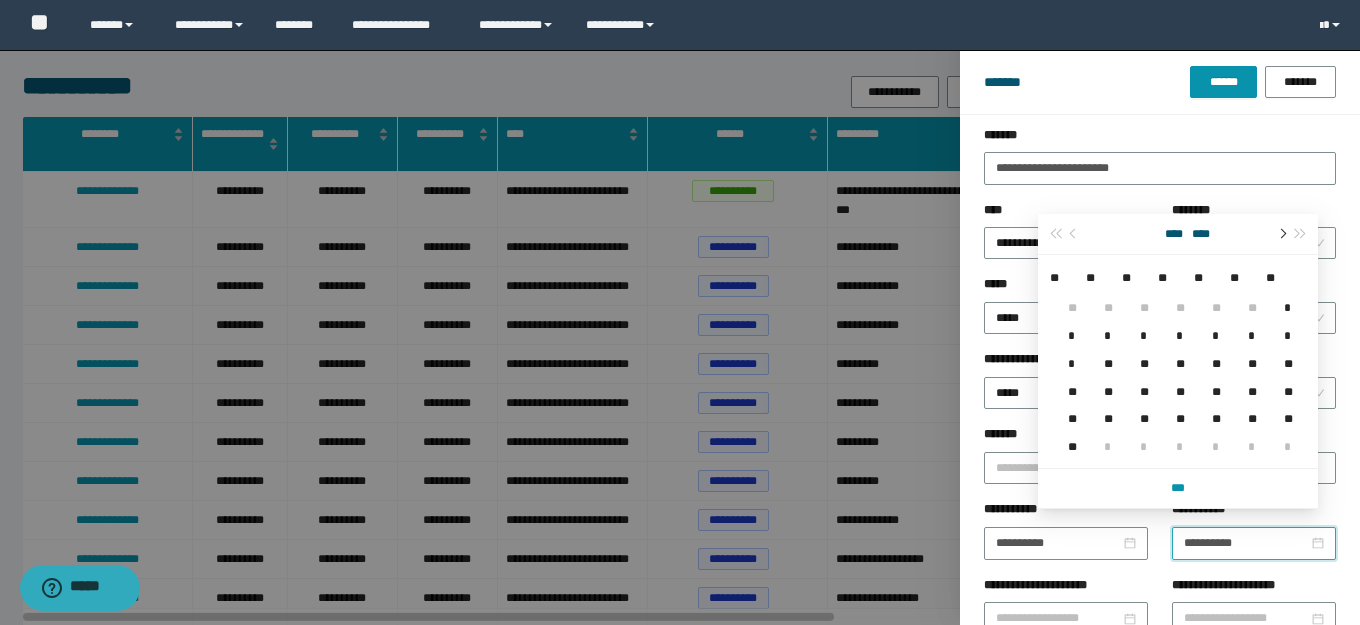 click at bounding box center (1281, 234) 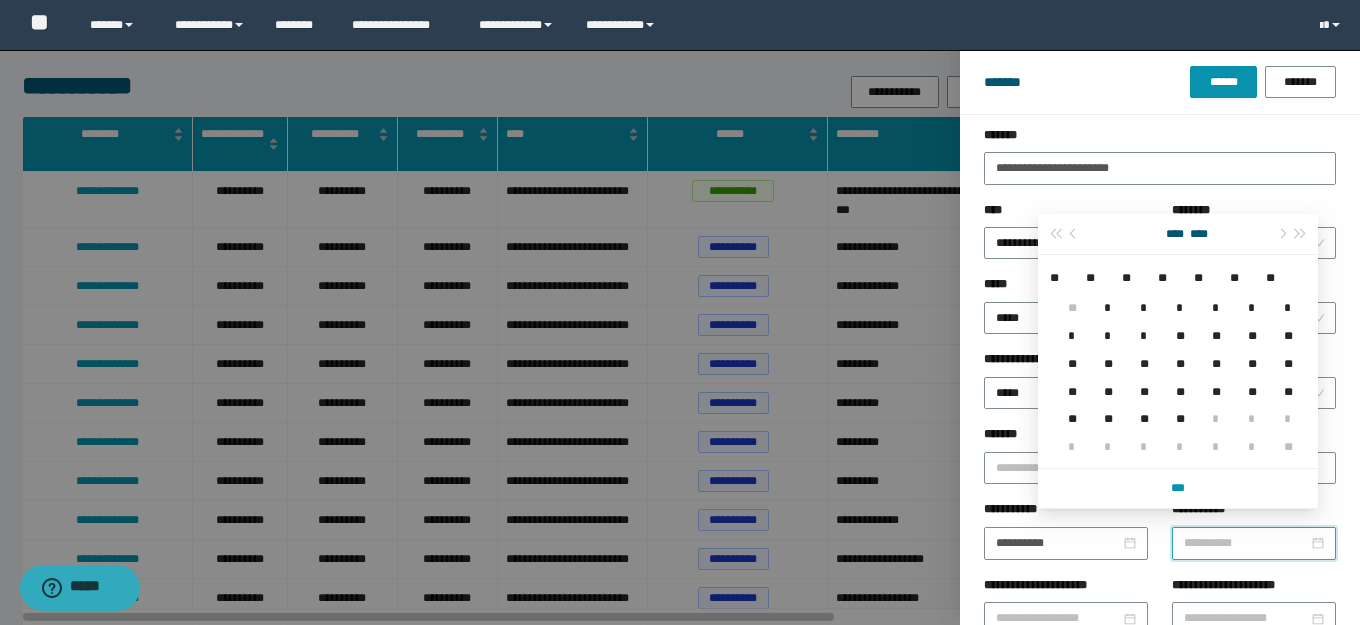 type on "**********" 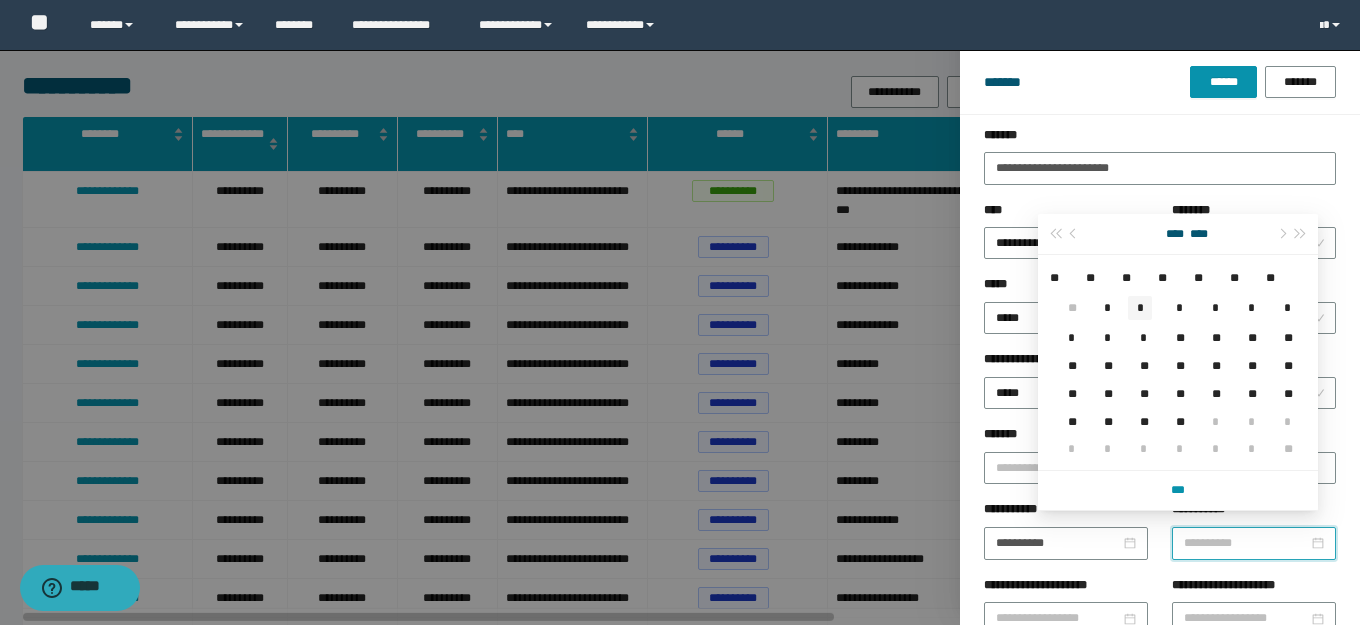 click on "*" at bounding box center [1140, 308] 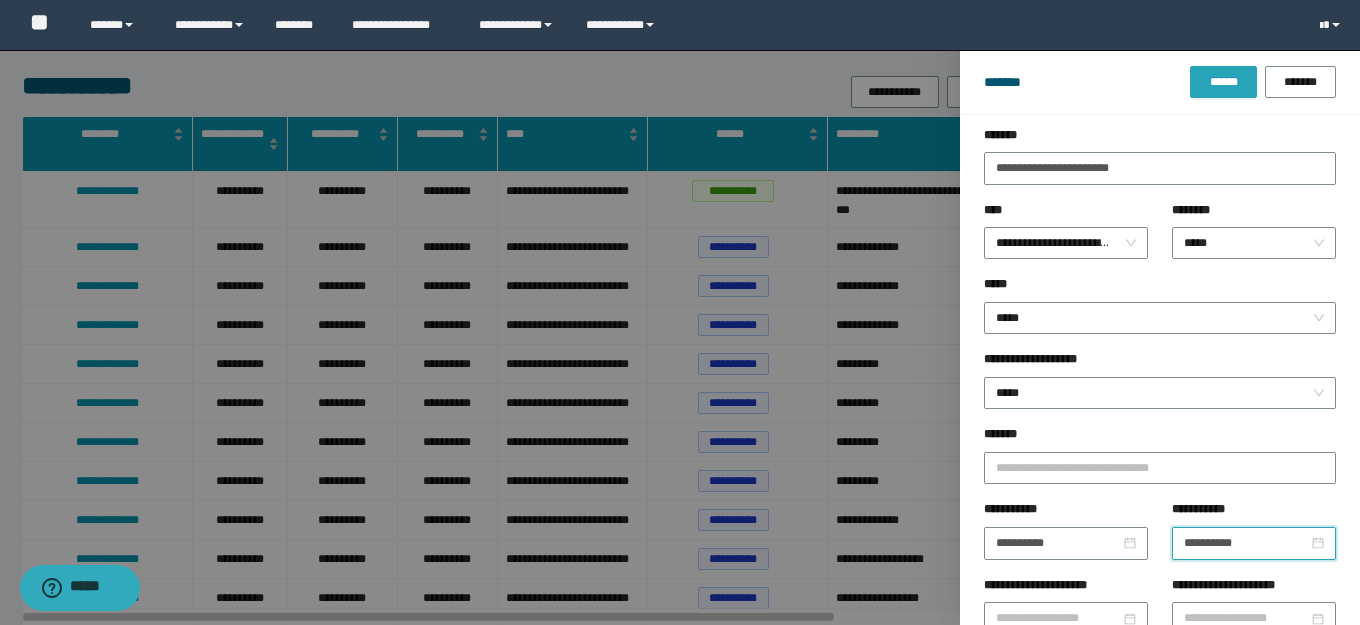 click on "******" at bounding box center [1223, 82] 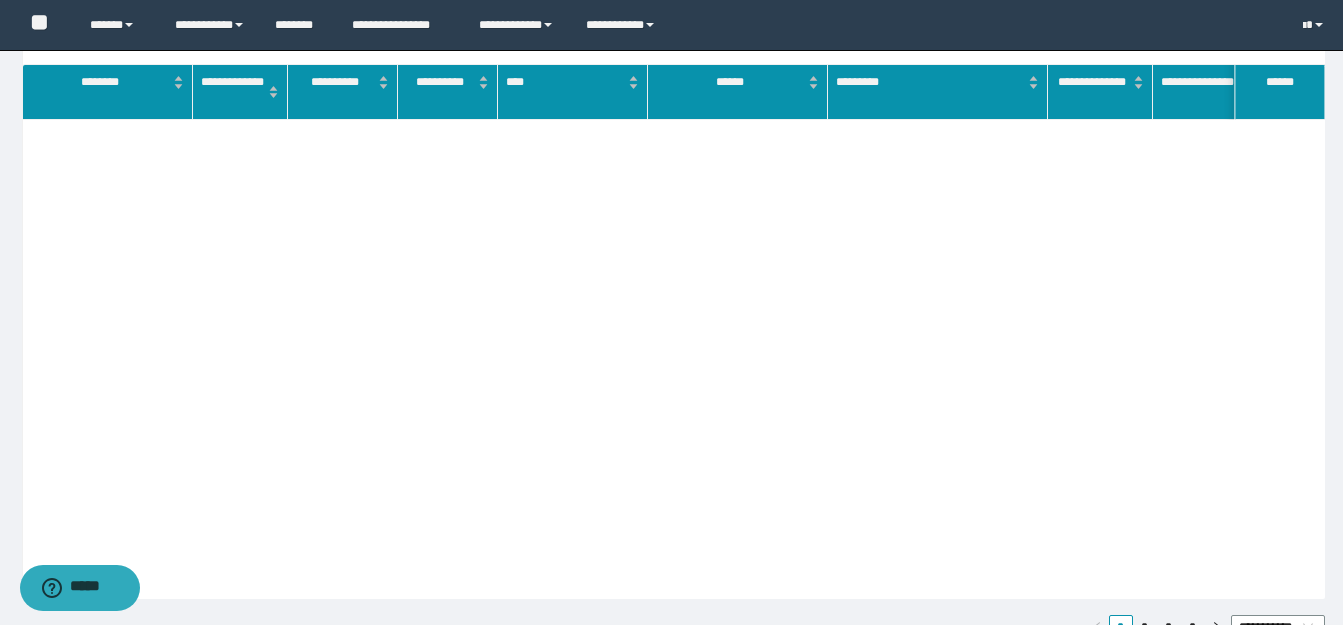 scroll, scrollTop: 2426, scrollLeft: 0, axis: vertical 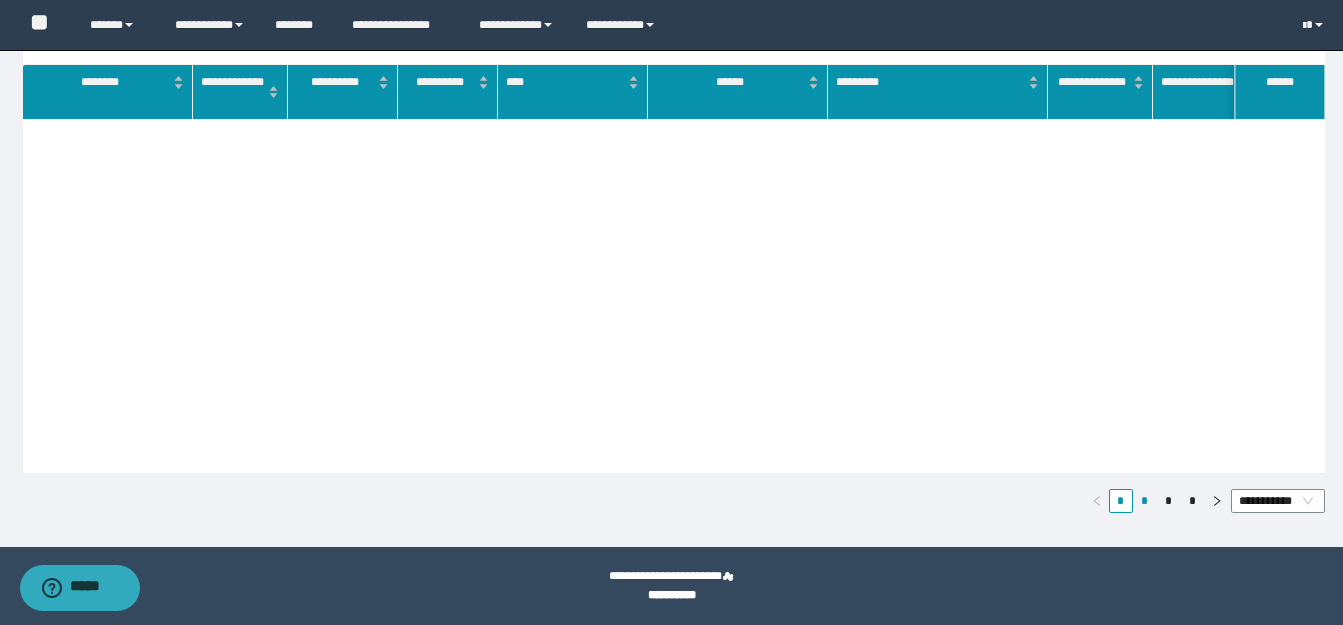 click on "*" at bounding box center [1145, 501] 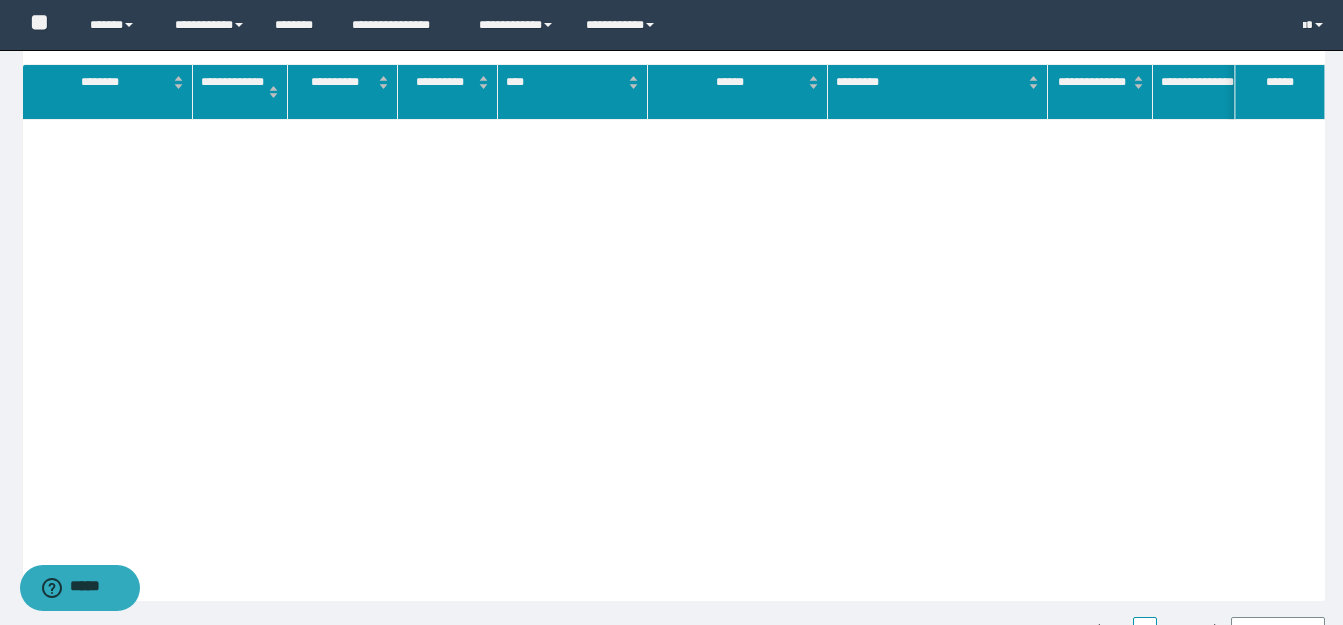 scroll, scrollTop: 2533, scrollLeft: 0, axis: vertical 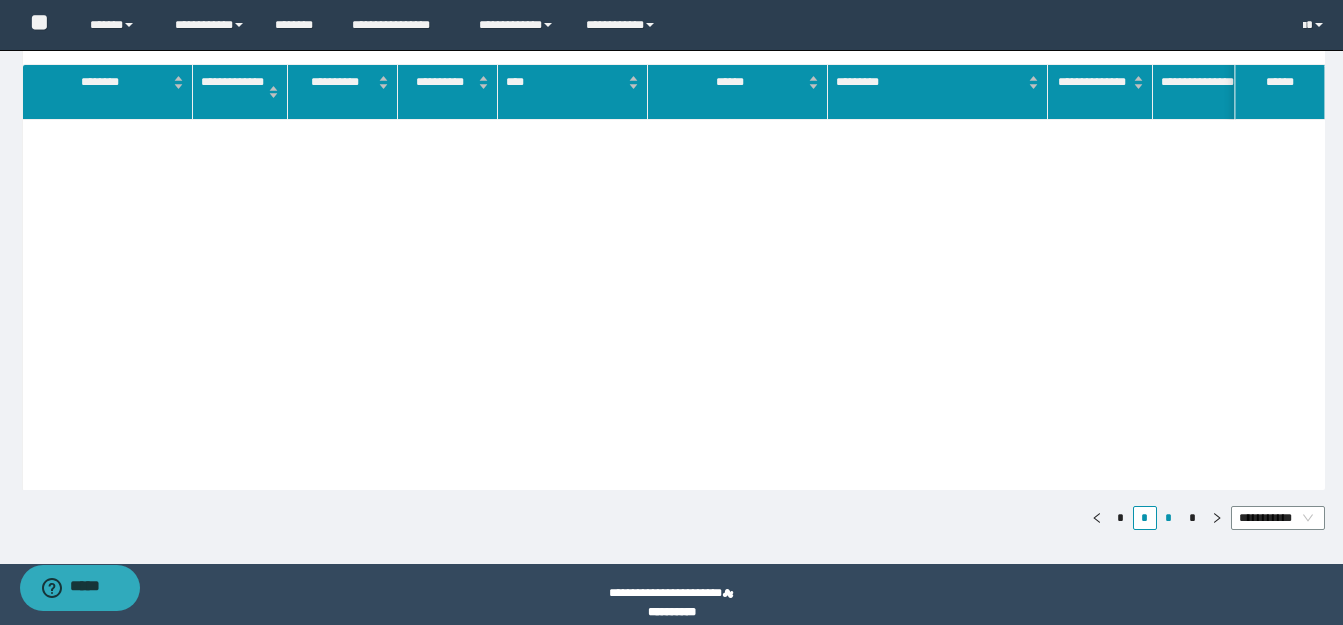 click on "*" at bounding box center (1169, 518) 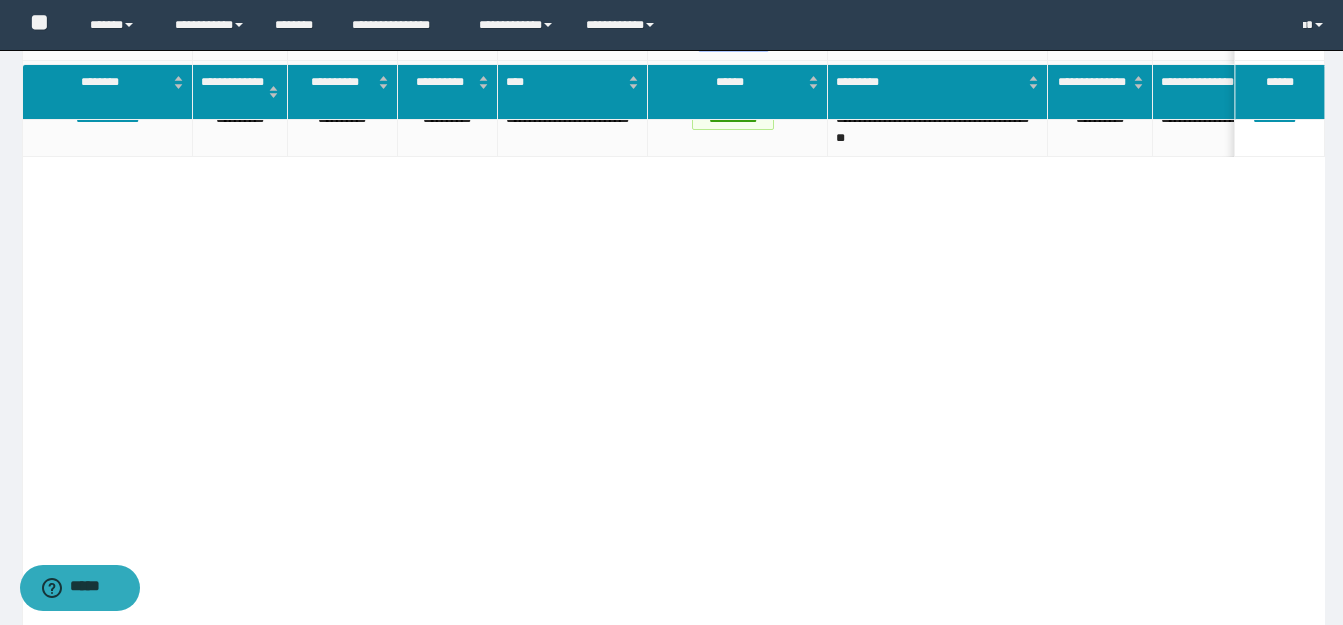 scroll, scrollTop: 2550, scrollLeft: 0, axis: vertical 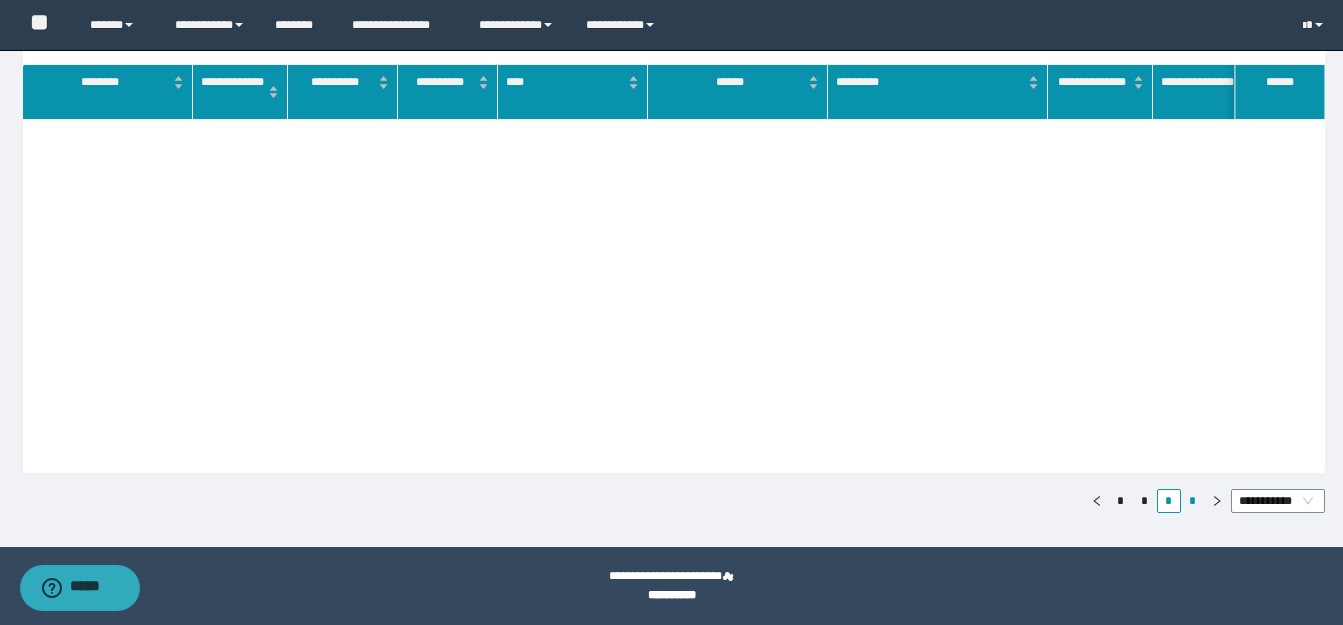 click on "*" at bounding box center (1193, 501) 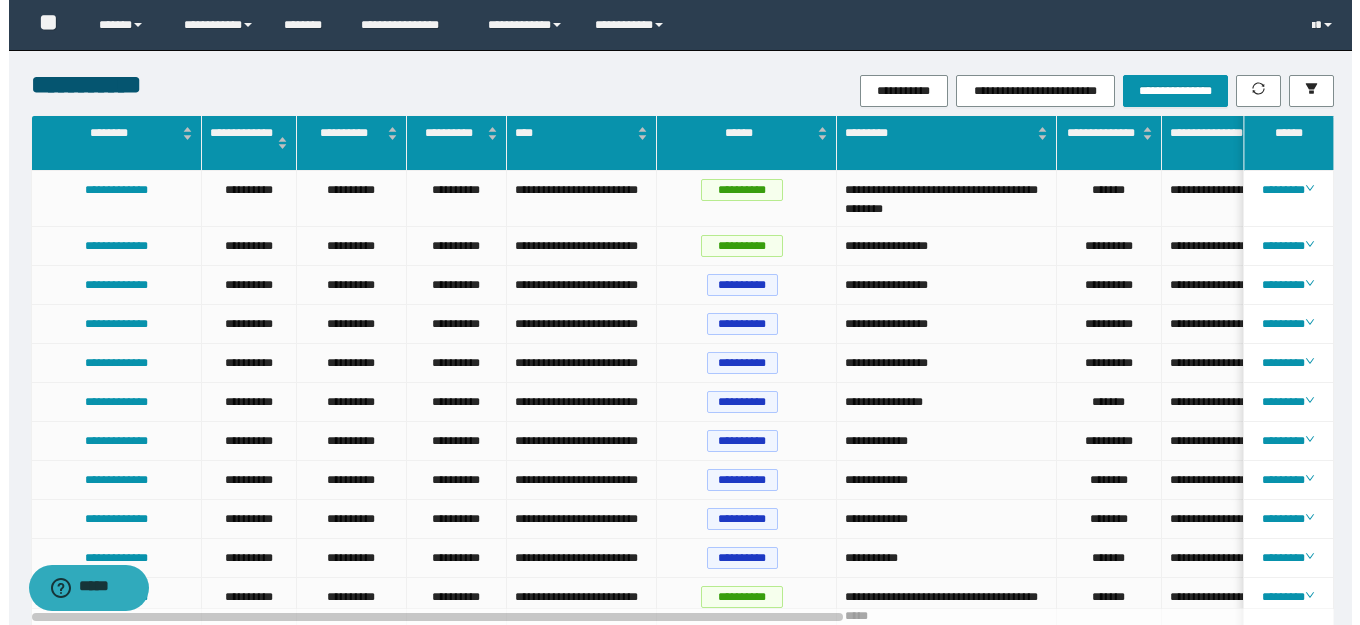 scroll, scrollTop: 0, scrollLeft: 0, axis: both 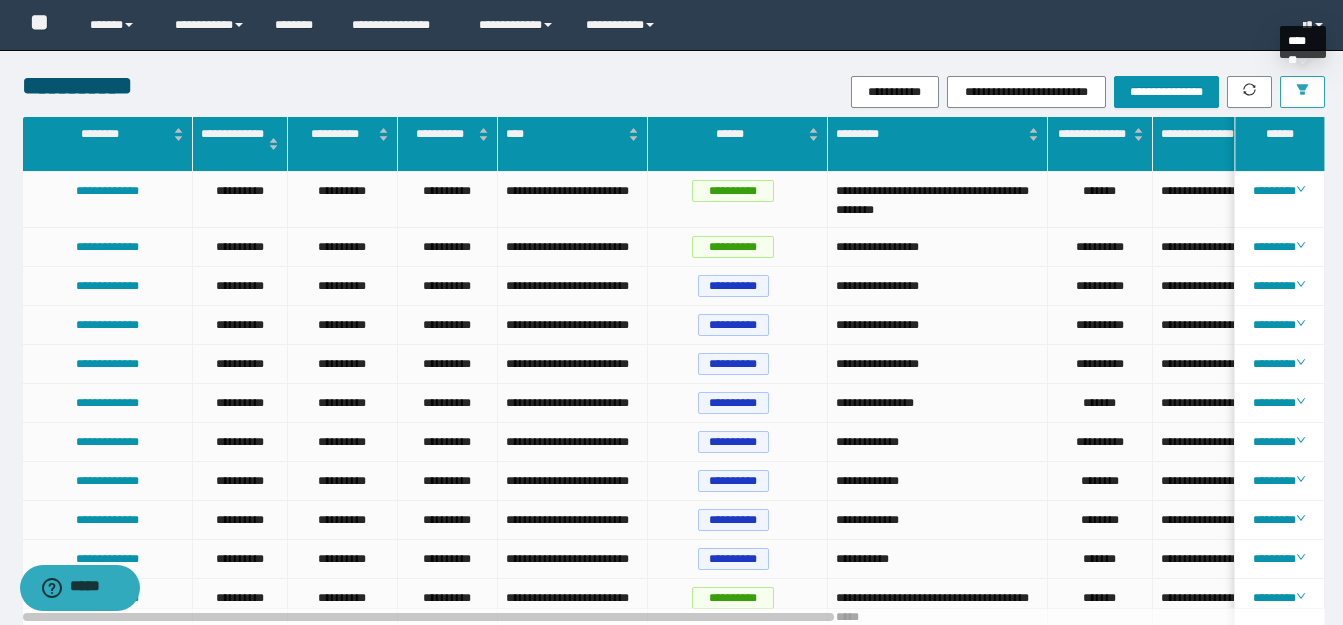 click 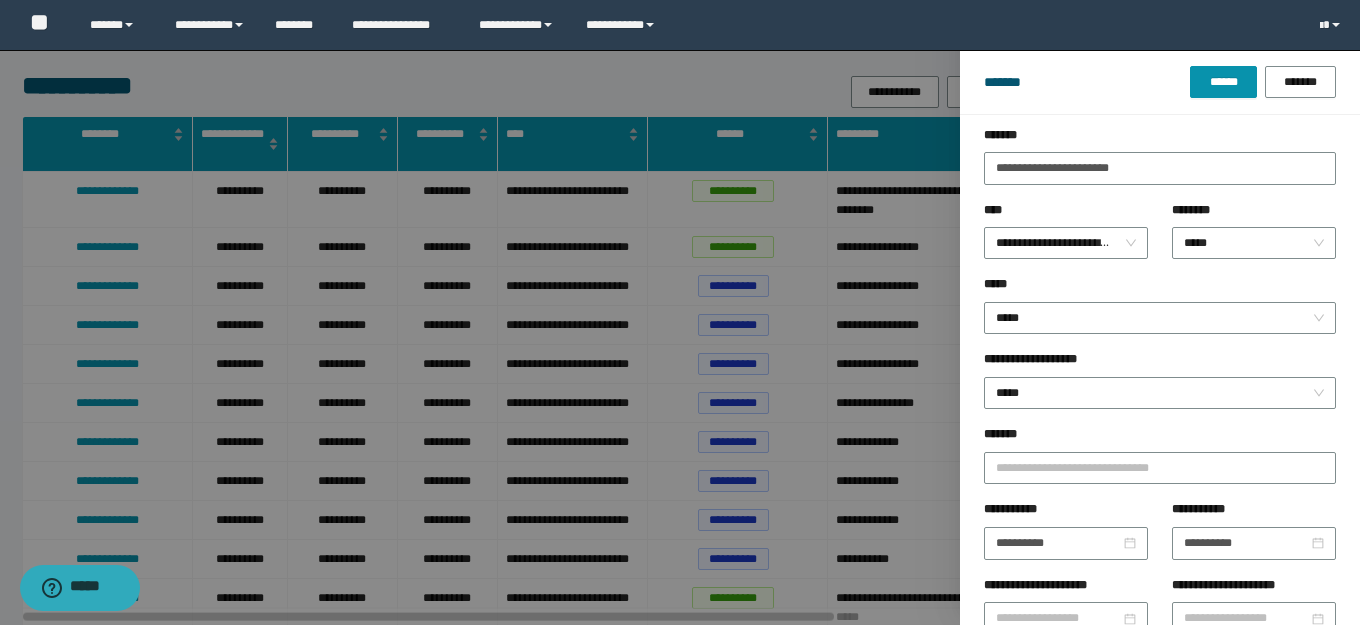 click at bounding box center (680, 312) 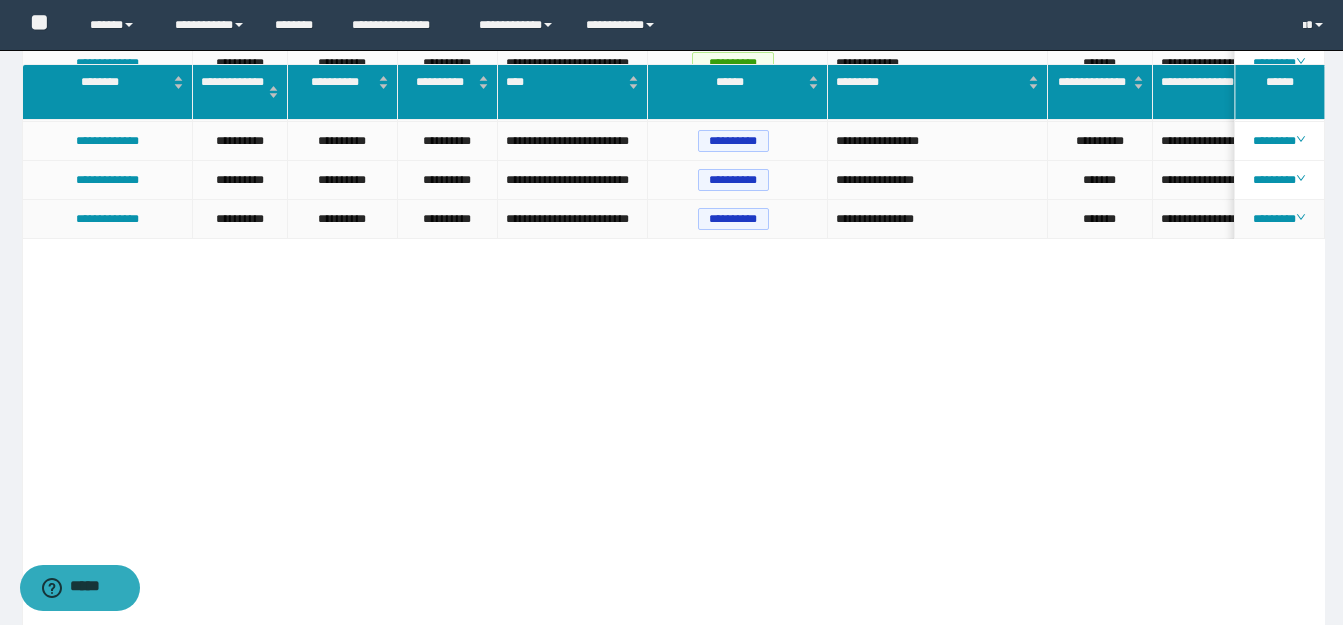 scroll, scrollTop: 1399, scrollLeft: 0, axis: vertical 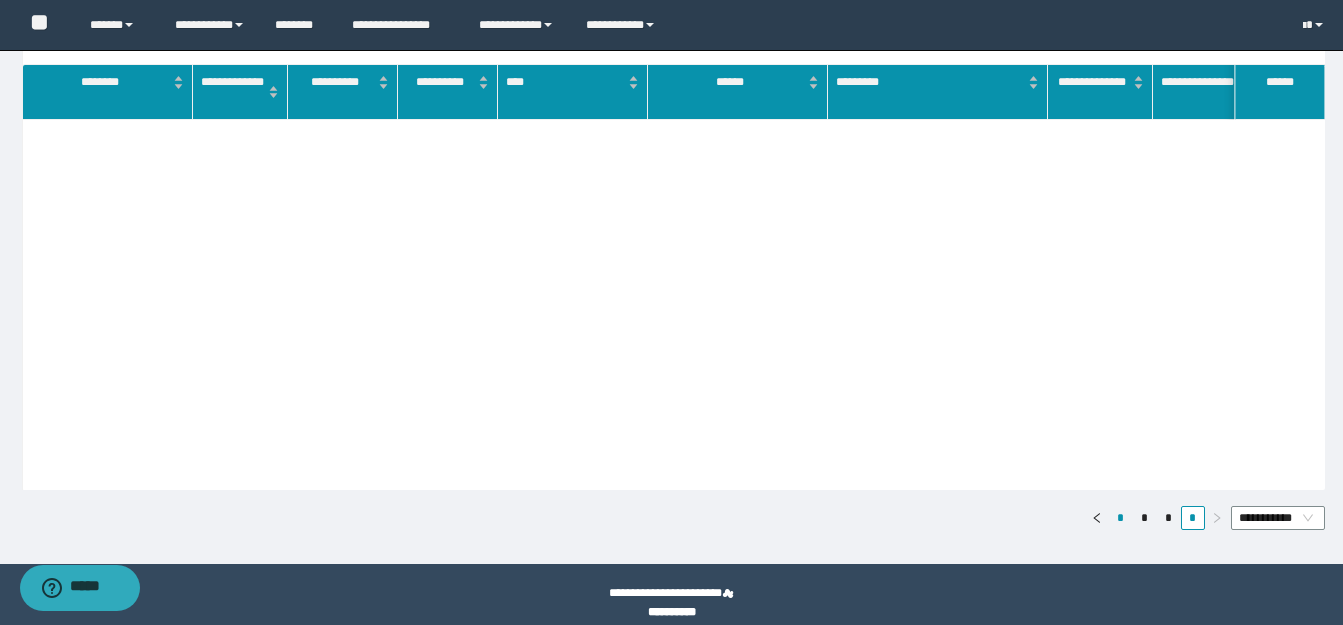 click on "*" at bounding box center (1121, 518) 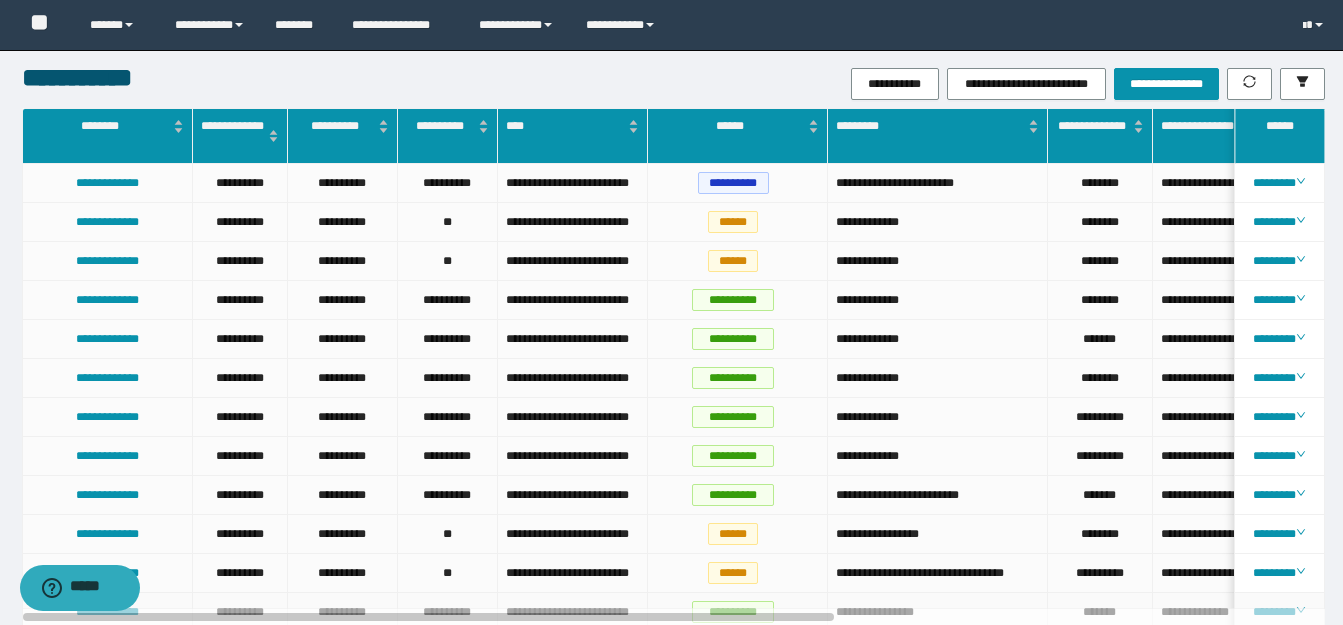 scroll, scrollTop: 0, scrollLeft: 0, axis: both 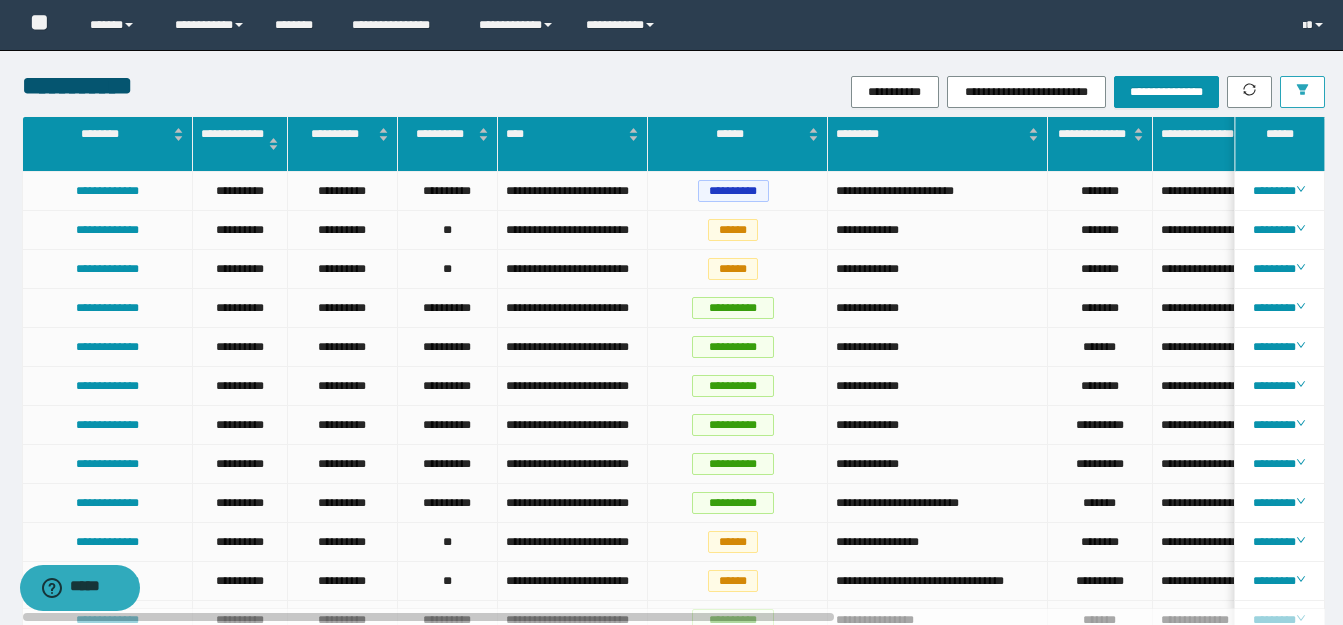 click at bounding box center [1302, 92] 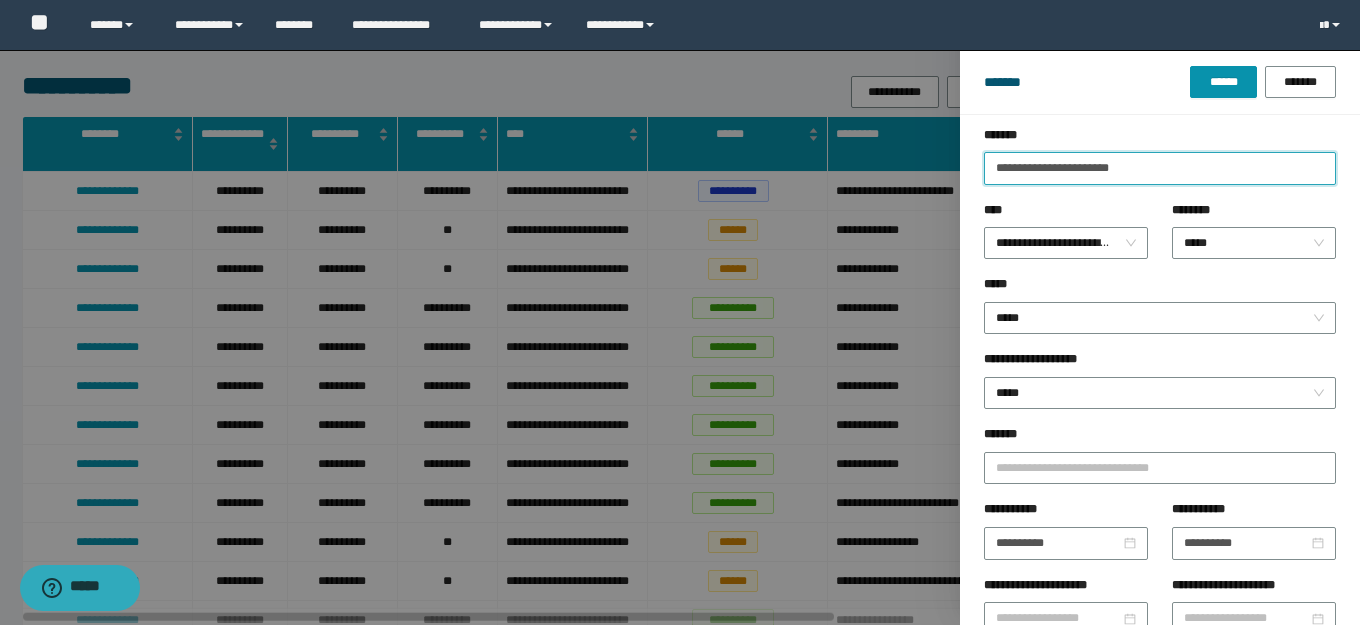drag, startPoint x: 1214, startPoint y: 173, endPoint x: 917, endPoint y: 193, distance: 297.67264 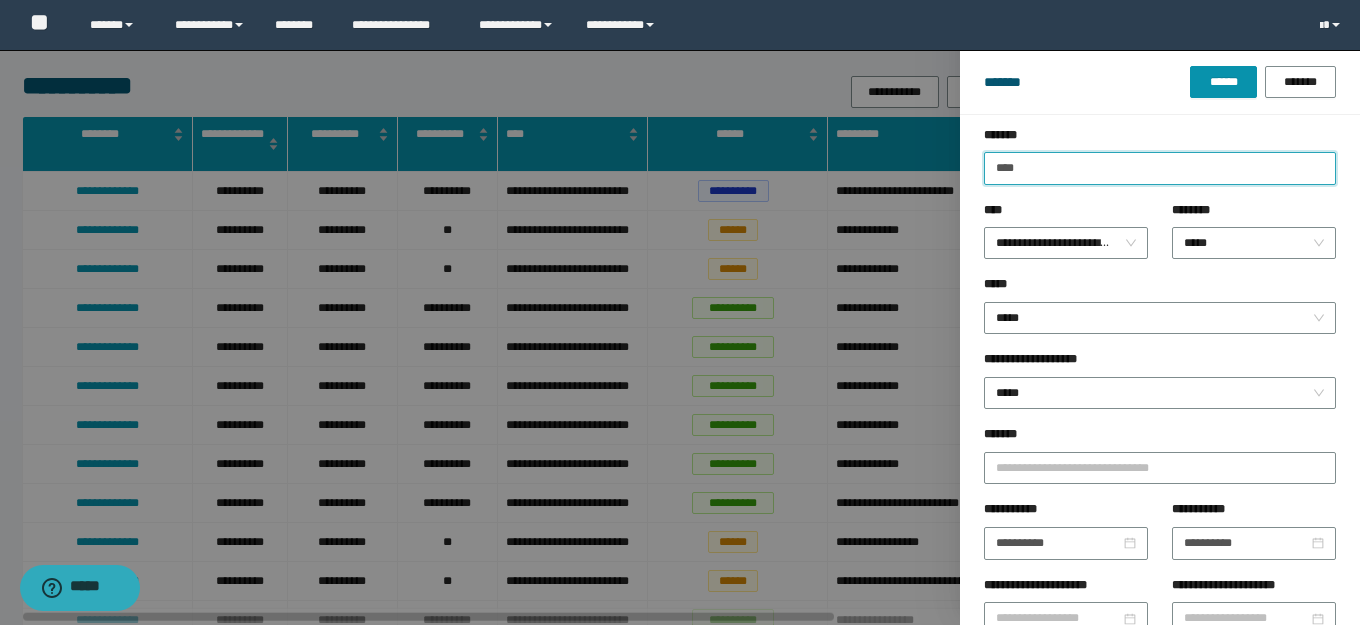 type on "**********" 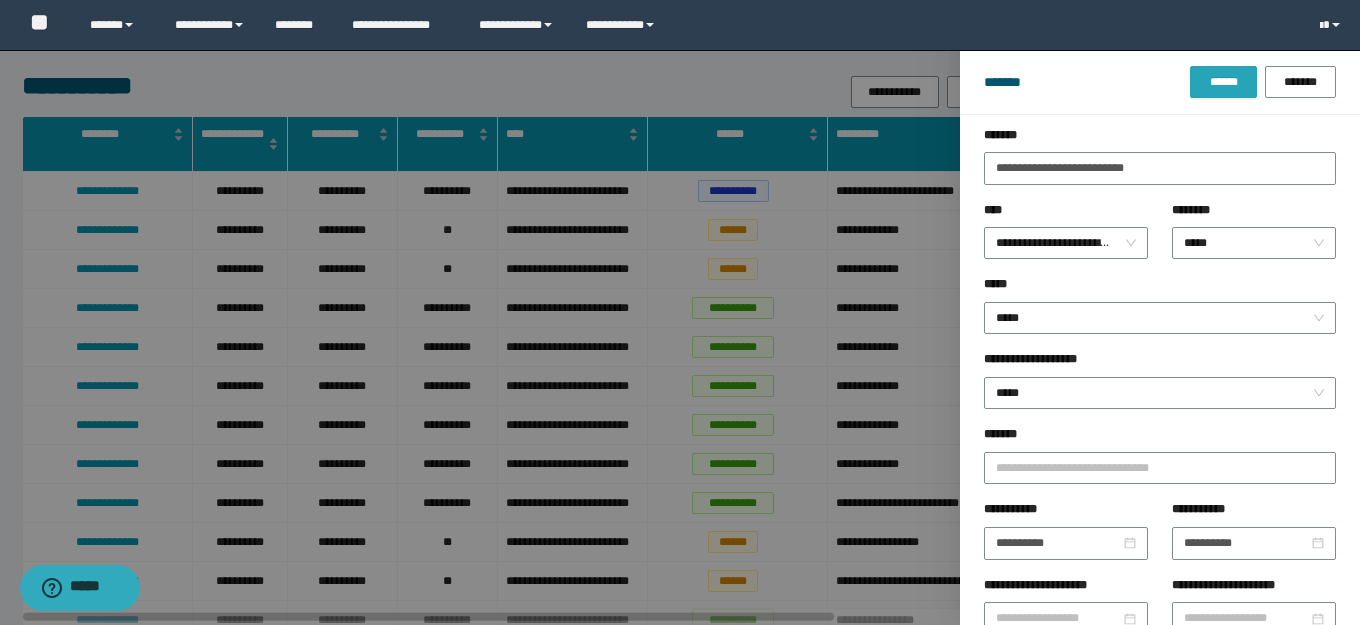 click on "******" at bounding box center (1223, 82) 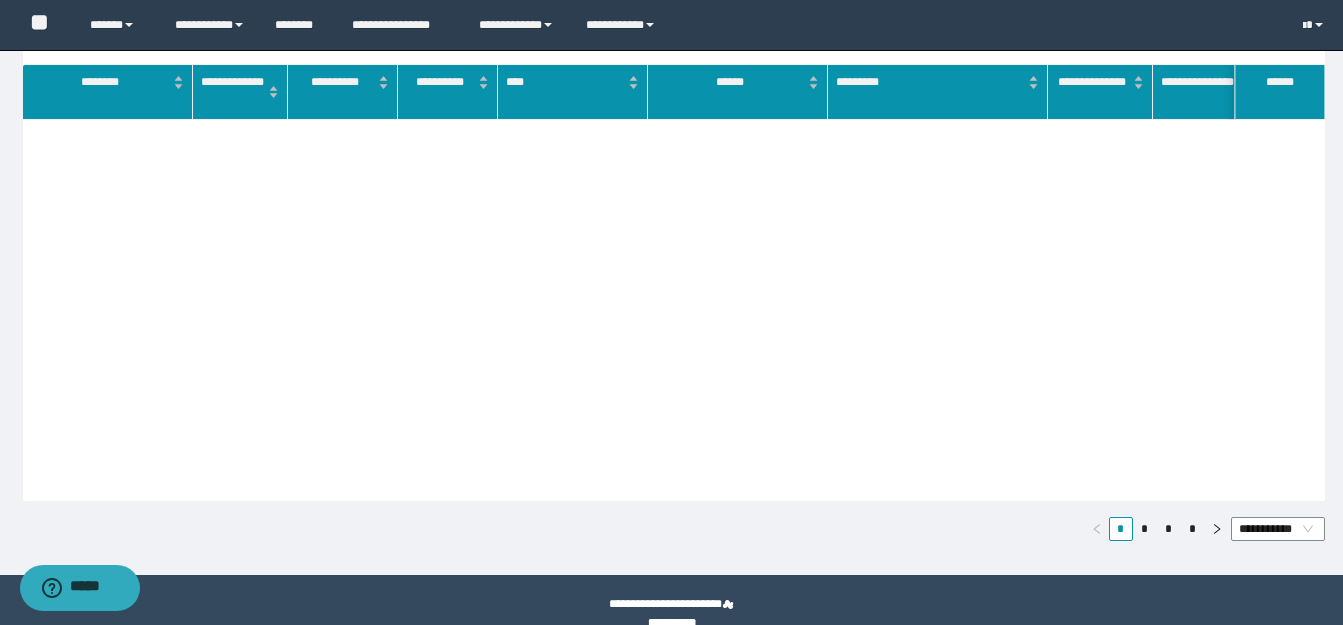 scroll, scrollTop: 2497, scrollLeft: 0, axis: vertical 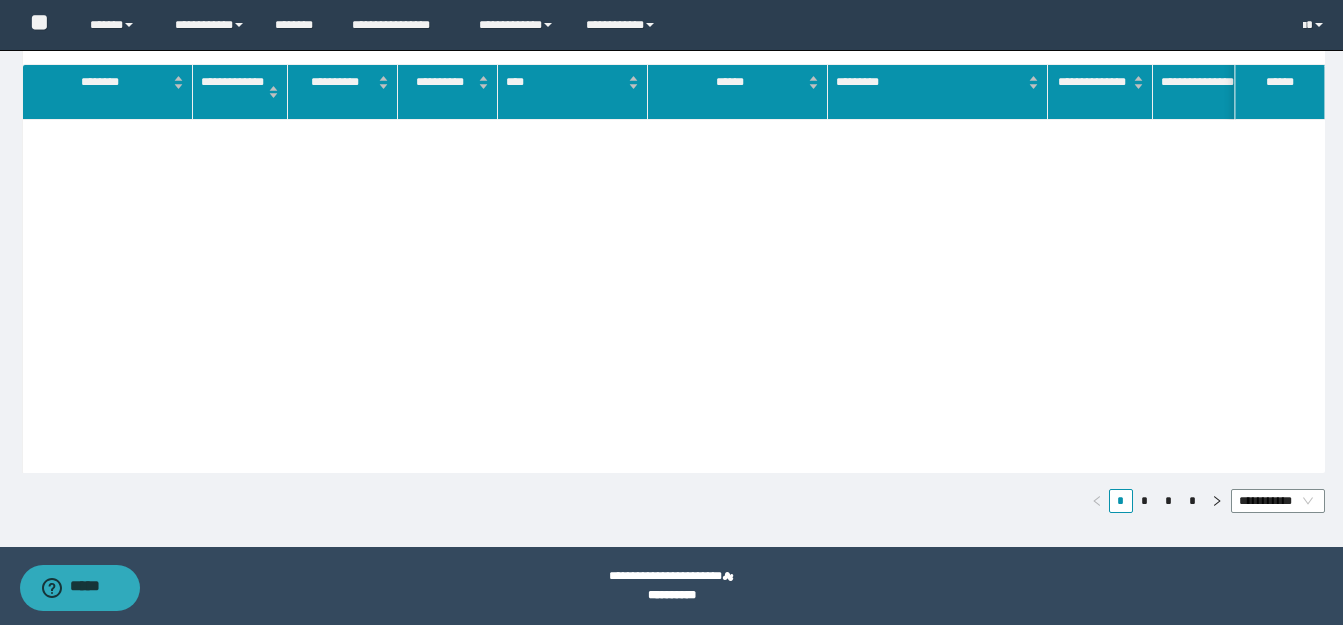 drag, startPoint x: 1147, startPoint y: 497, endPoint x: 1133, endPoint y: 470, distance: 30.413813 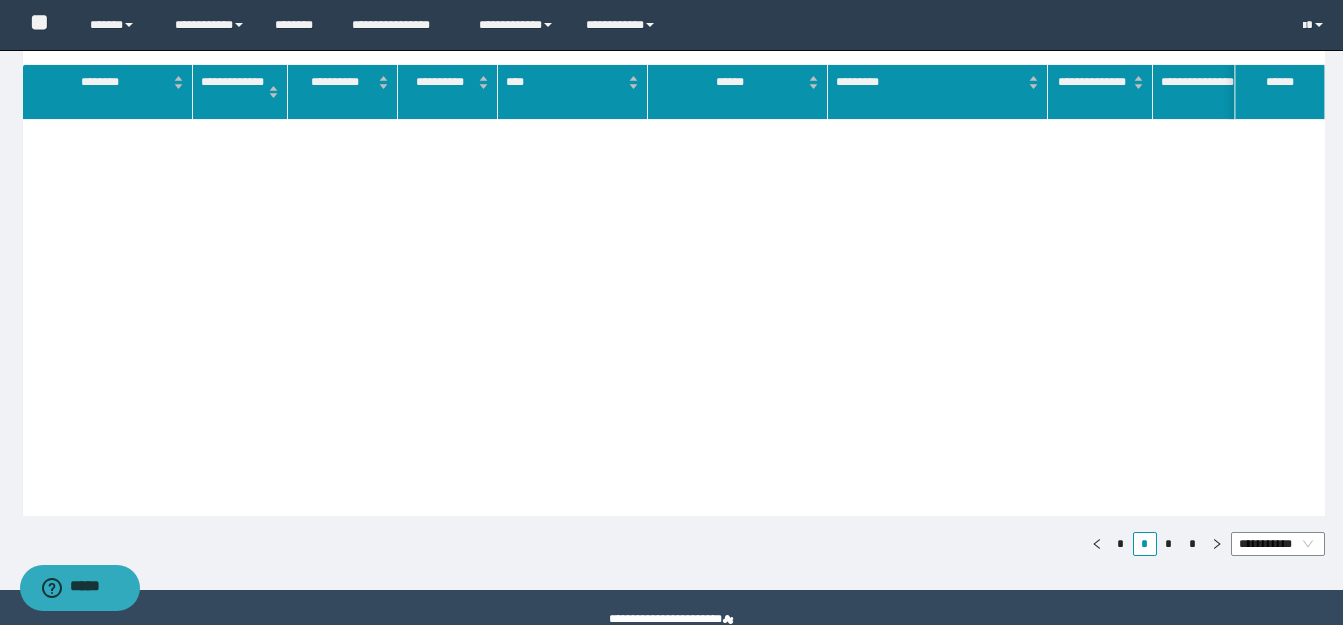 scroll, scrollTop: 2444, scrollLeft: 0, axis: vertical 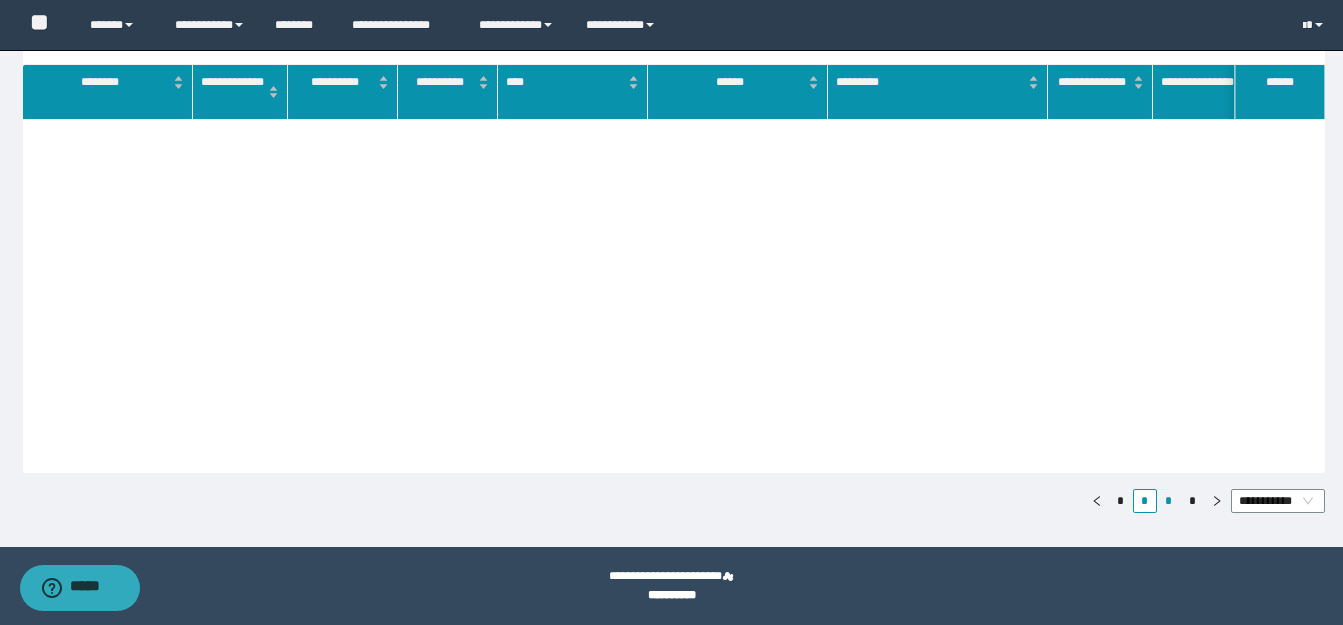 click on "*" at bounding box center (1169, 501) 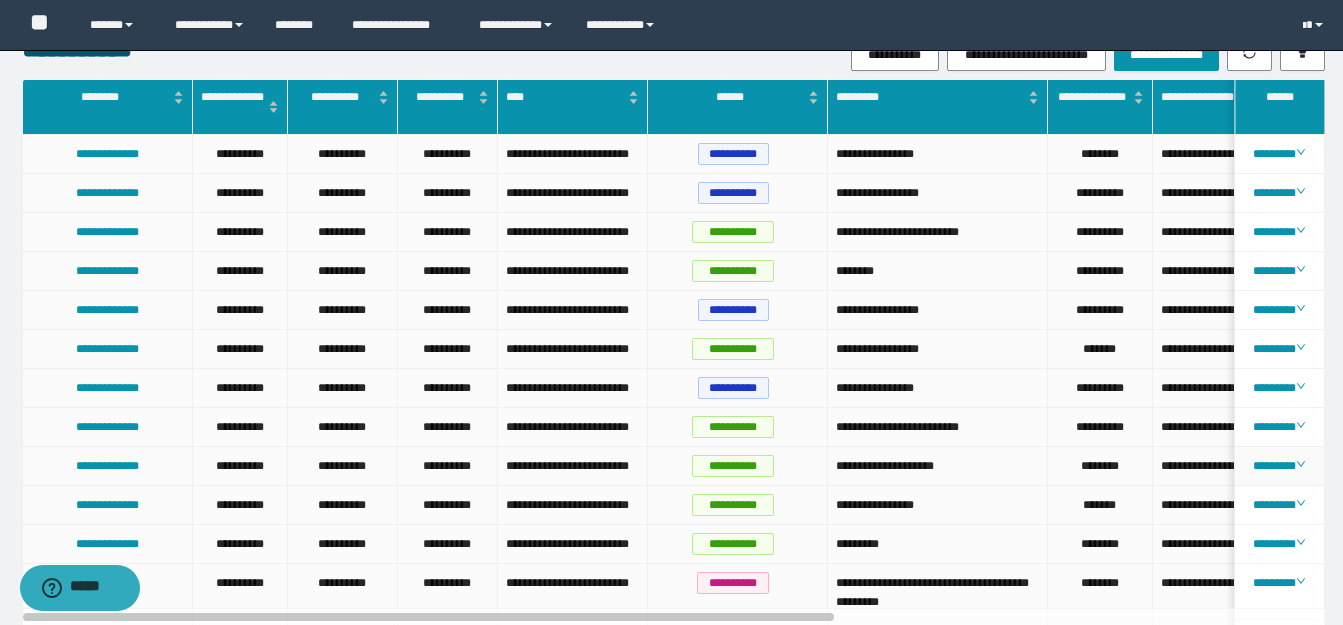 scroll, scrollTop: 0, scrollLeft: 0, axis: both 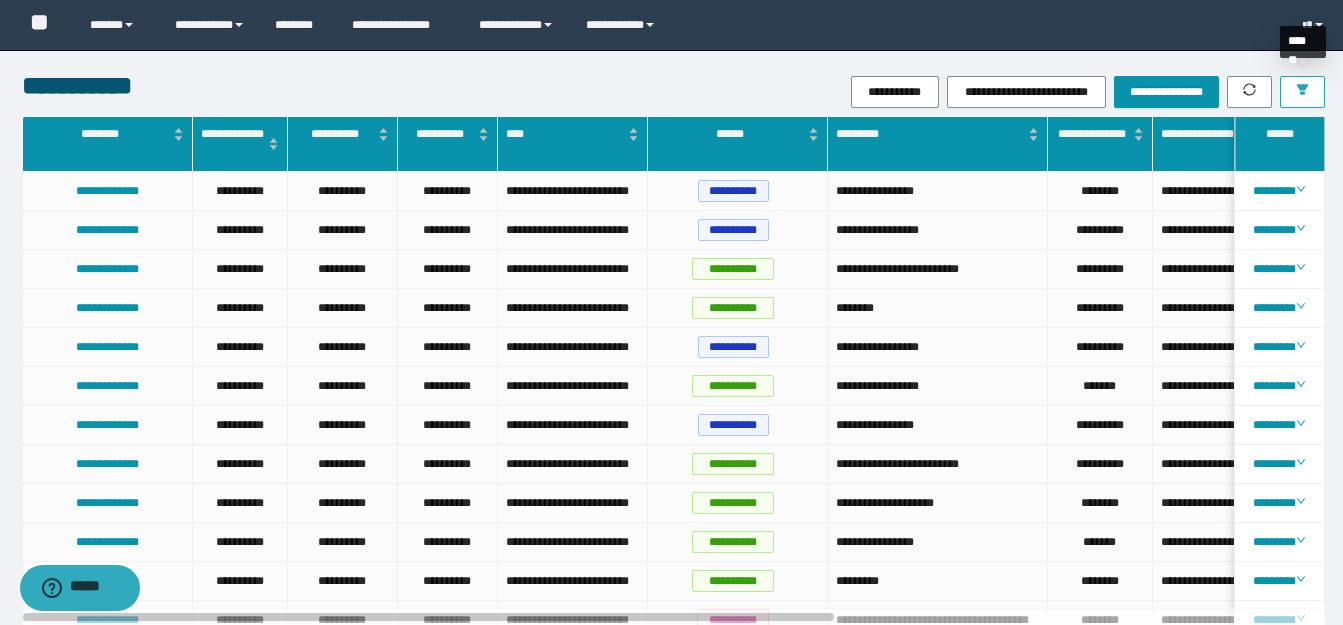 click 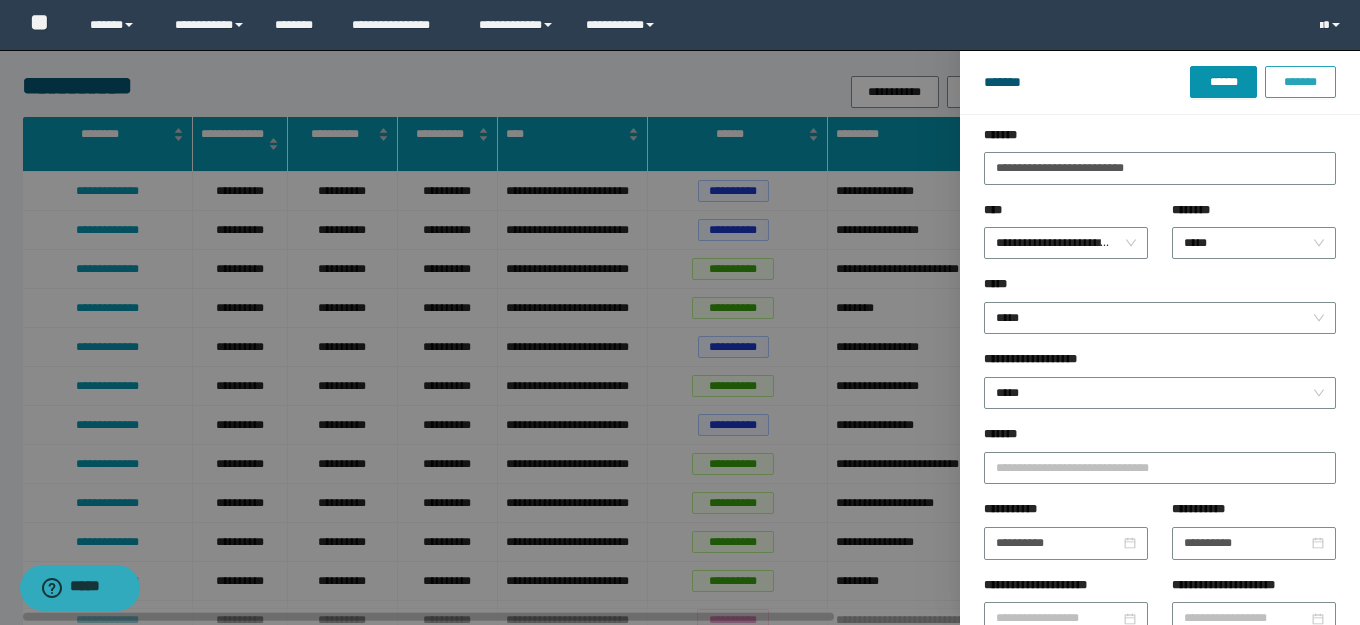 click on "*******" at bounding box center [1300, 82] 